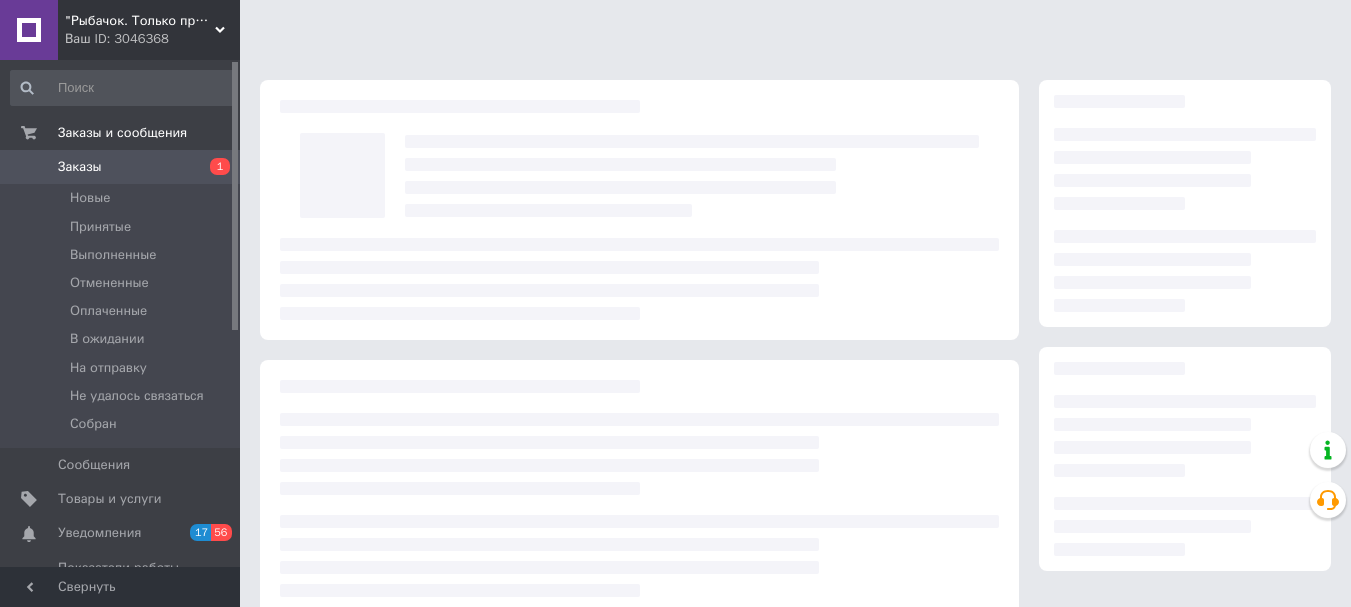scroll, scrollTop: 0, scrollLeft: 0, axis: both 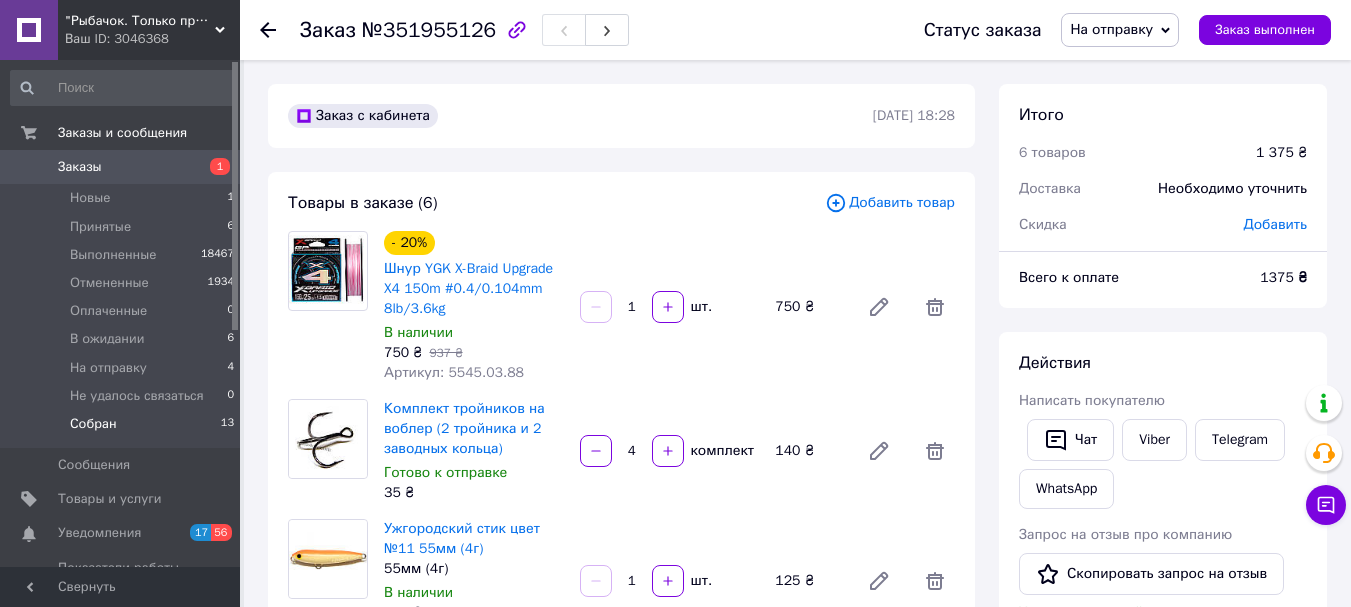 click on "Собран" at bounding box center (93, 424) 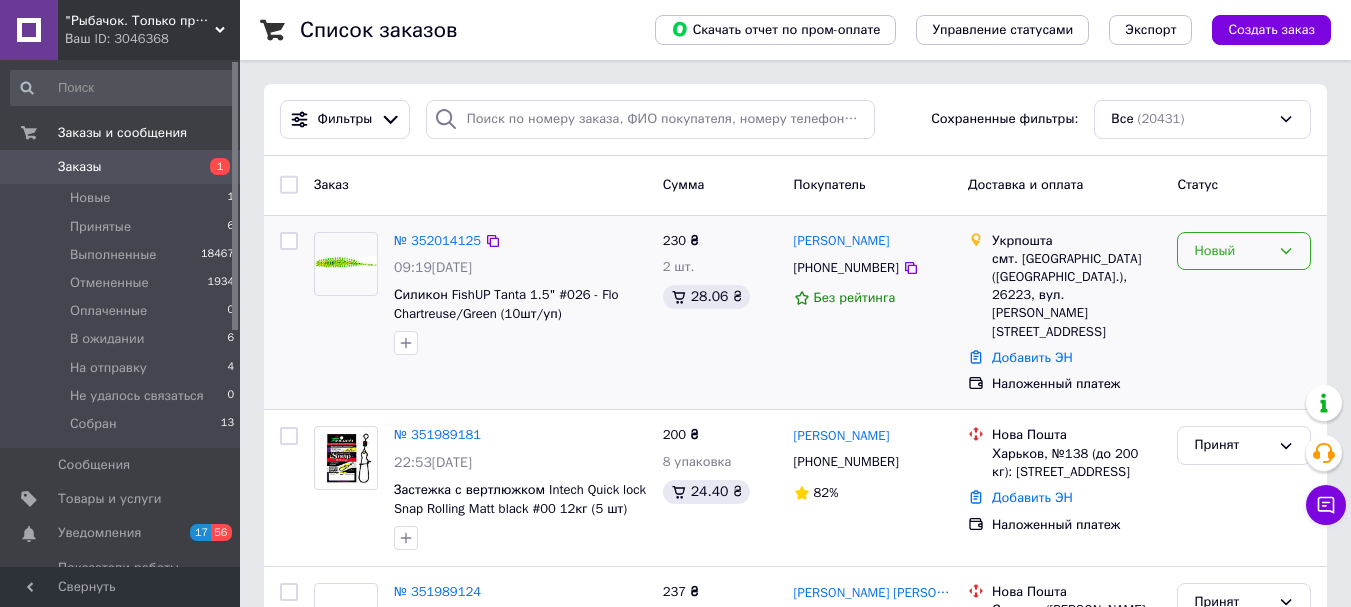 click on "Новый" at bounding box center (1232, 251) 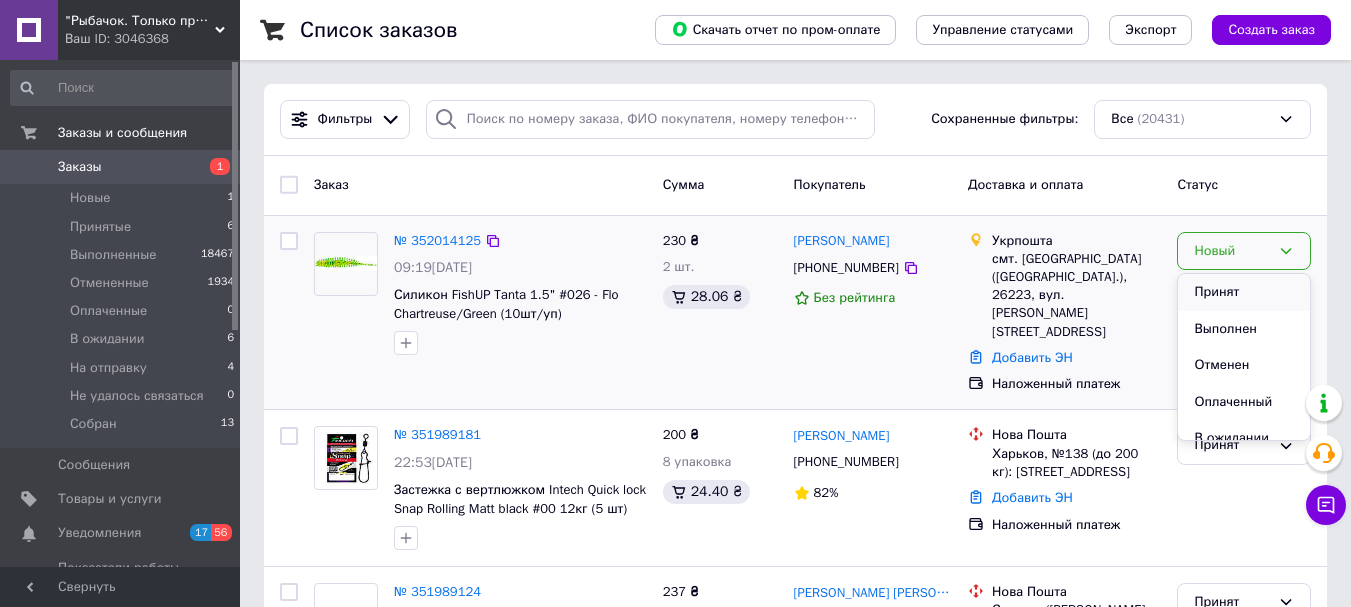 click on "Принят" at bounding box center [1244, 292] 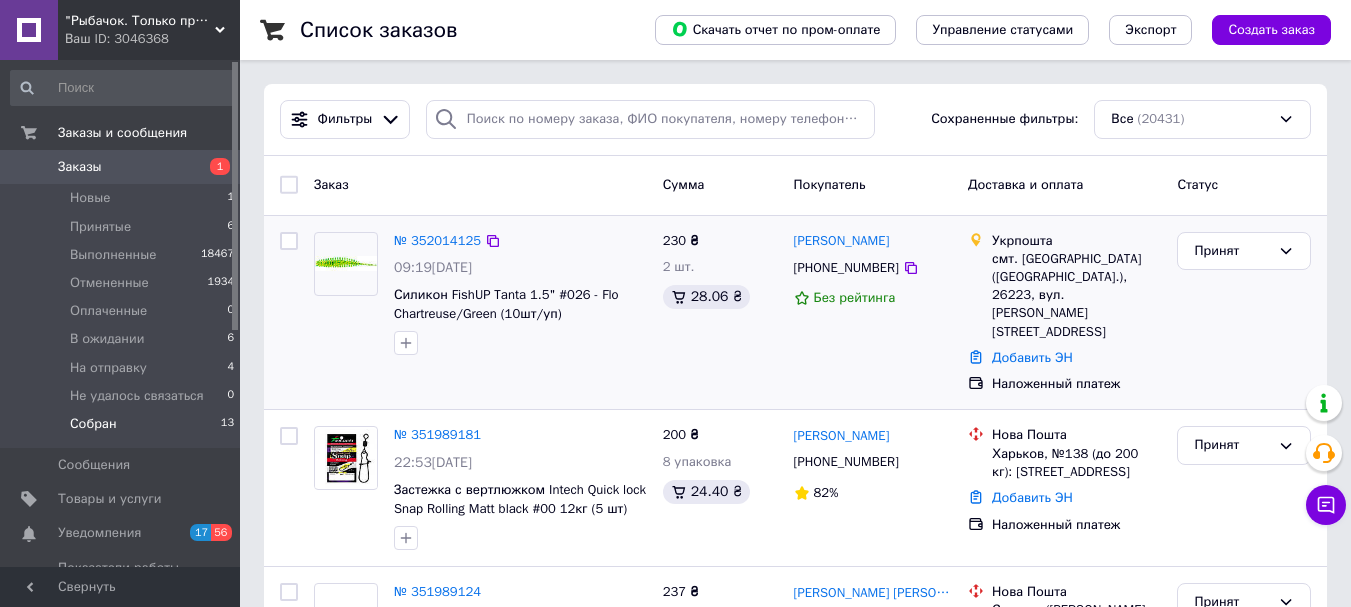click on "Собран" at bounding box center [93, 424] 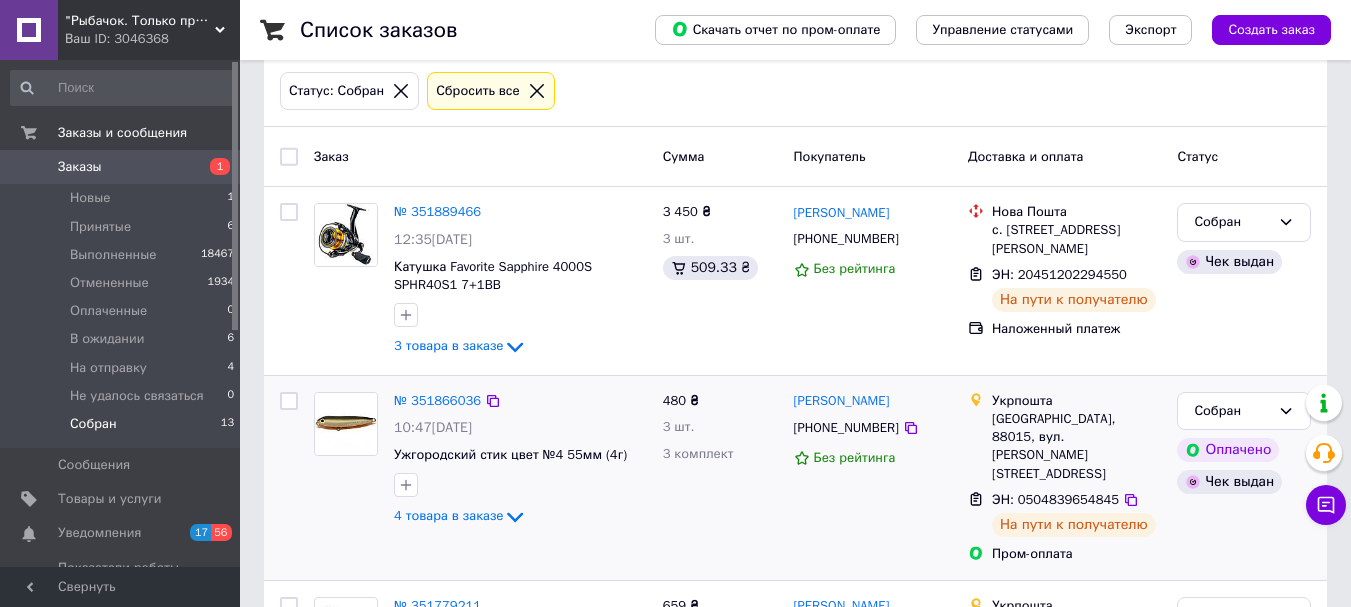 scroll, scrollTop: 200, scrollLeft: 0, axis: vertical 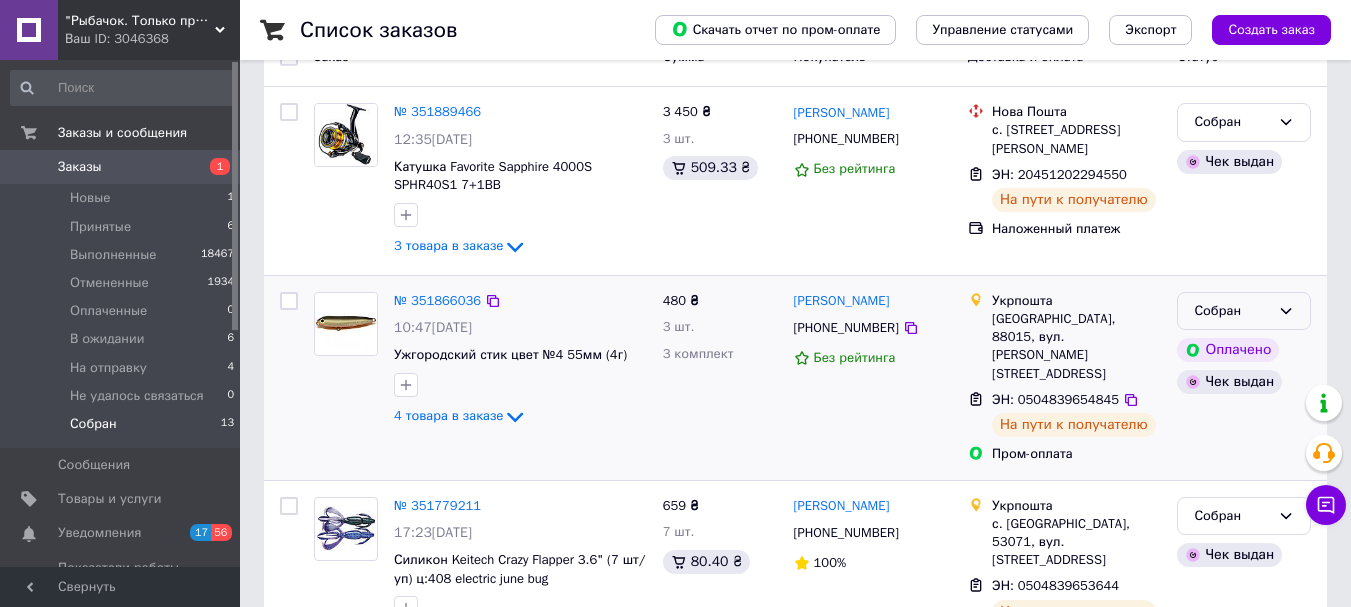 click on "Собран" at bounding box center (1232, 311) 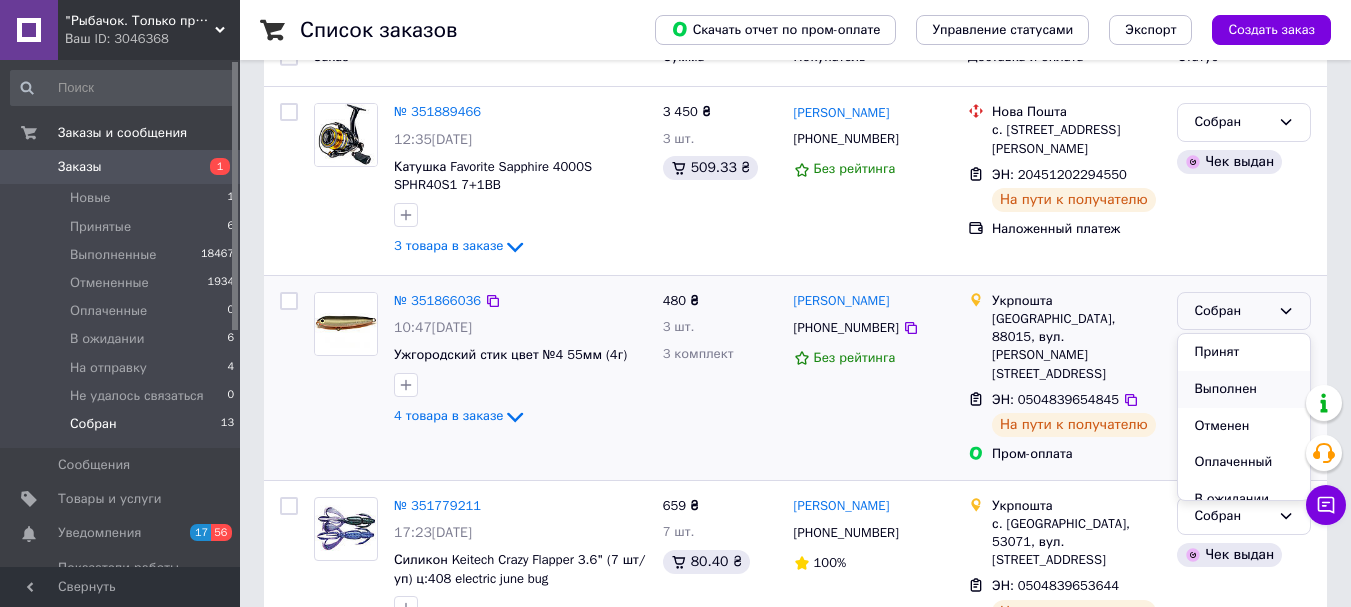 click on "Выполнен" at bounding box center [1244, 389] 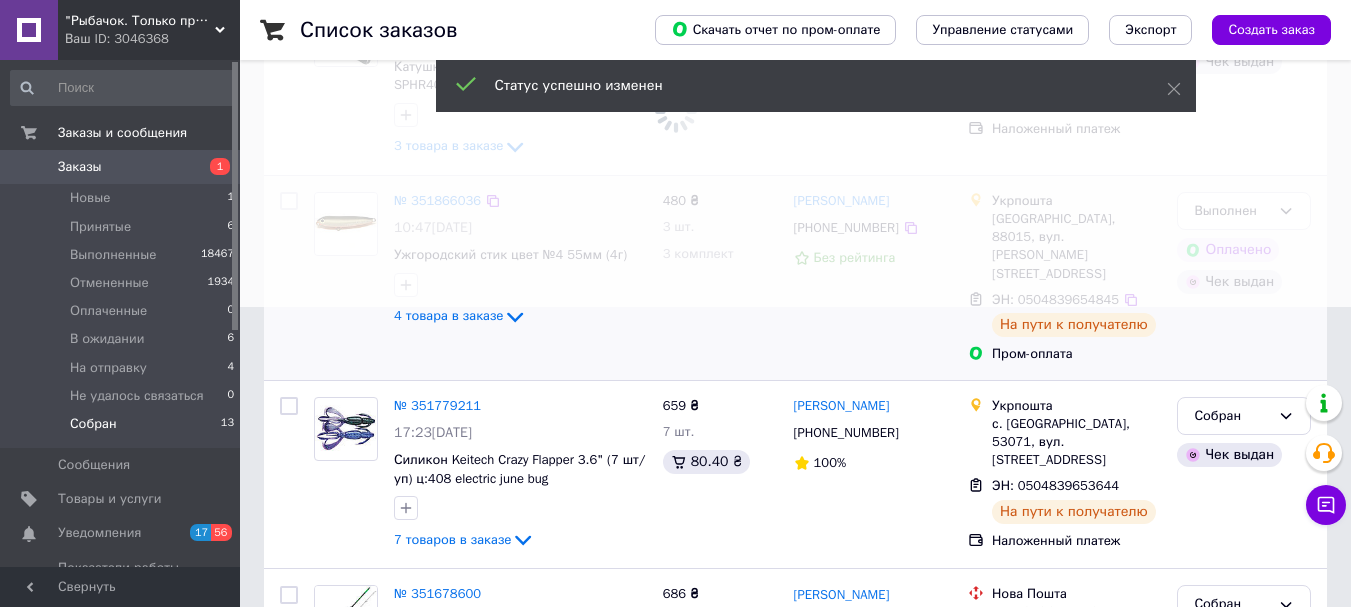 scroll, scrollTop: 400, scrollLeft: 0, axis: vertical 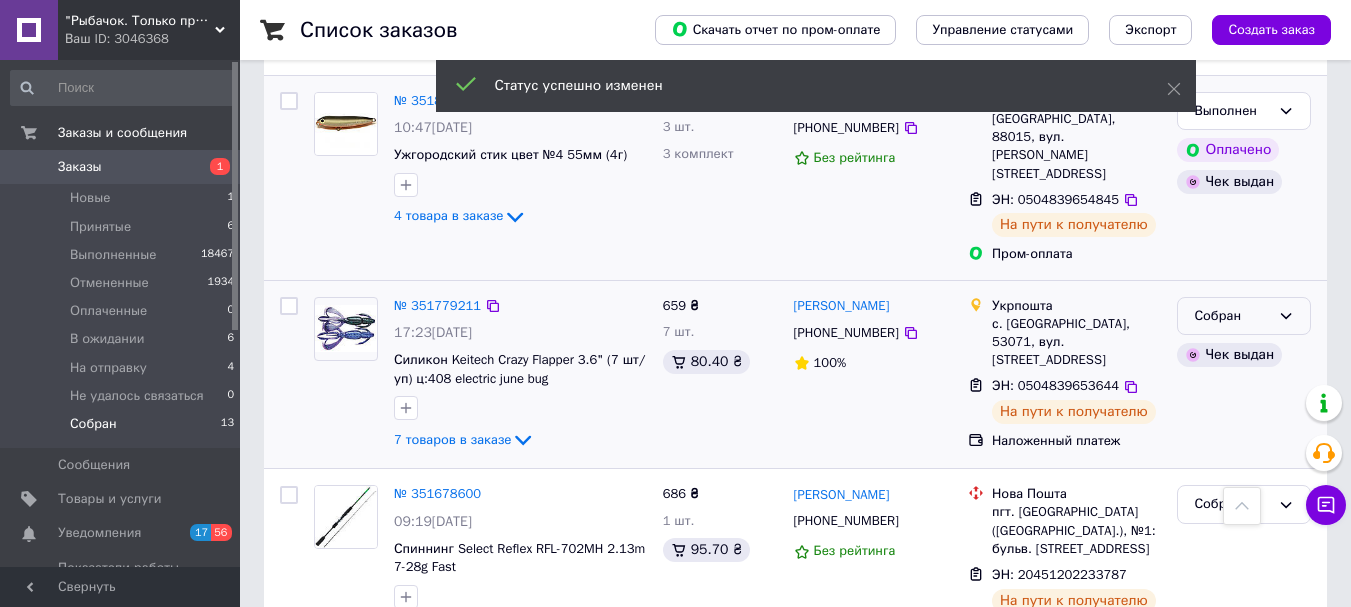 click on "Собран" at bounding box center (1232, 316) 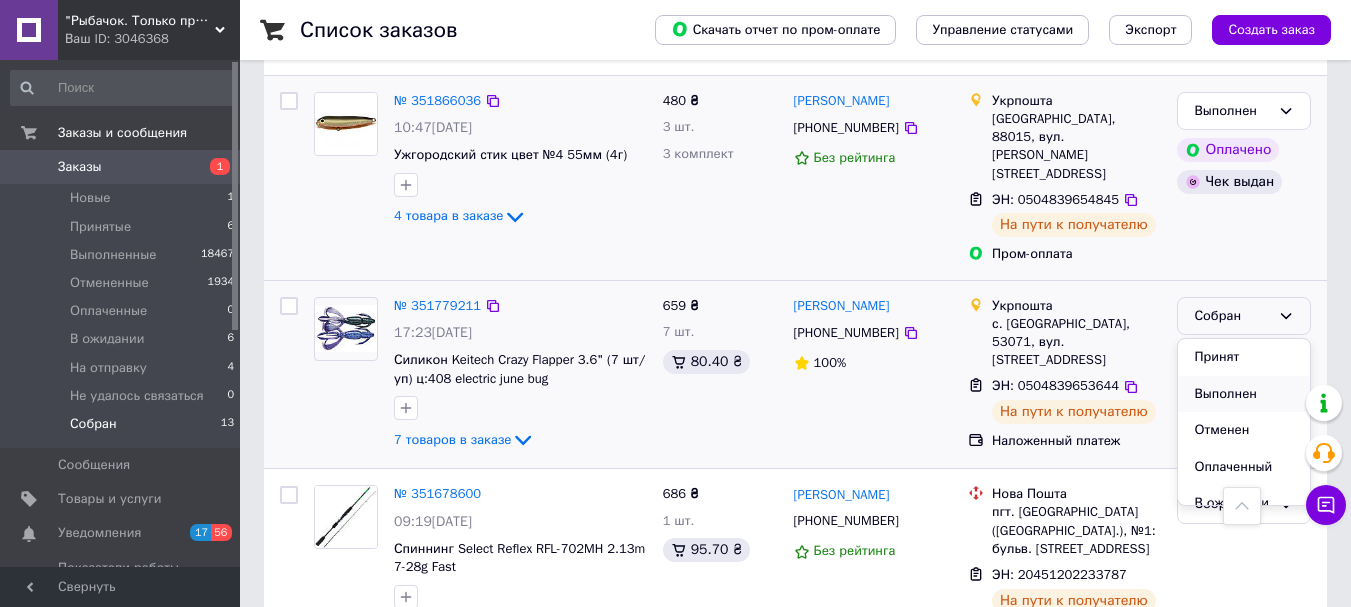 click on "Выполнен" at bounding box center (1244, 394) 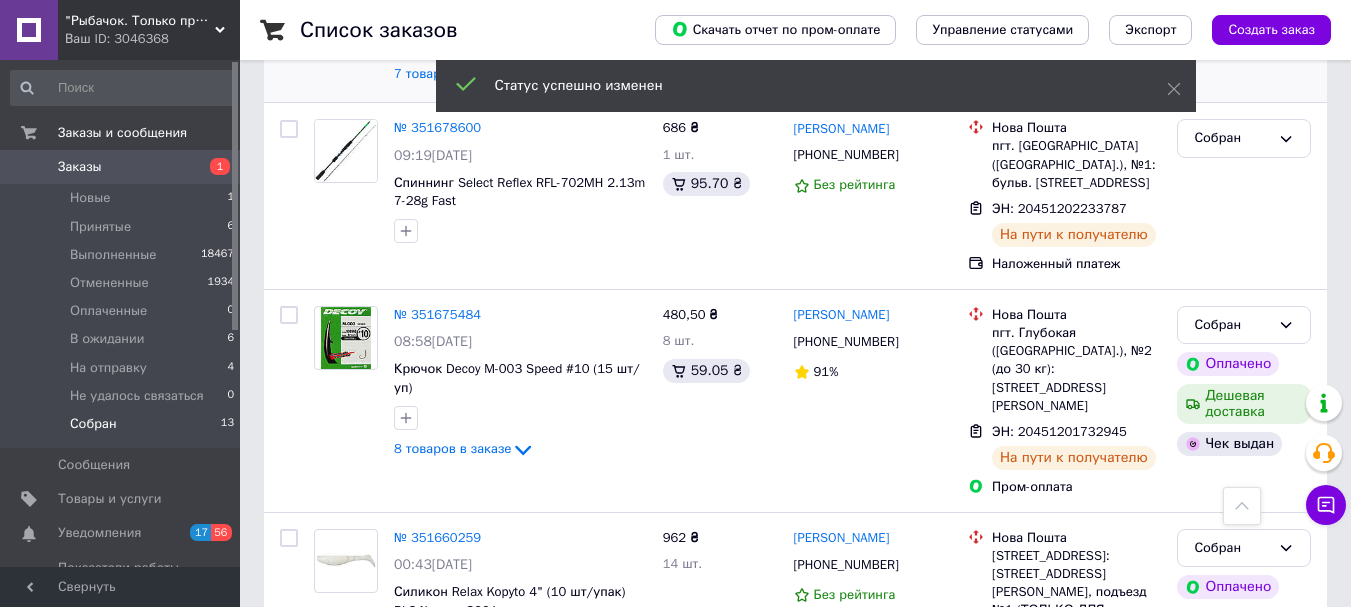 scroll, scrollTop: 800, scrollLeft: 0, axis: vertical 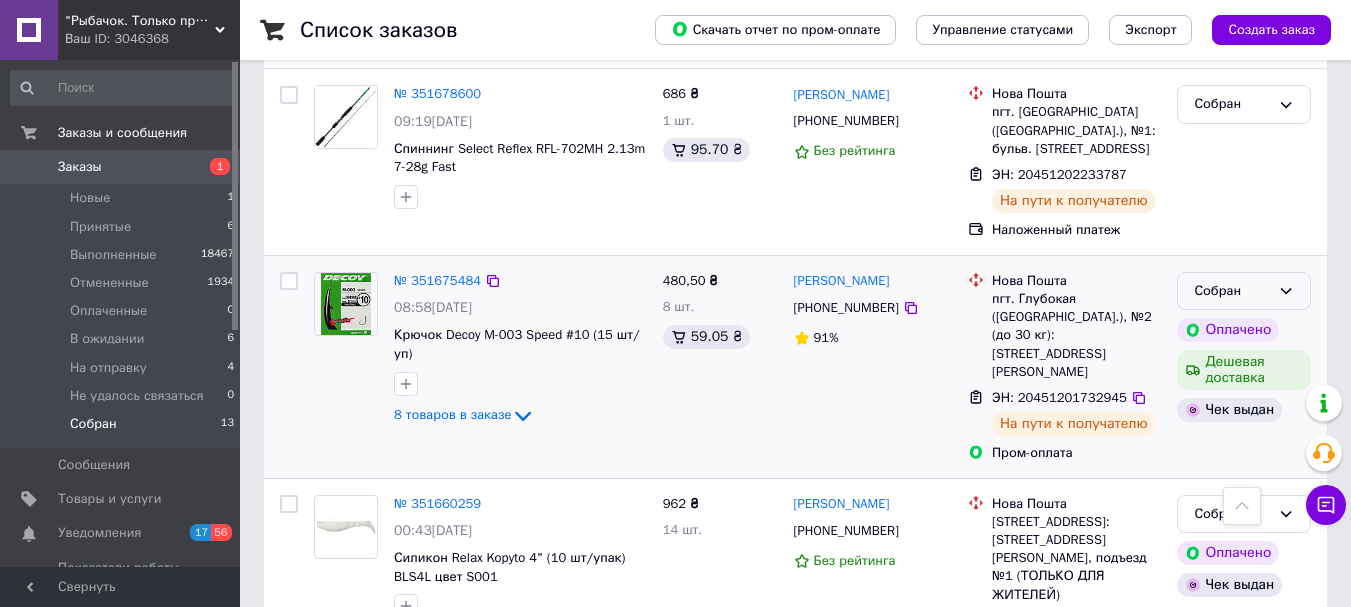 click 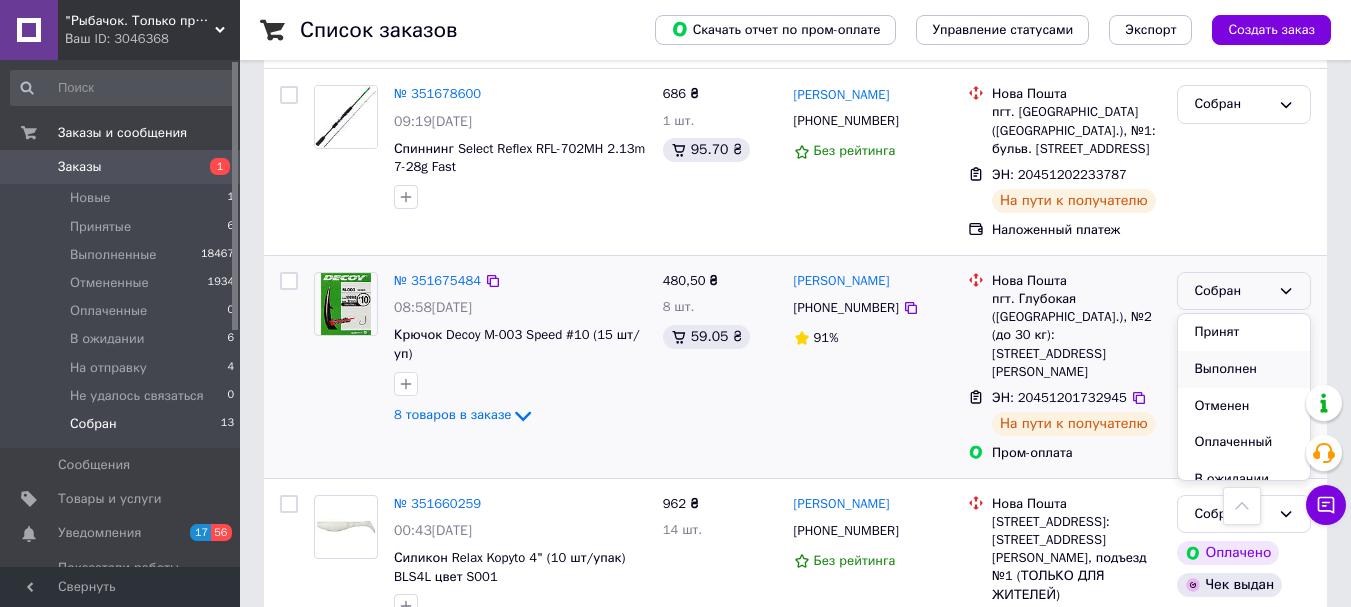 click on "Выполнен" at bounding box center (1244, 369) 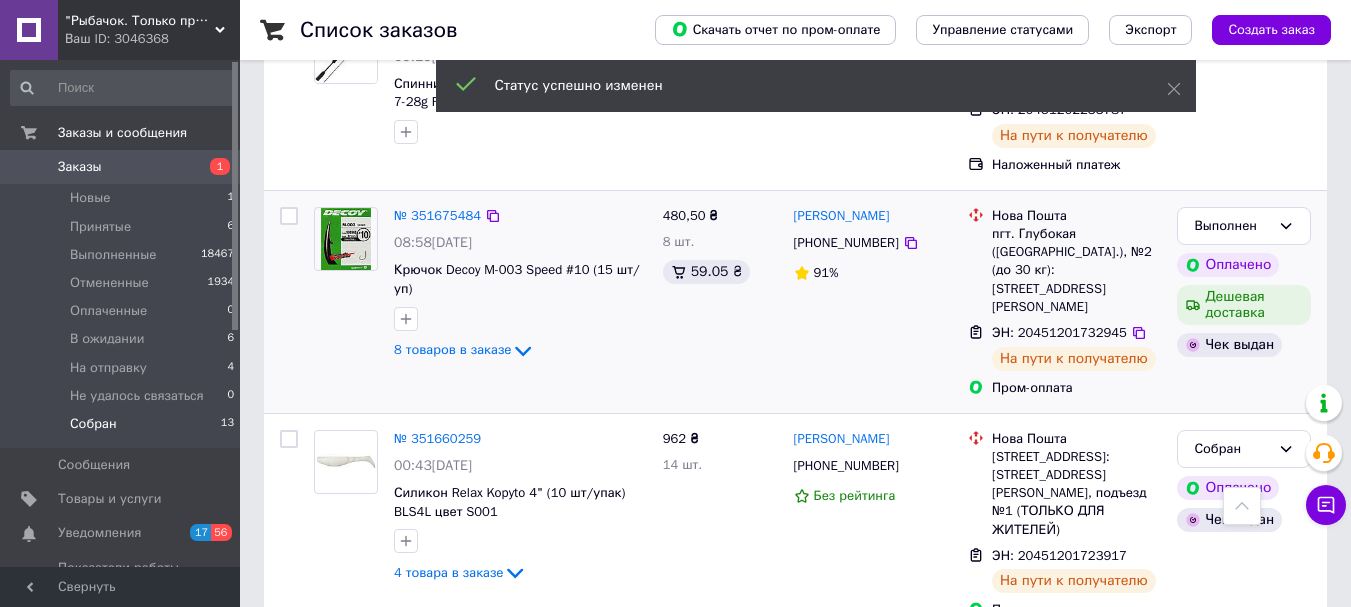 scroll, scrollTop: 900, scrollLeft: 0, axis: vertical 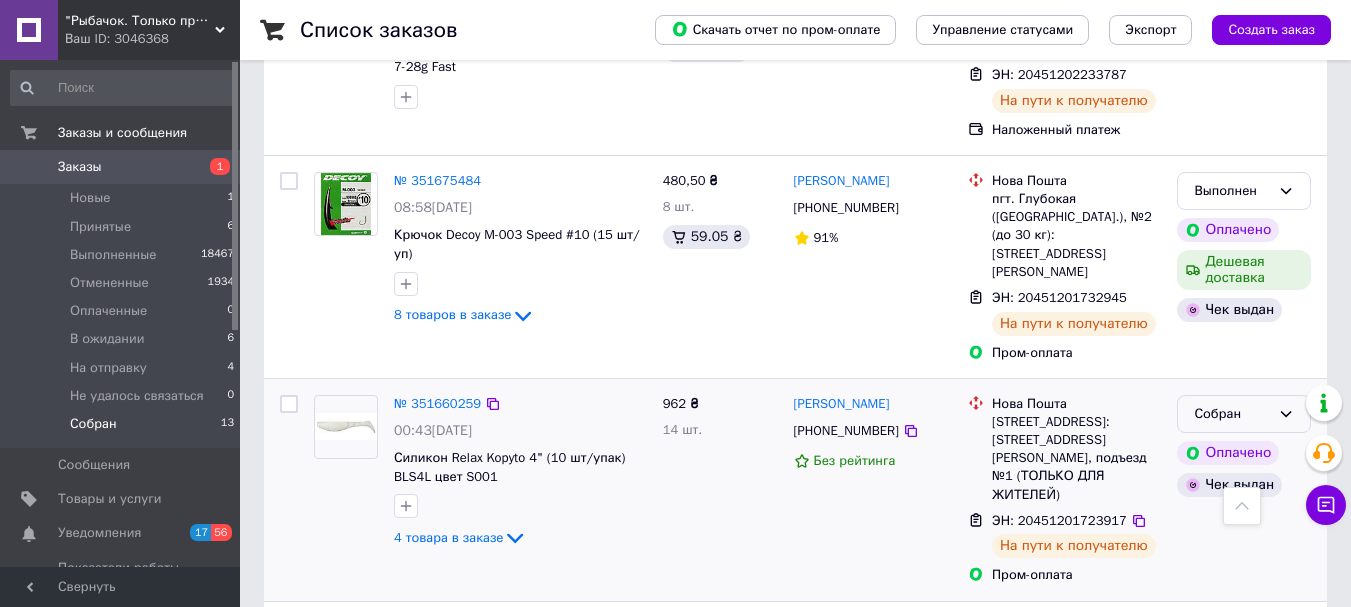 click on "Собран" at bounding box center [1232, 414] 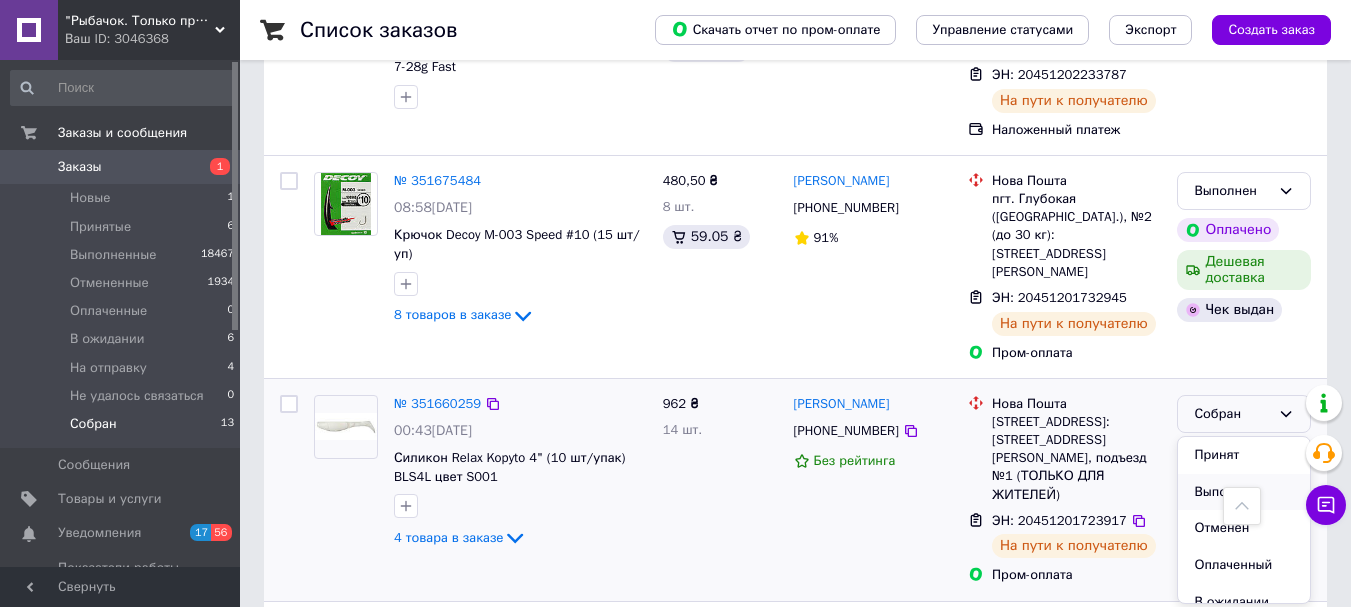 click on "Выполнен" at bounding box center [1244, 492] 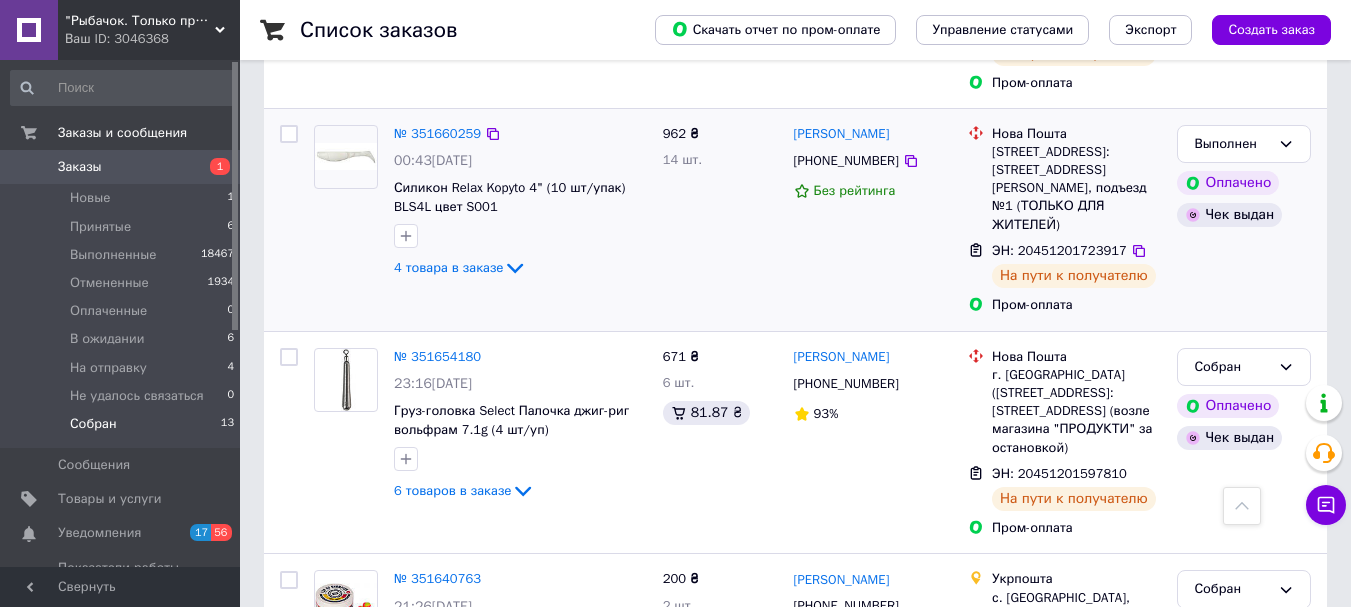 scroll, scrollTop: 1200, scrollLeft: 0, axis: vertical 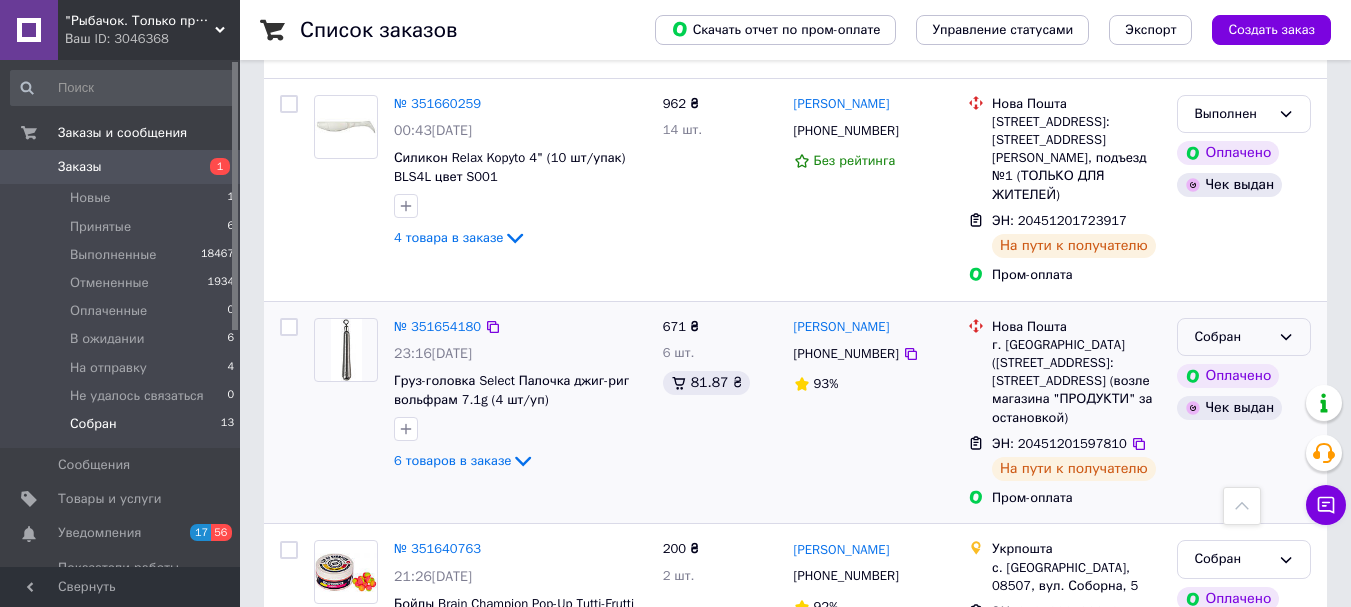 click on "Собран" at bounding box center [1232, 337] 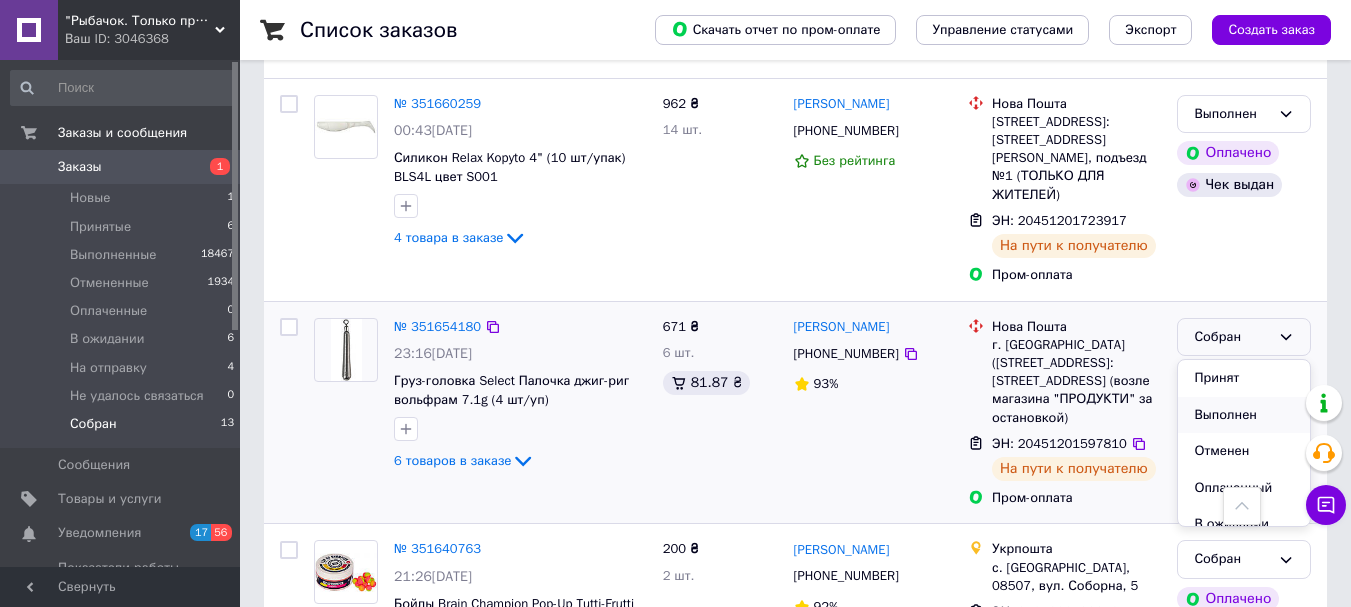 click on "Выполнен" at bounding box center (1244, 415) 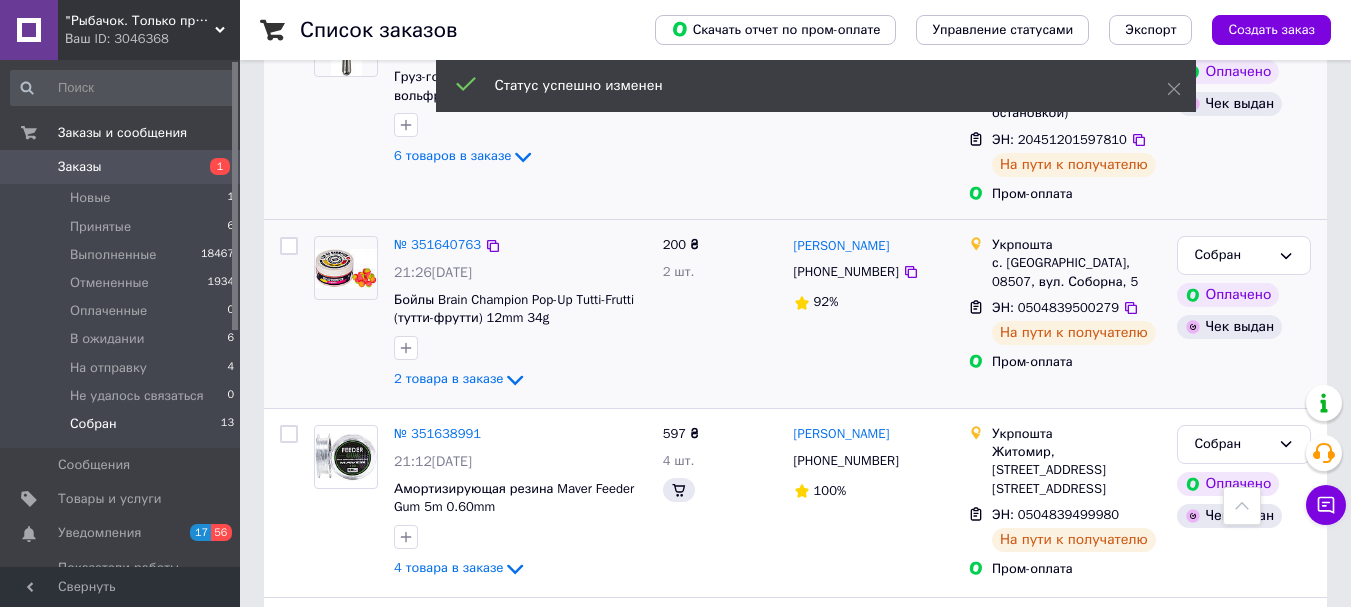 scroll, scrollTop: 729, scrollLeft: 0, axis: vertical 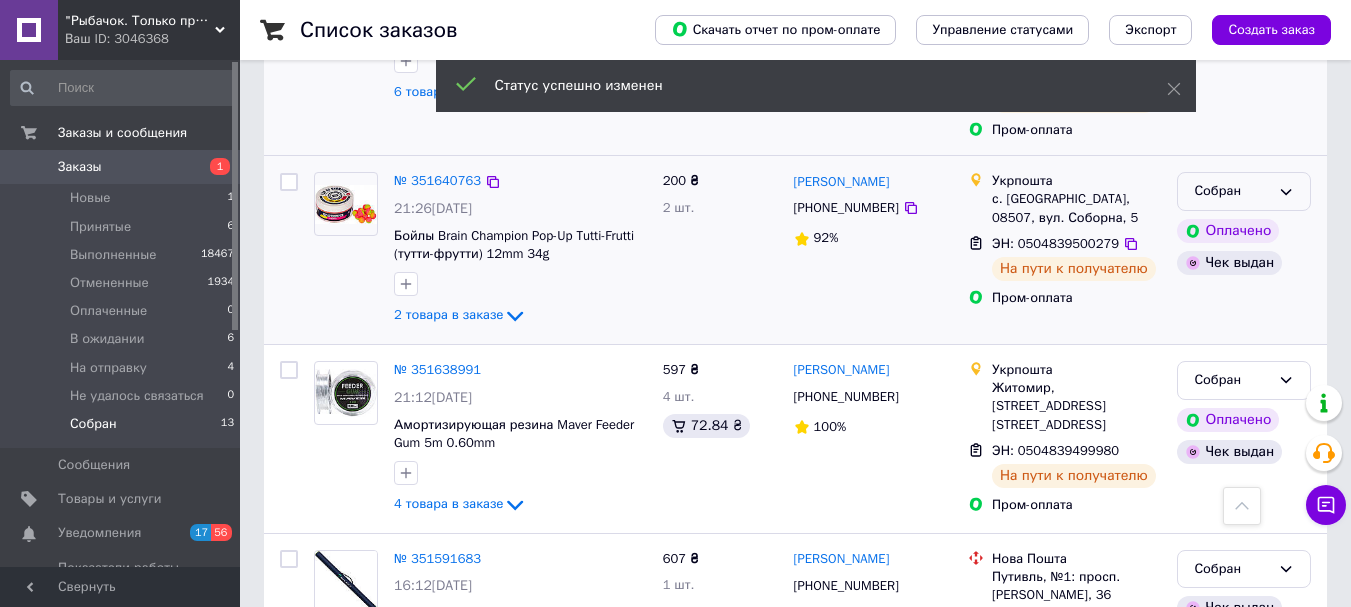 click 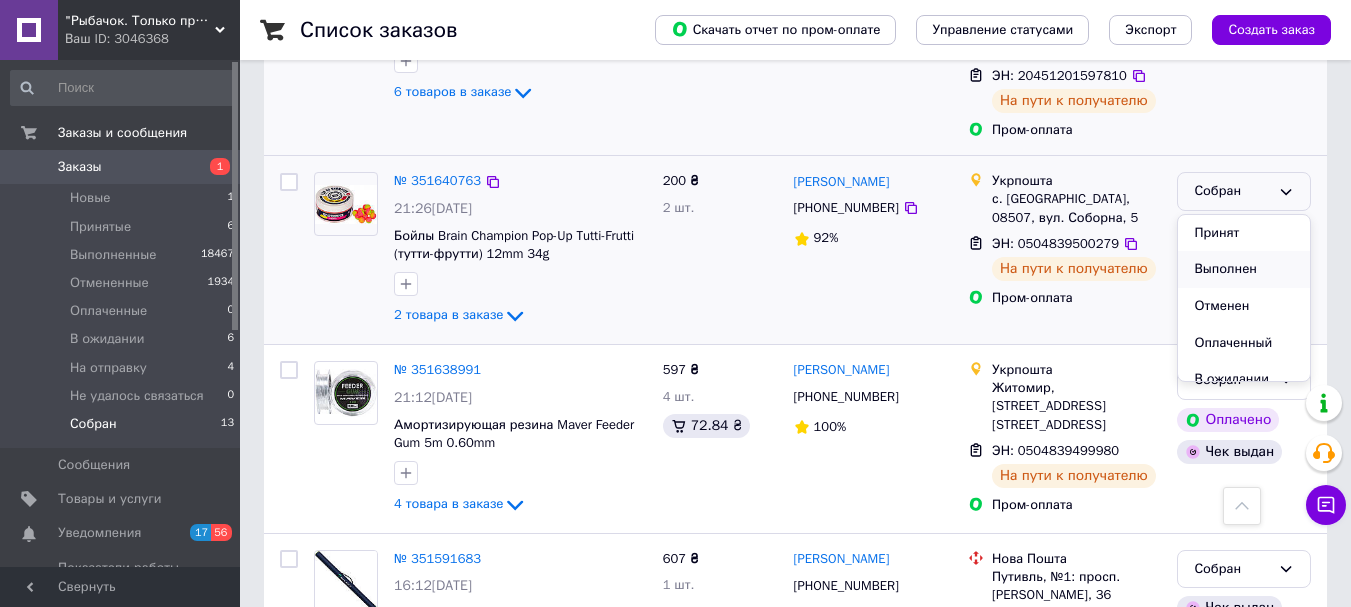 click on "Выполнен" at bounding box center (1244, 269) 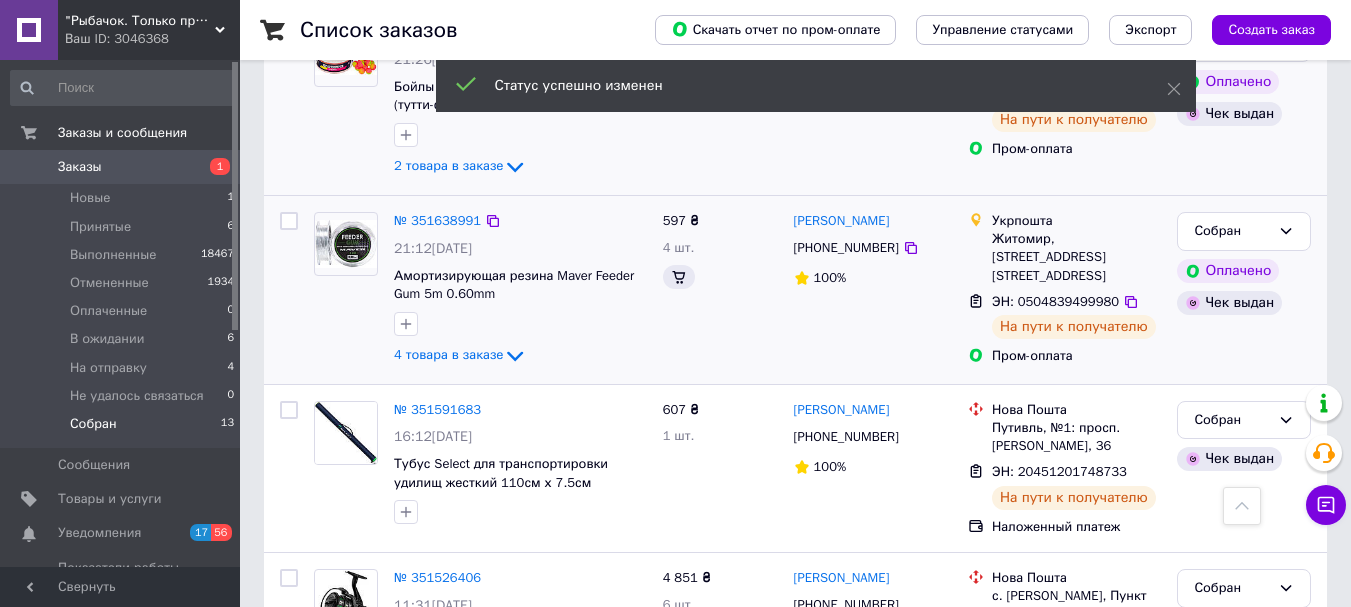 scroll, scrollTop: 929, scrollLeft: 0, axis: vertical 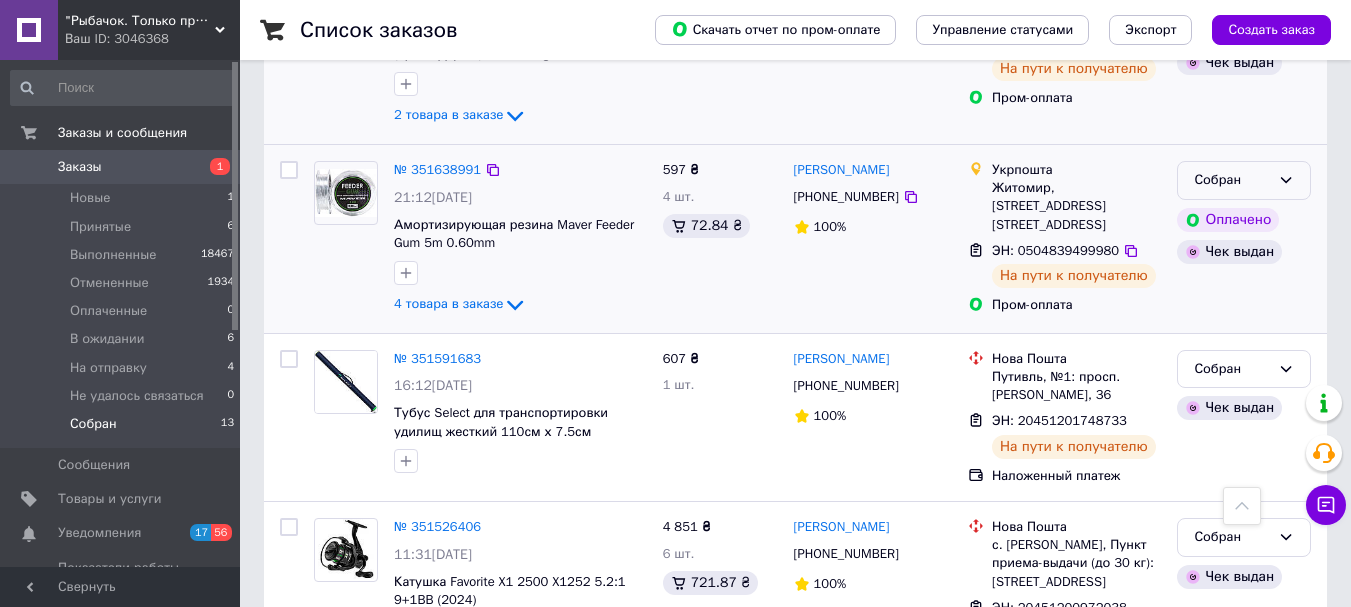 click 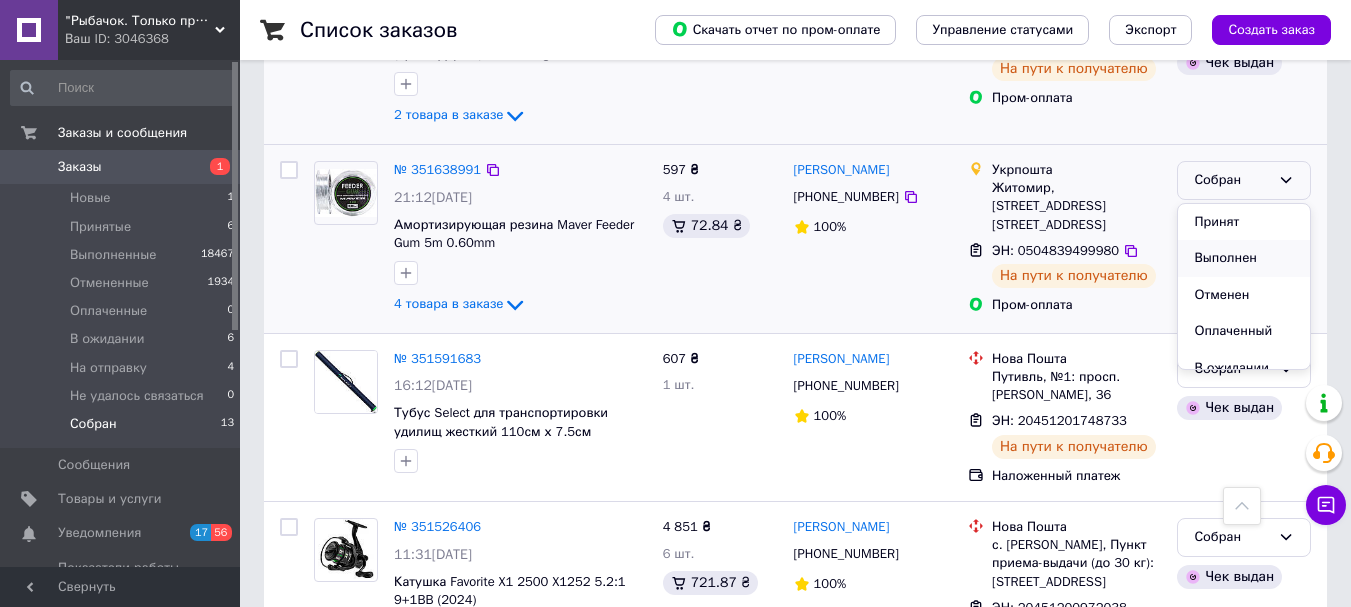 click on "Выполнен" at bounding box center (1244, 258) 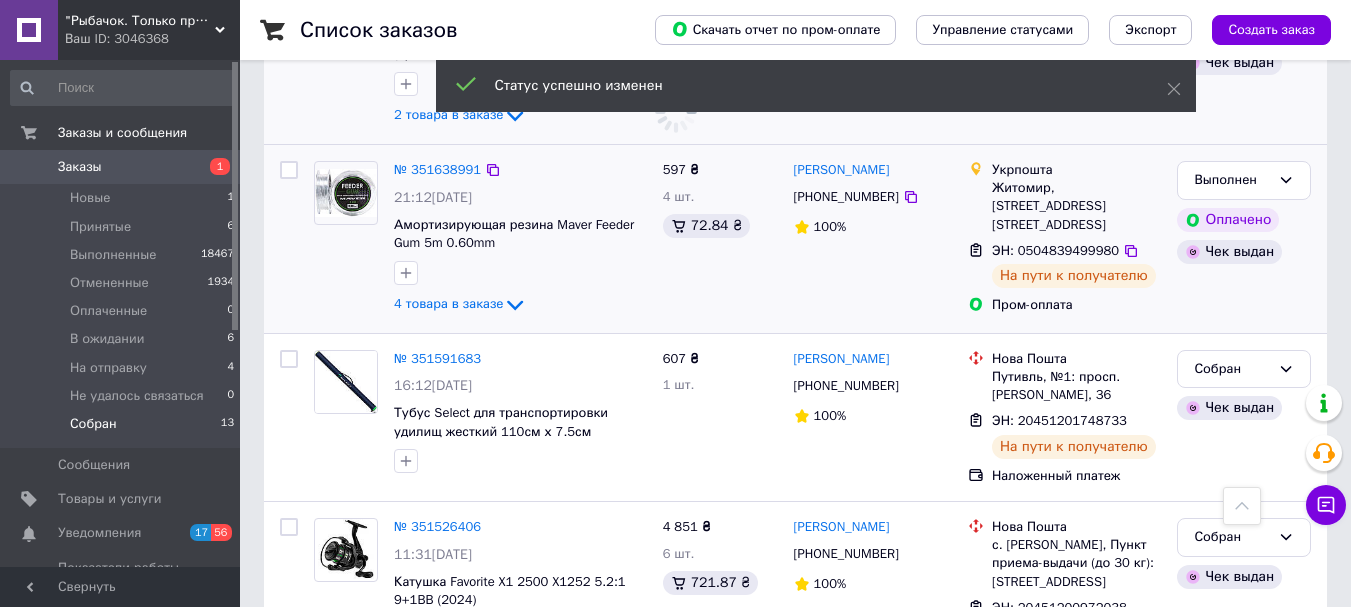 scroll, scrollTop: 1029, scrollLeft: 0, axis: vertical 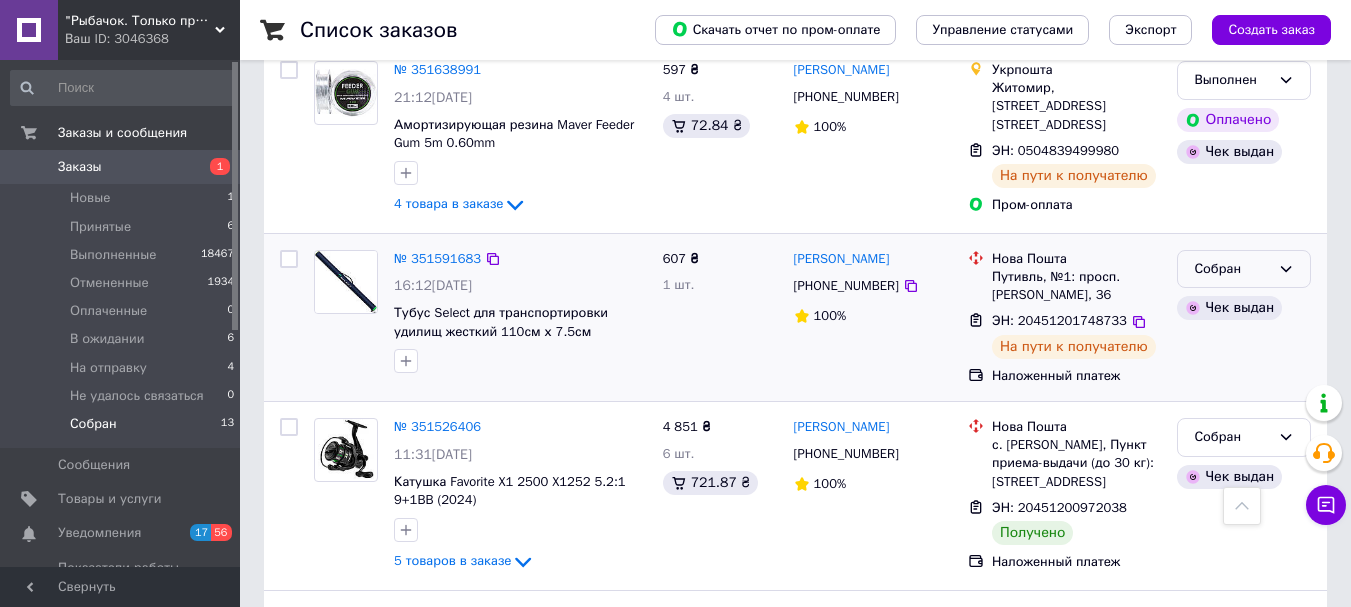 click on "Собран" at bounding box center (1232, 269) 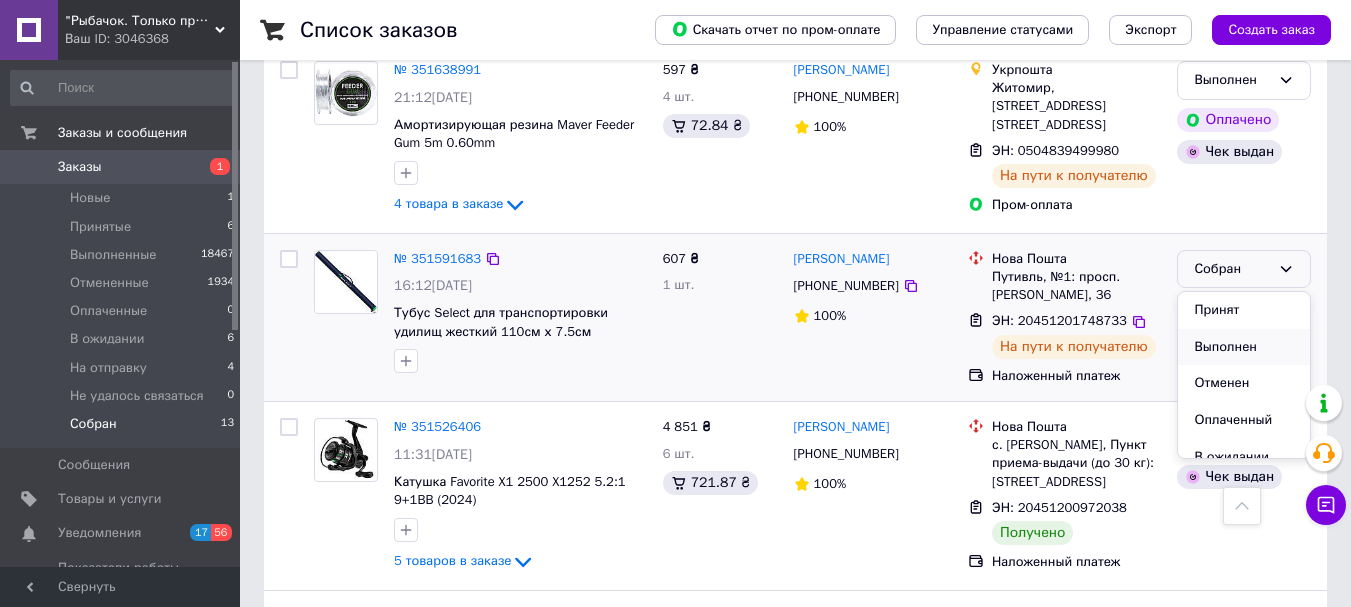 click on "Выполнен" at bounding box center (1244, 347) 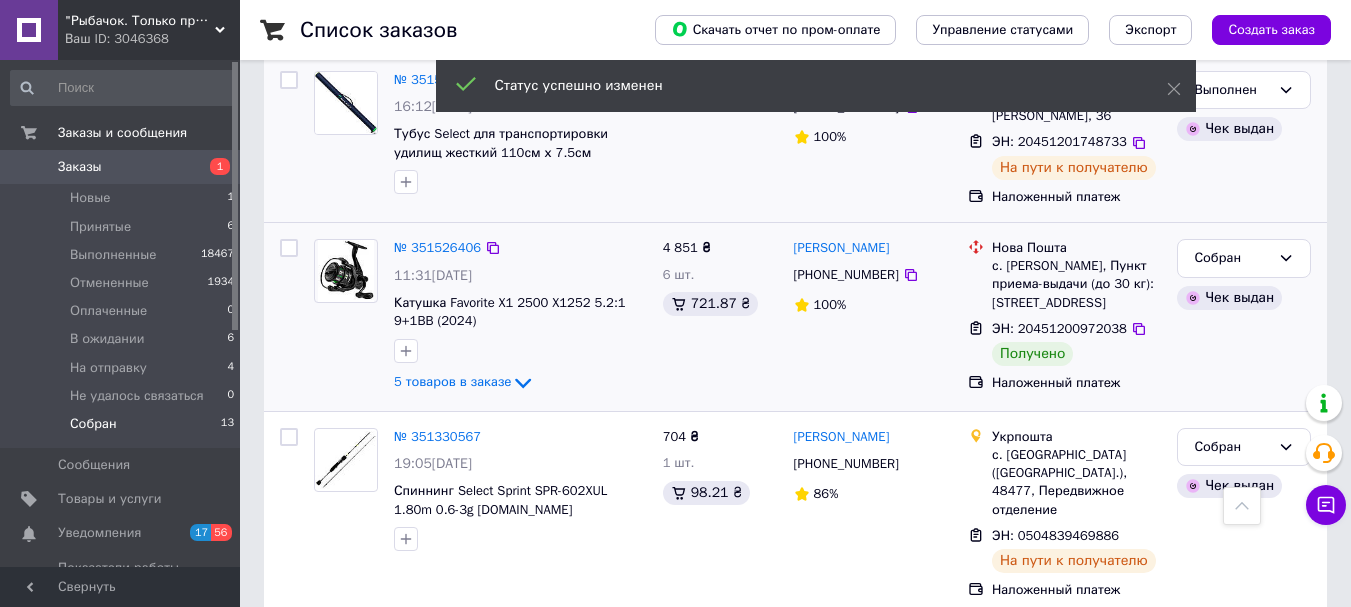 scroll, scrollTop: 1229, scrollLeft: 0, axis: vertical 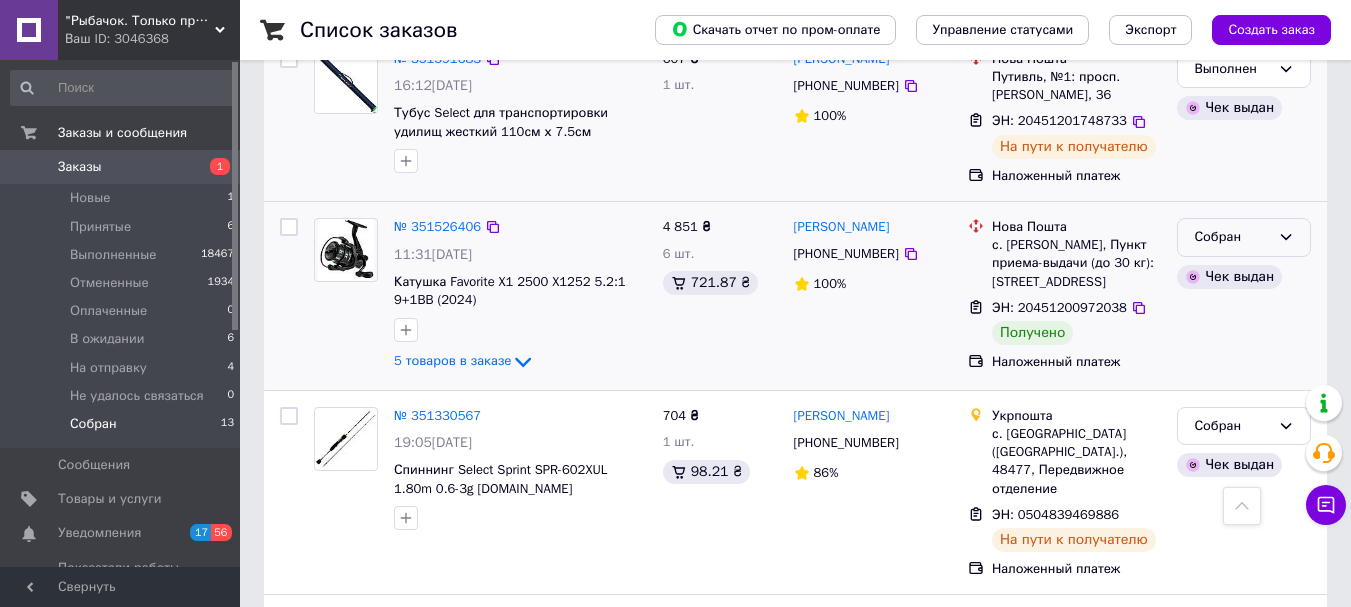click on "Собран" at bounding box center [1232, 237] 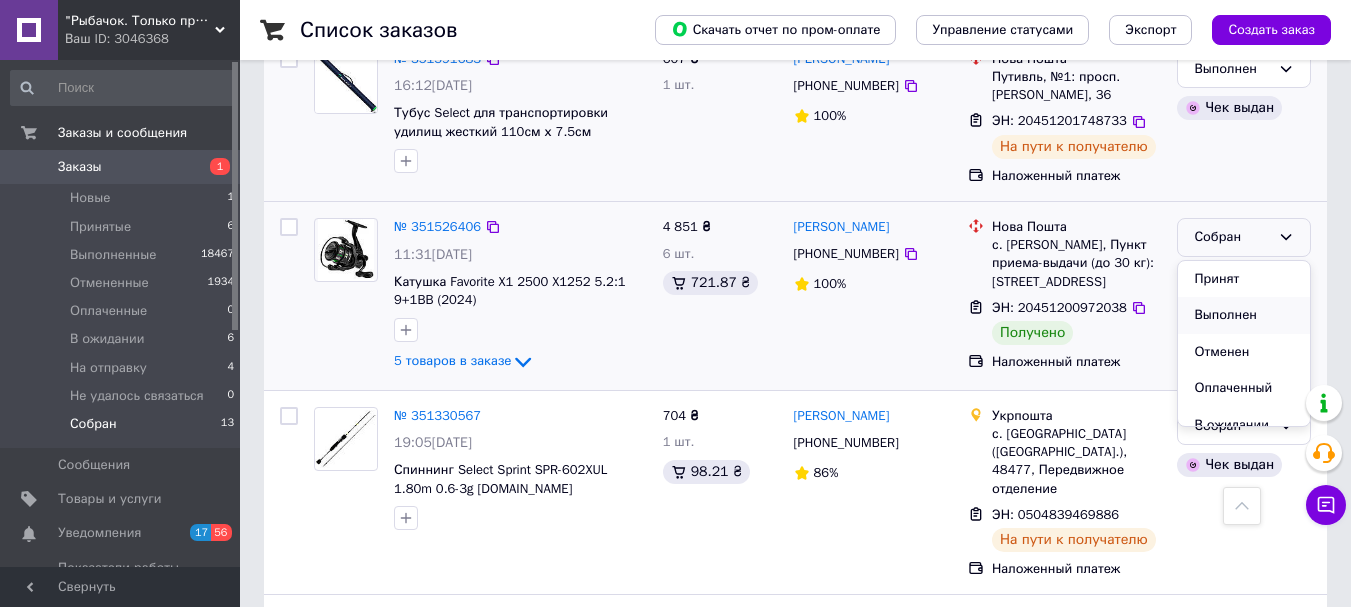 click on "Выполнен" at bounding box center (1244, 315) 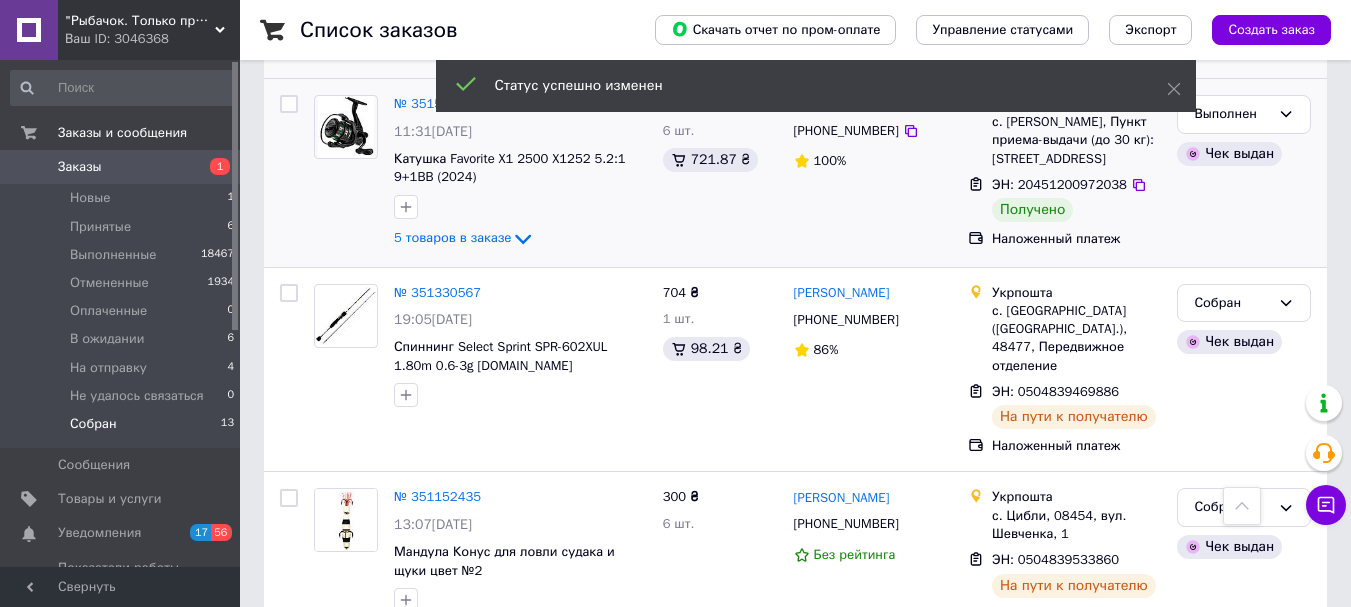 scroll, scrollTop: 1429, scrollLeft: 0, axis: vertical 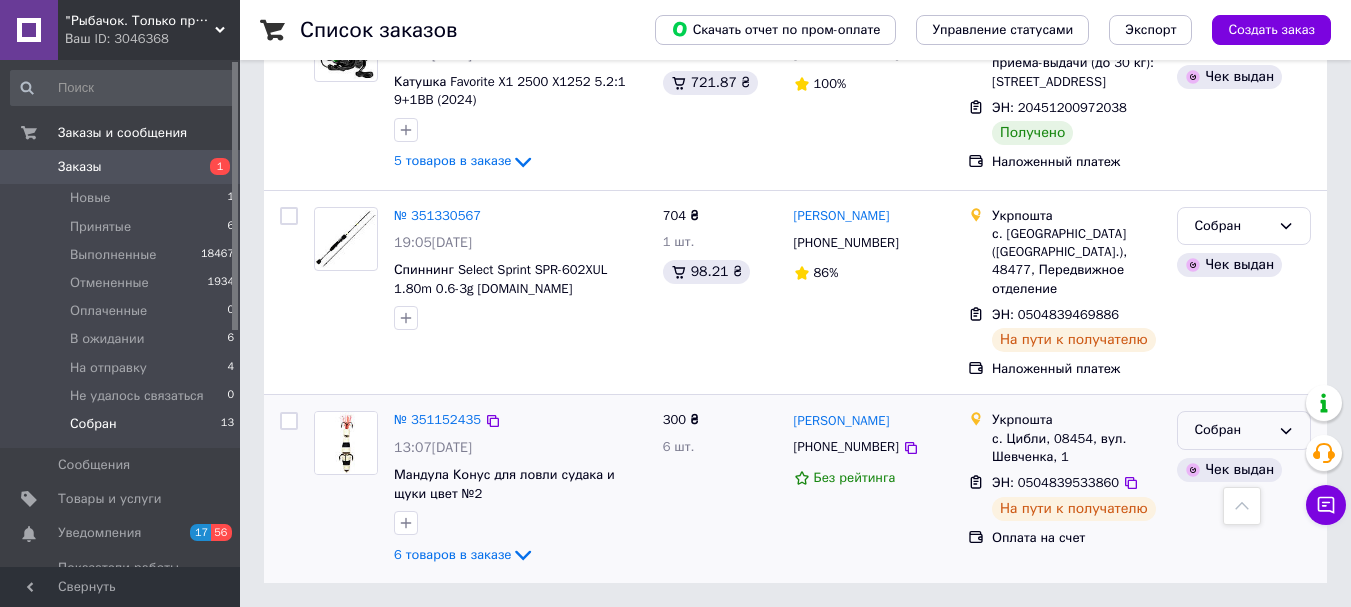 click on "Собран" at bounding box center (1232, 430) 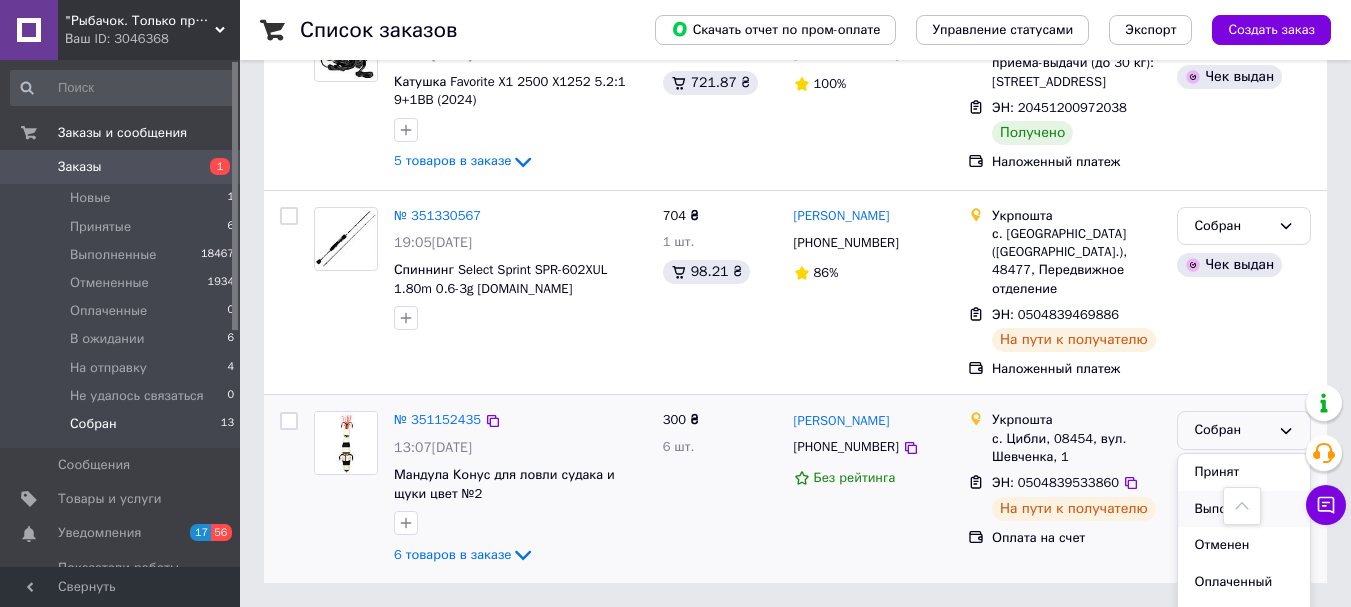 click on "Выполнен" at bounding box center [1244, 509] 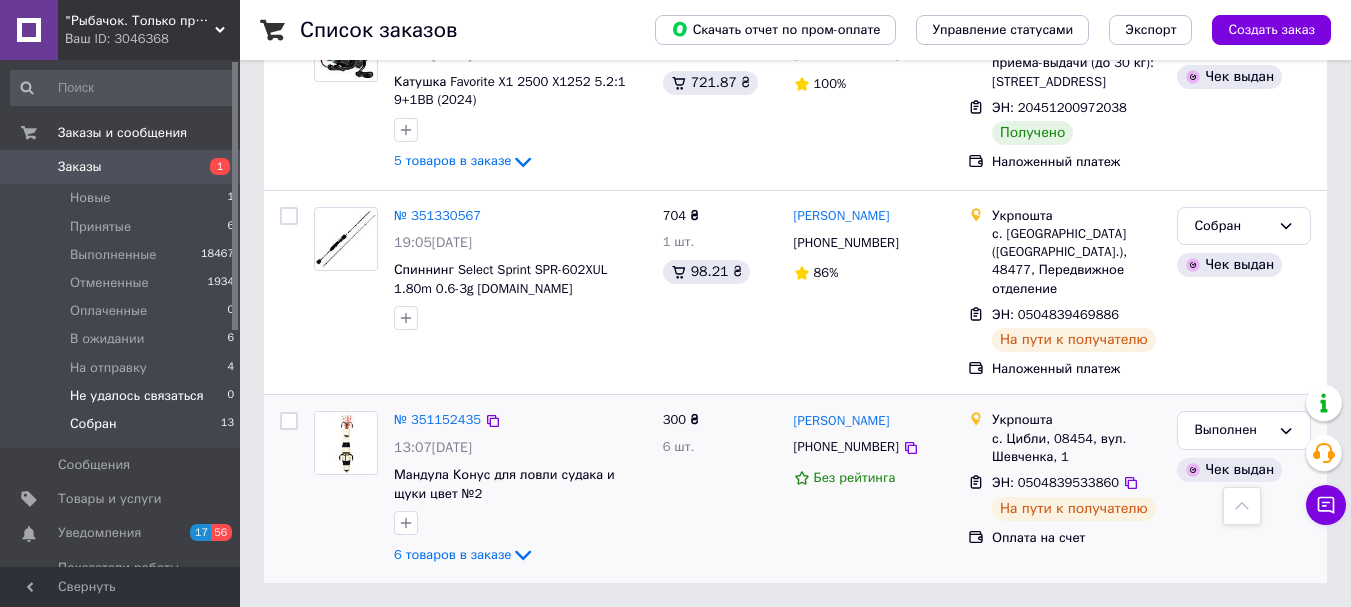 click on "Не удалось связаться" at bounding box center (137, 396) 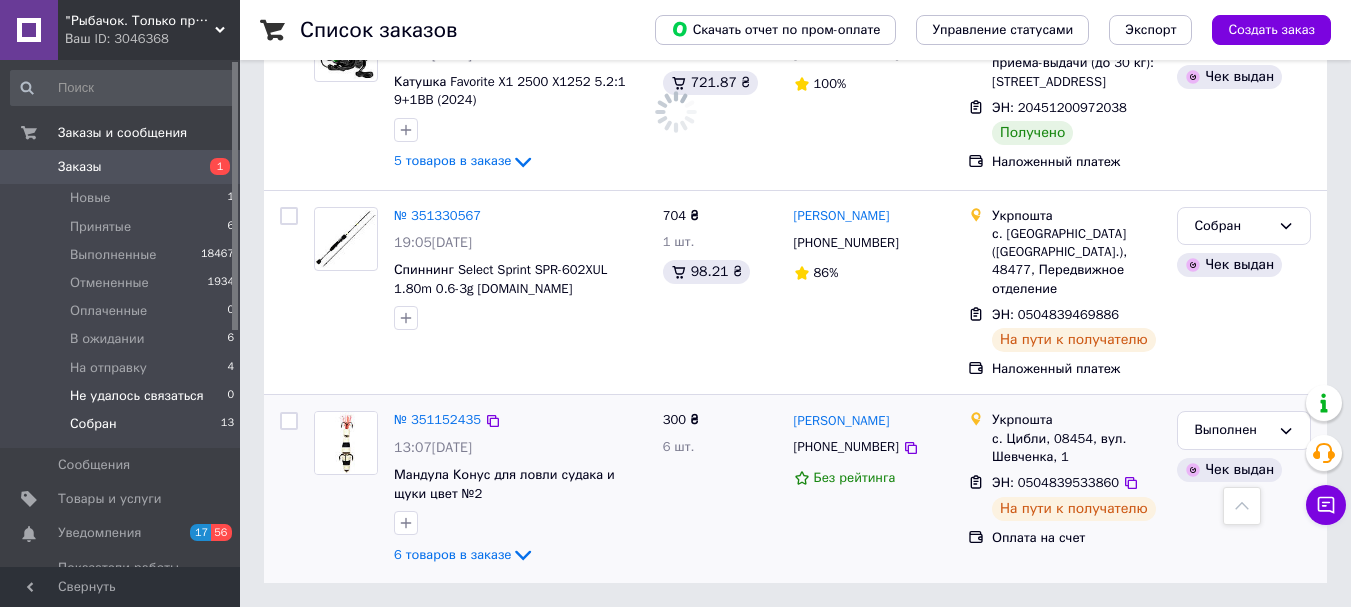 scroll, scrollTop: 0, scrollLeft: 0, axis: both 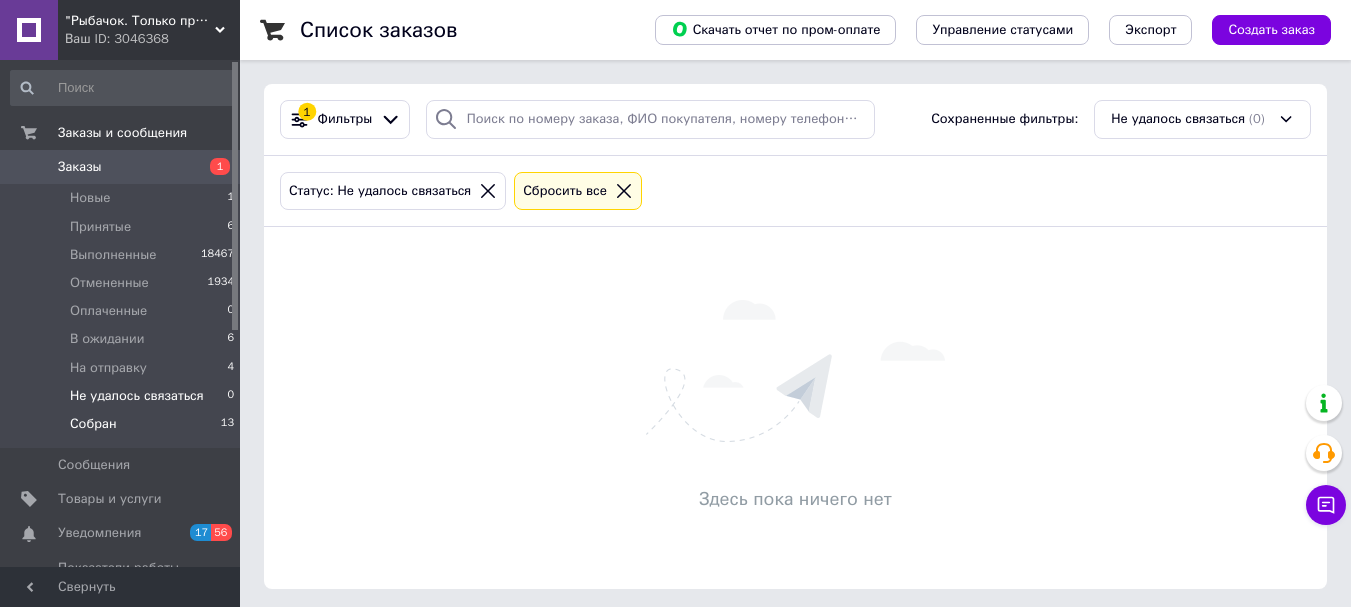 click on "Собран" at bounding box center [93, 424] 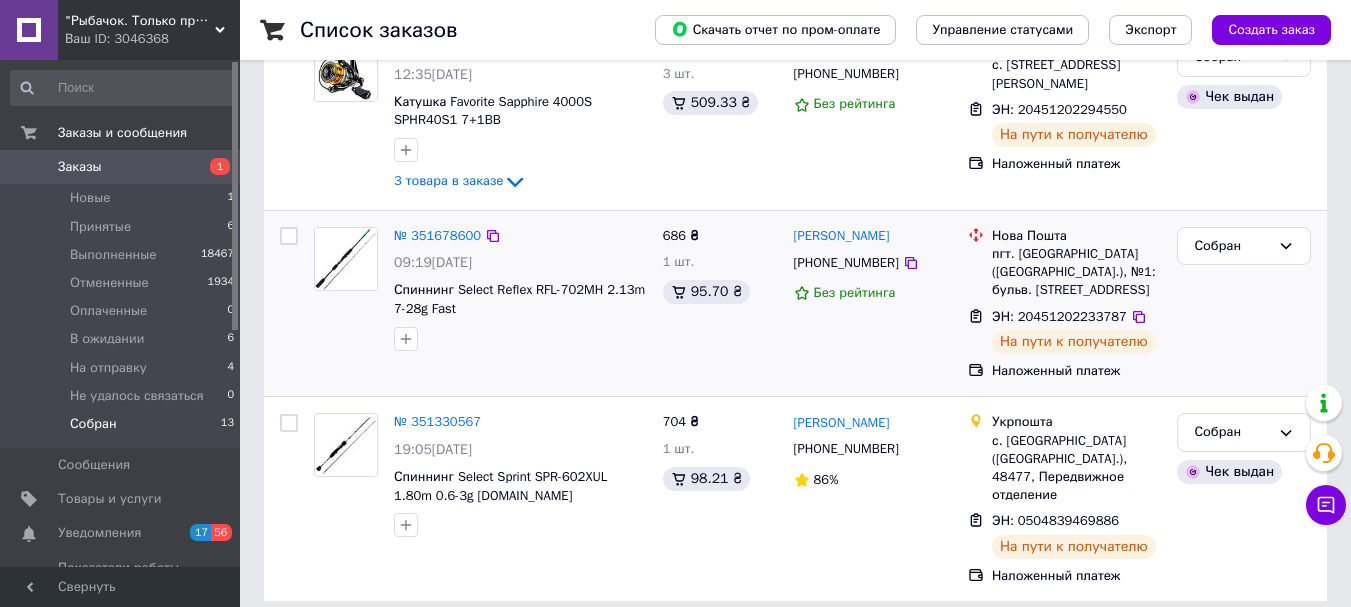 scroll, scrollTop: 165, scrollLeft: 0, axis: vertical 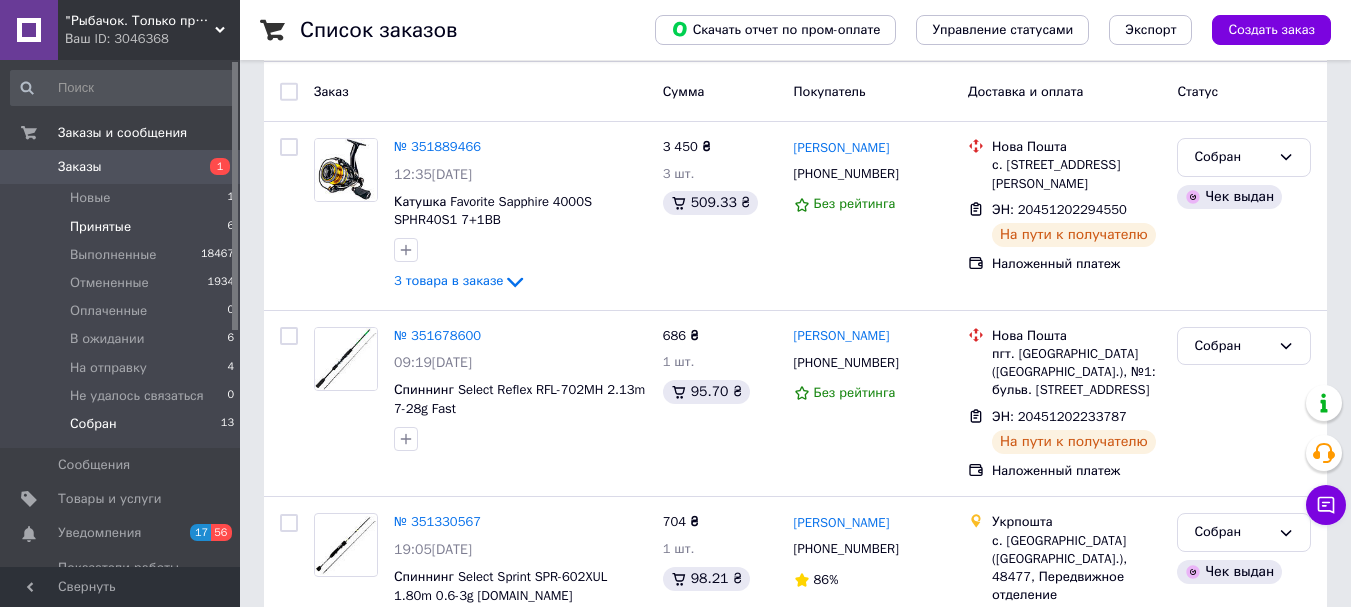 click on "Принятые" at bounding box center [100, 227] 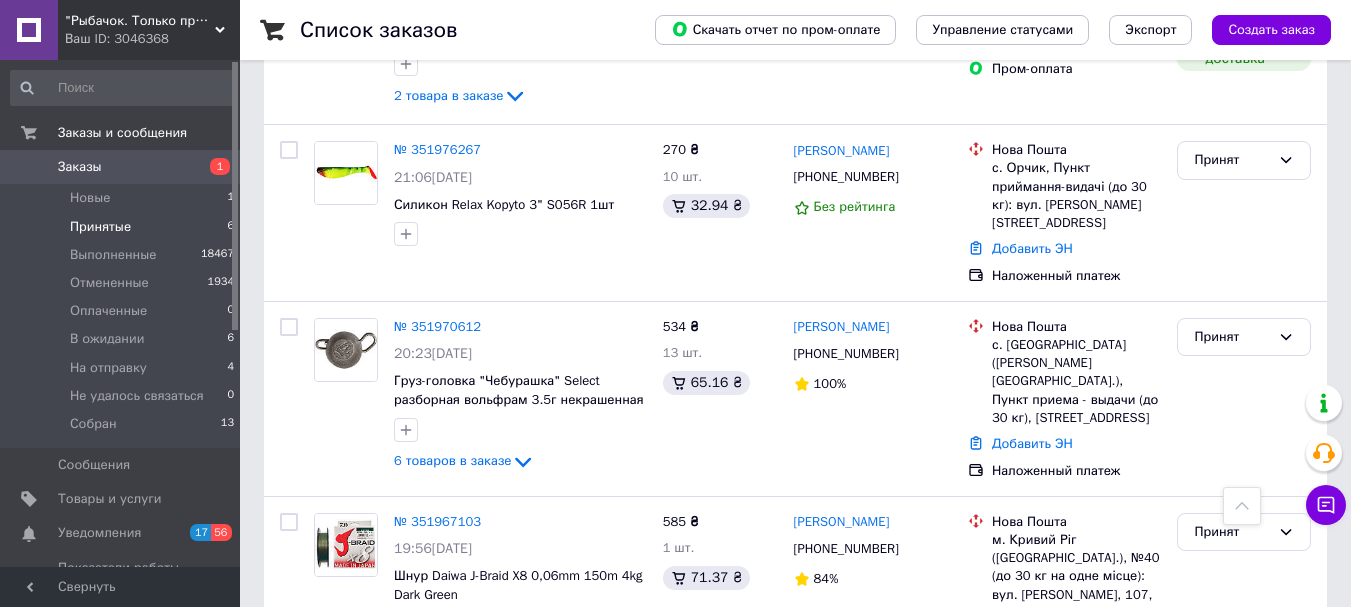 scroll, scrollTop: 1008, scrollLeft: 0, axis: vertical 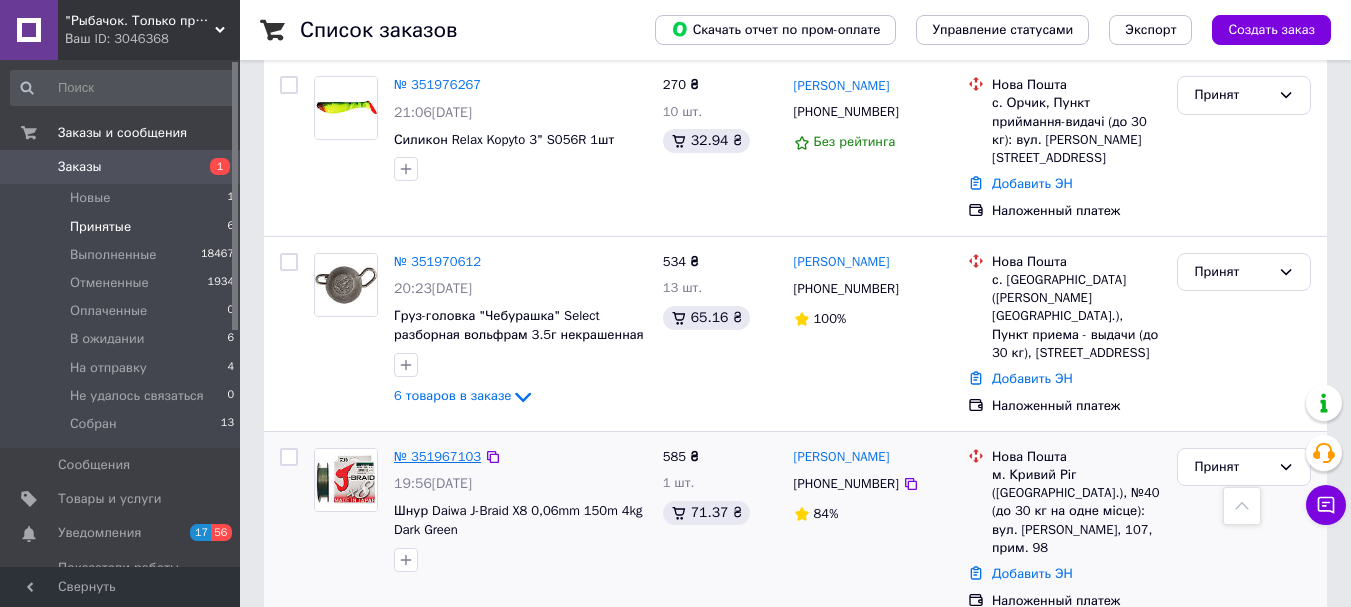 click on "№ 351967103" at bounding box center [437, 456] 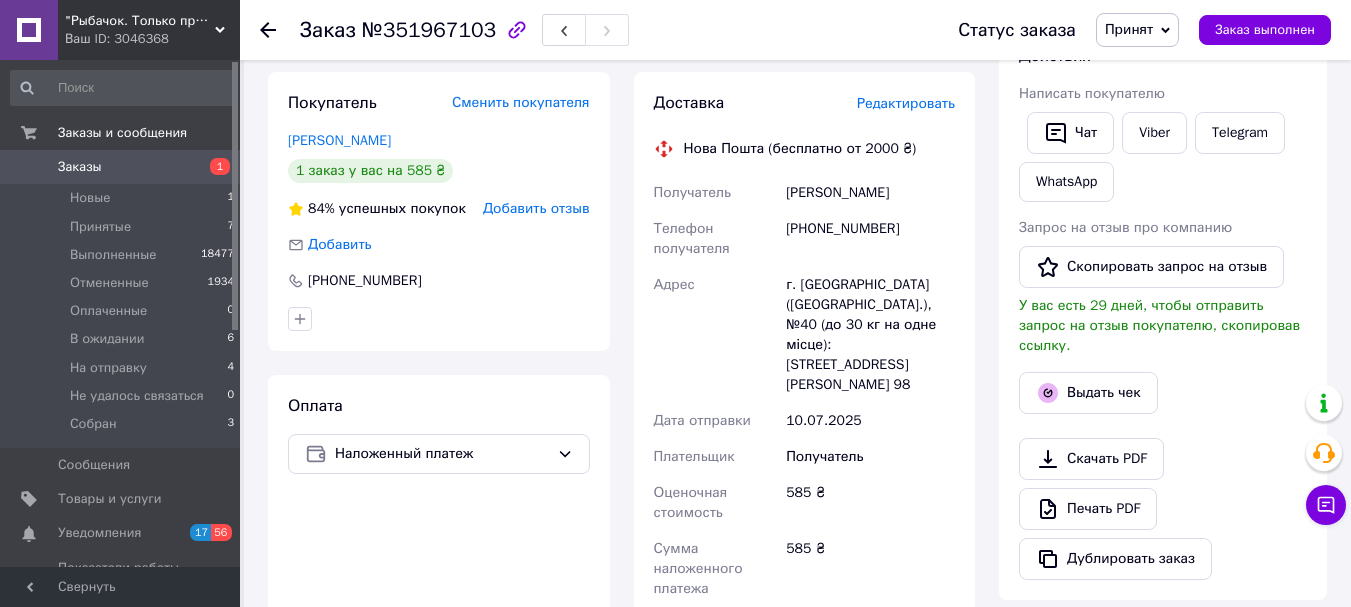 scroll, scrollTop: 400, scrollLeft: 0, axis: vertical 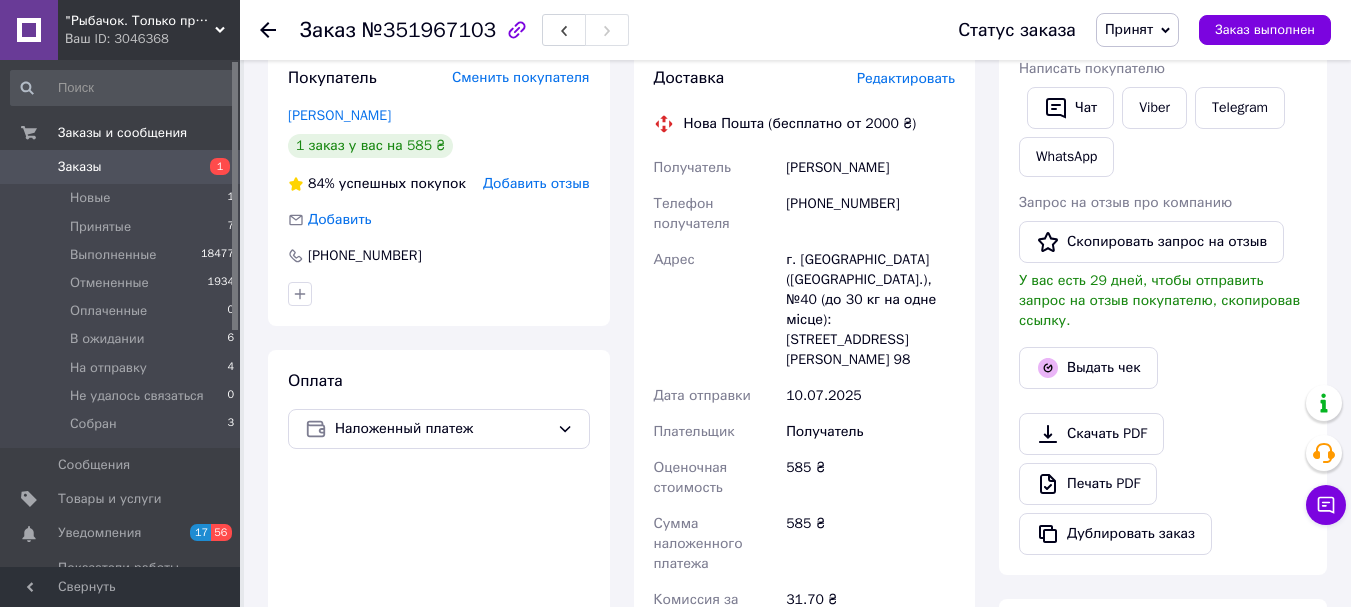 click on "Принят" at bounding box center [1129, 29] 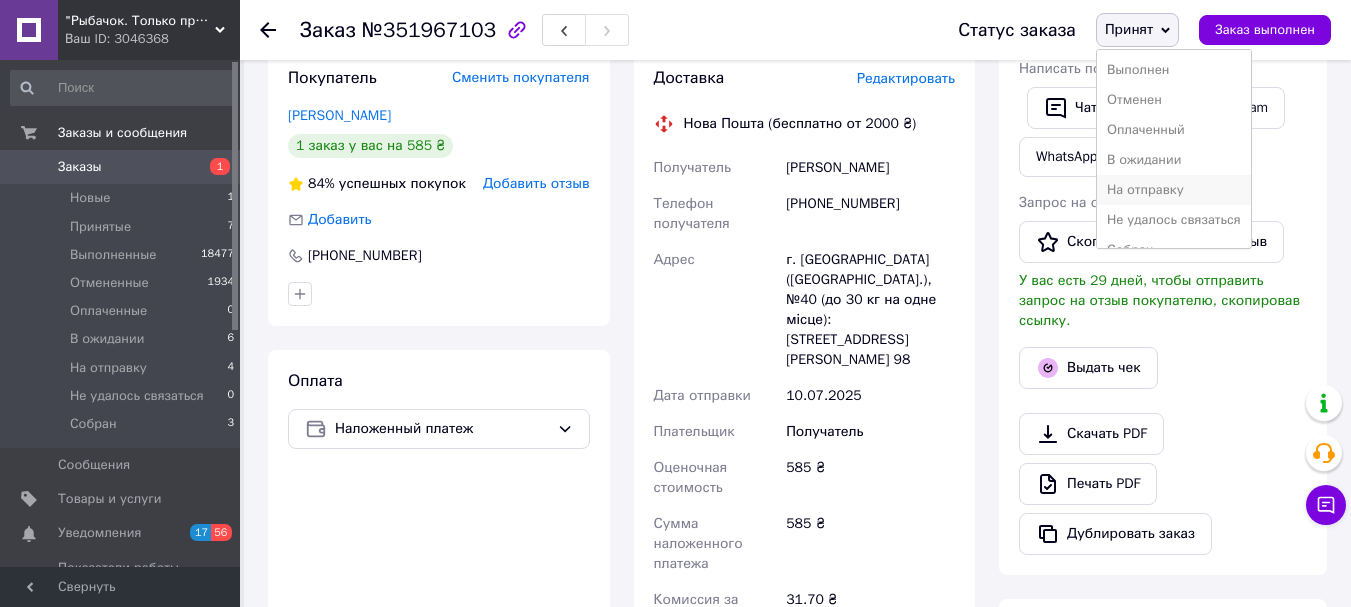 click on "На отправку" at bounding box center (1174, 190) 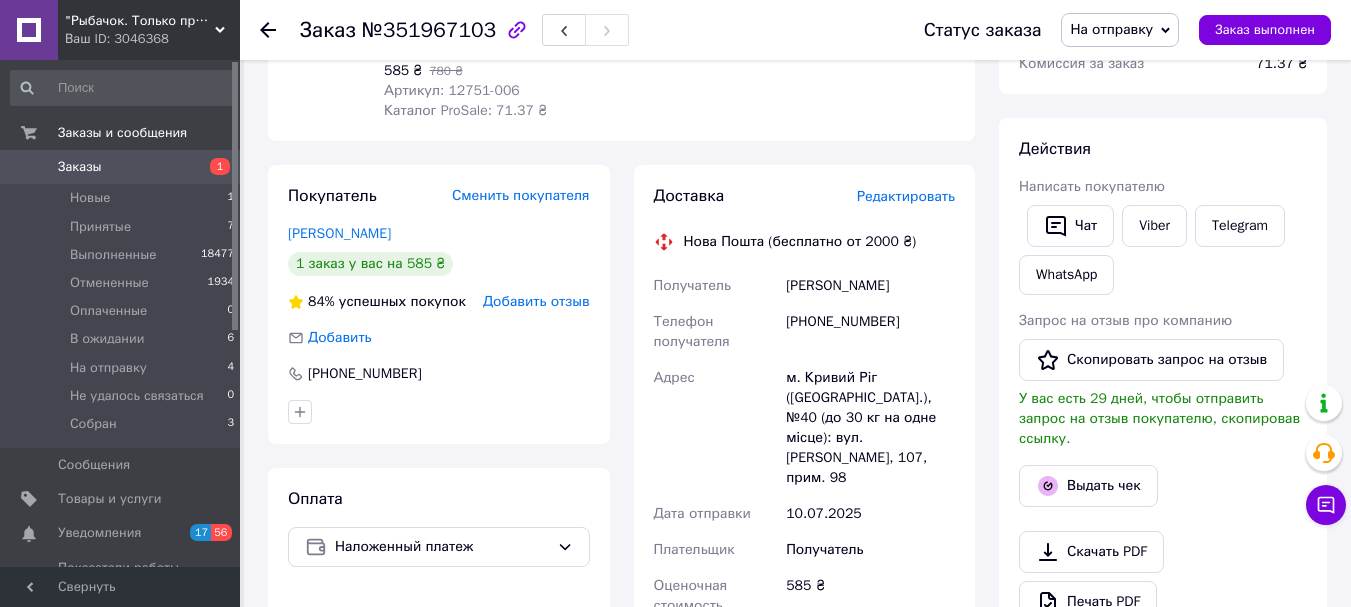 scroll, scrollTop: 100, scrollLeft: 0, axis: vertical 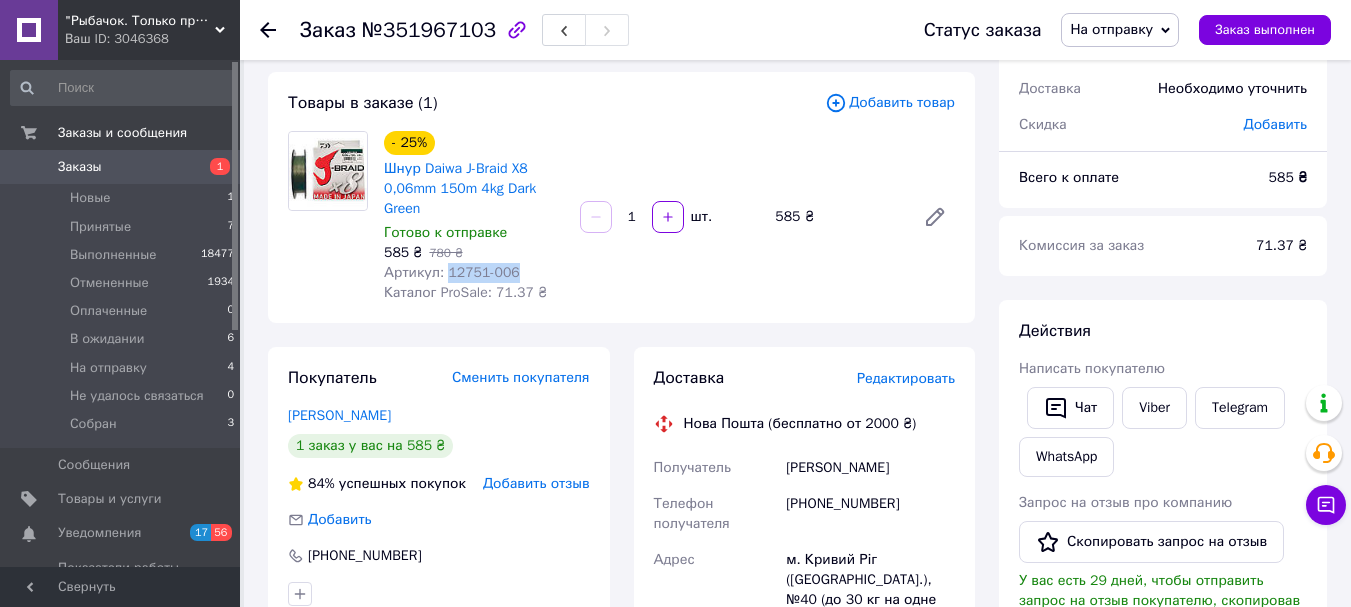 drag, startPoint x: 514, startPoint y: 270, endPoint x: 446, endPoint y: 268, distance: 68.0294 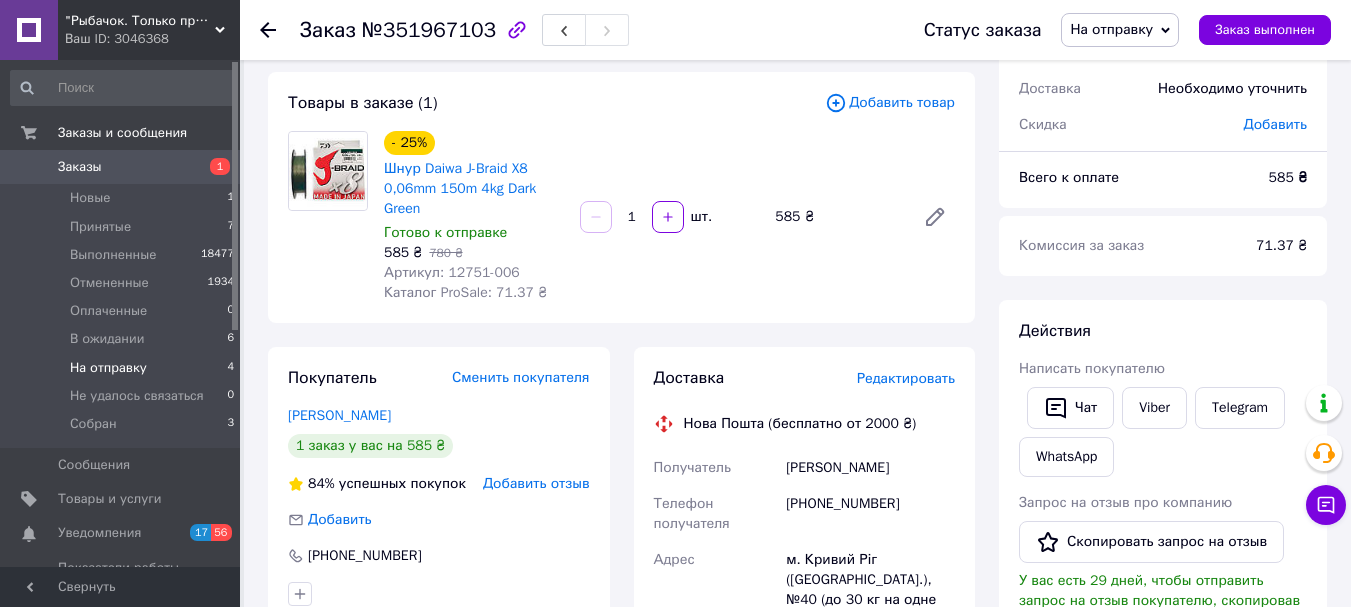 click on "На отправку" at bounding box center (108, 368) 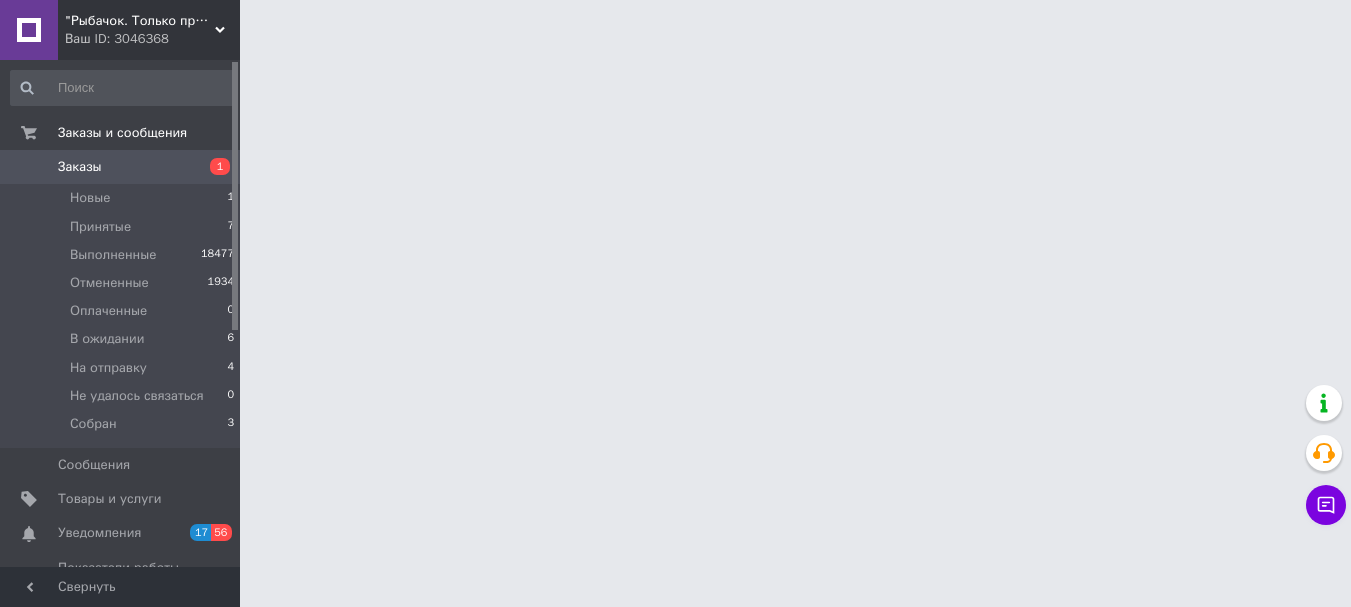 scroll, scrollTop: 0, scrollLeft: 0, axis: both 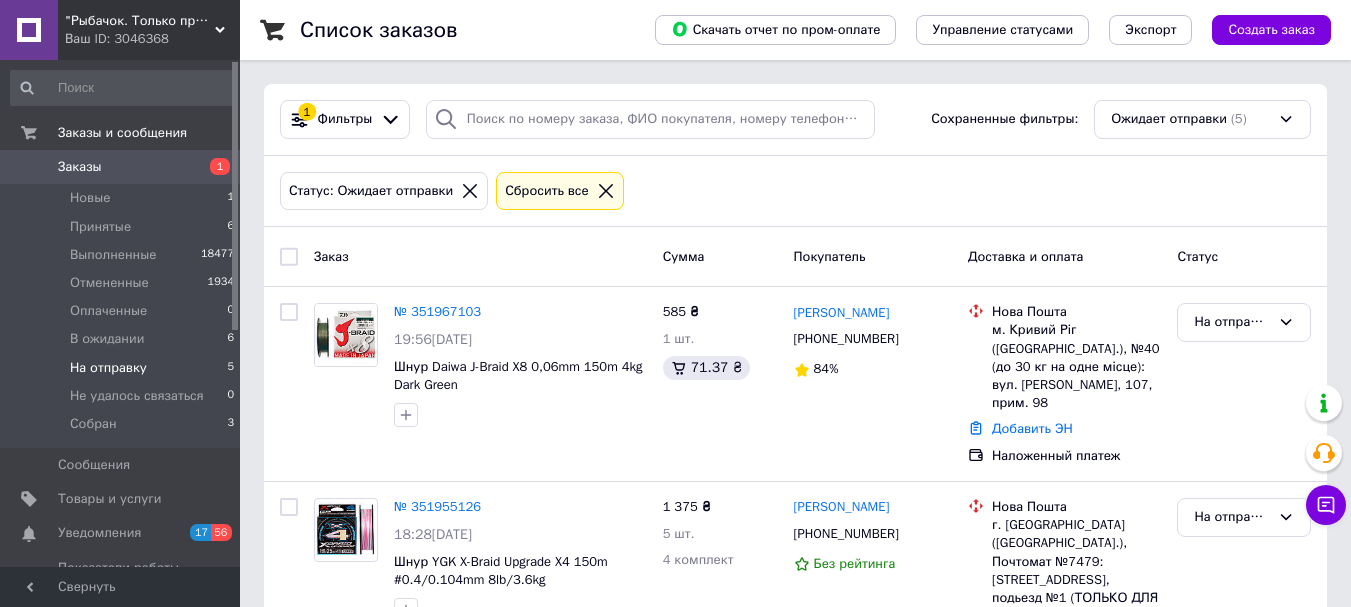 click on "Заказы" at bounding box center [80, 167] 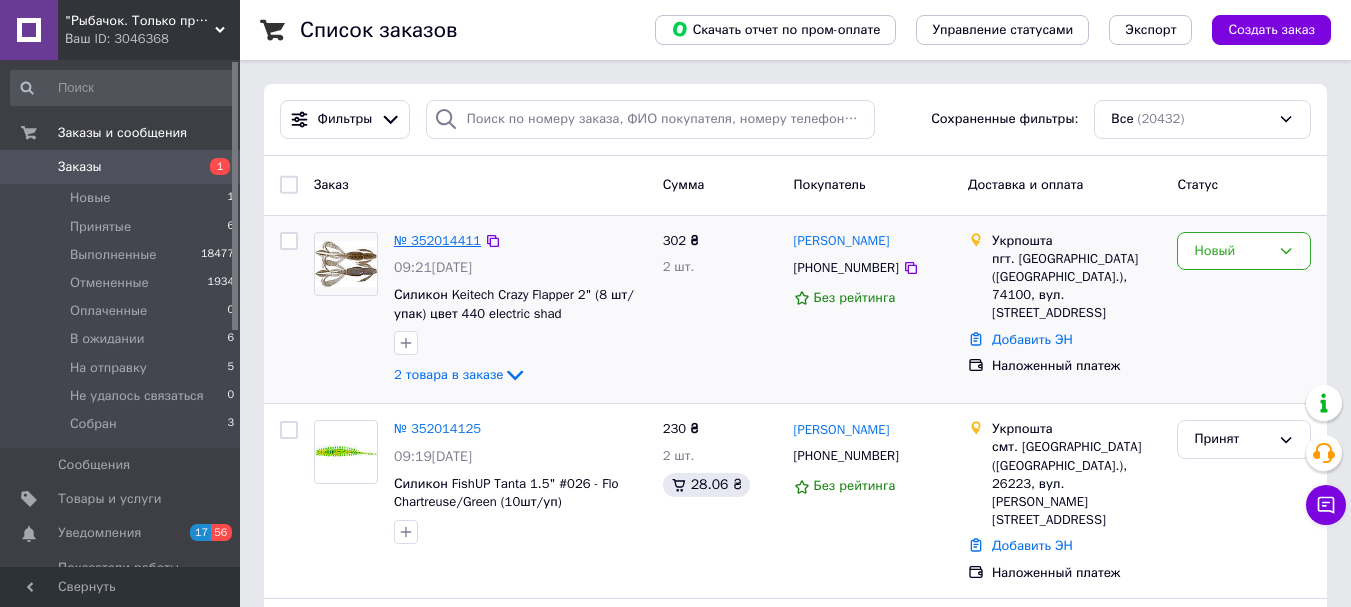 click on "№ 352014411" at bounding box center [437, 240] 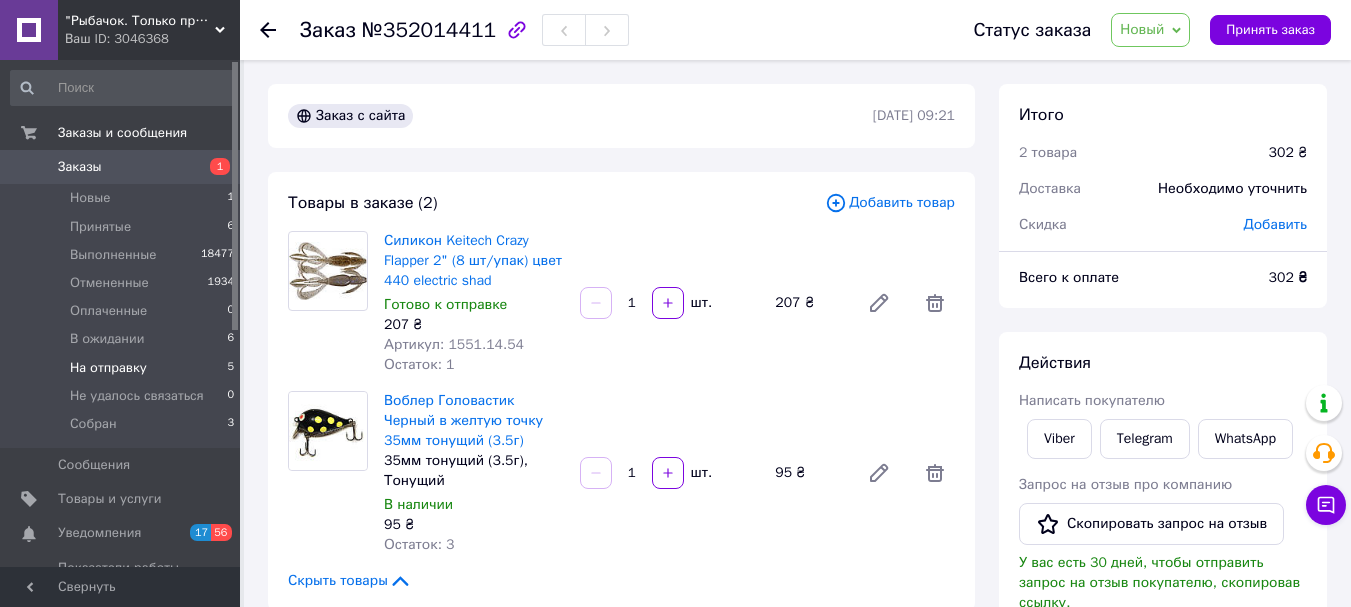 click on "На отправку" at bounding box center [108, 368] 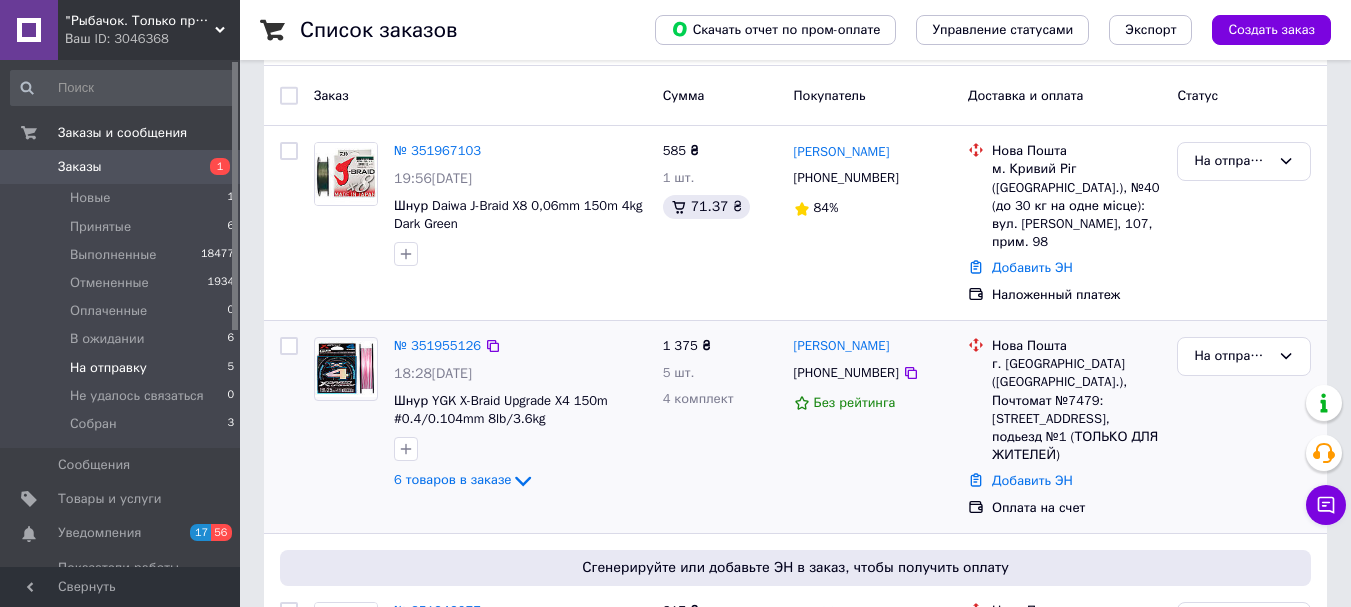 scroll, scrollTop: 200, scrollLeft: 0, axis: vertical 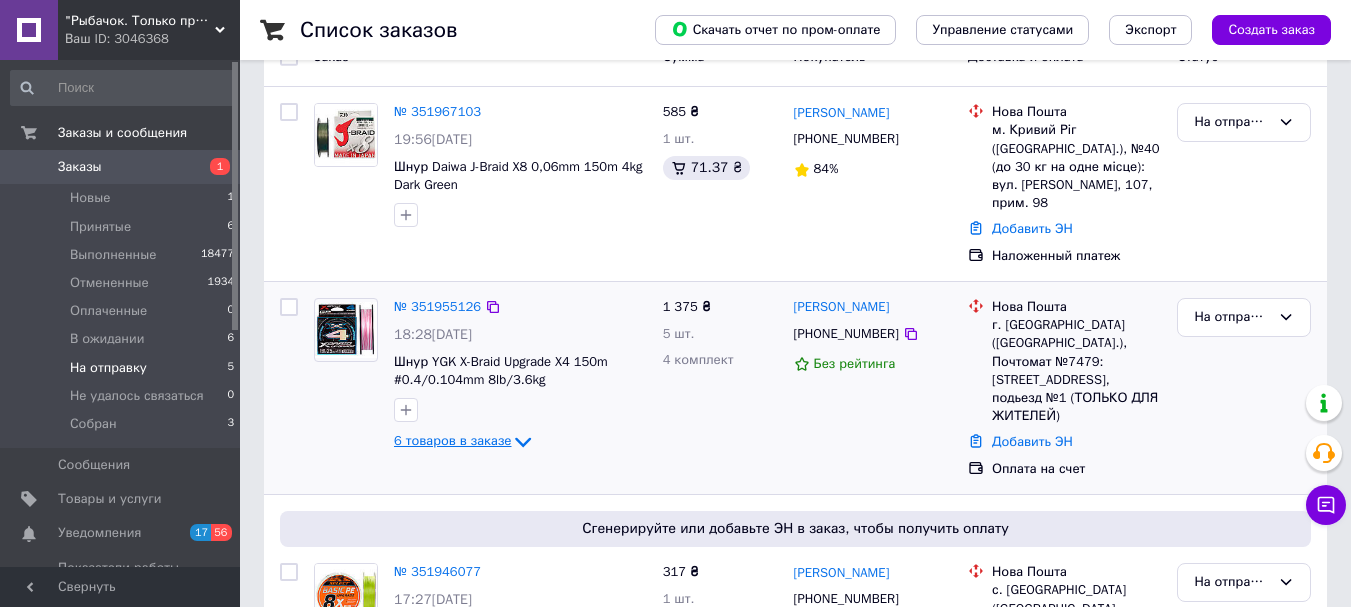 click 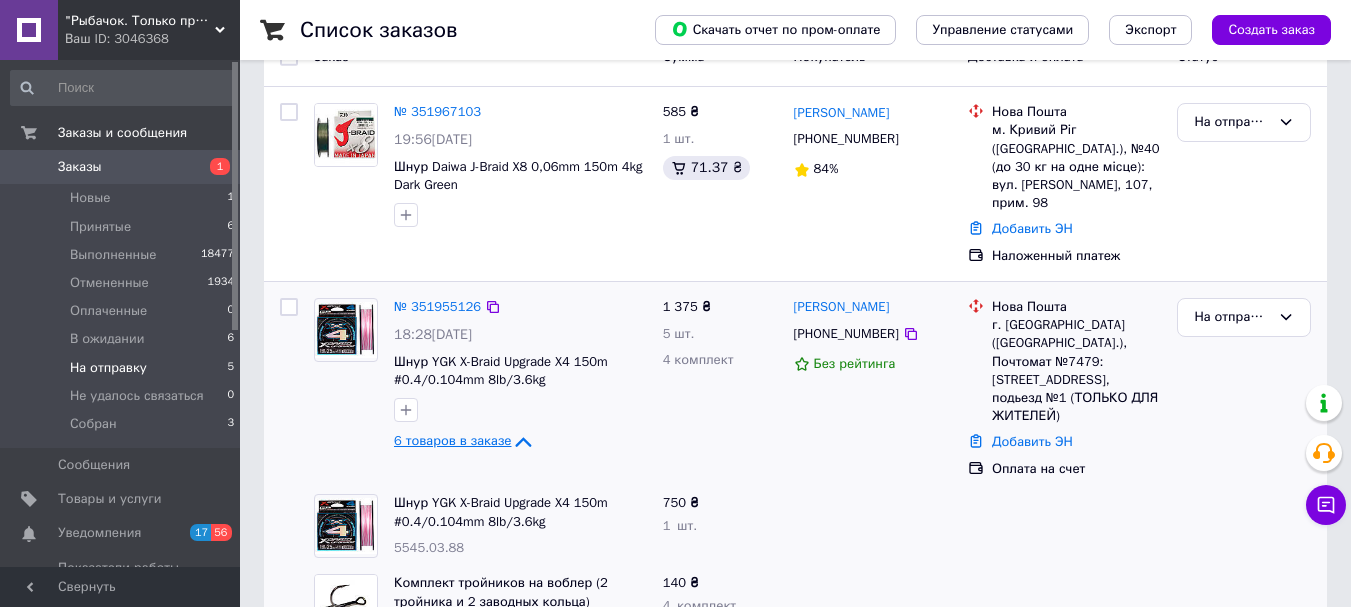 scroll, scrollTop: 300, scrollLeft: 0, axis: vertical 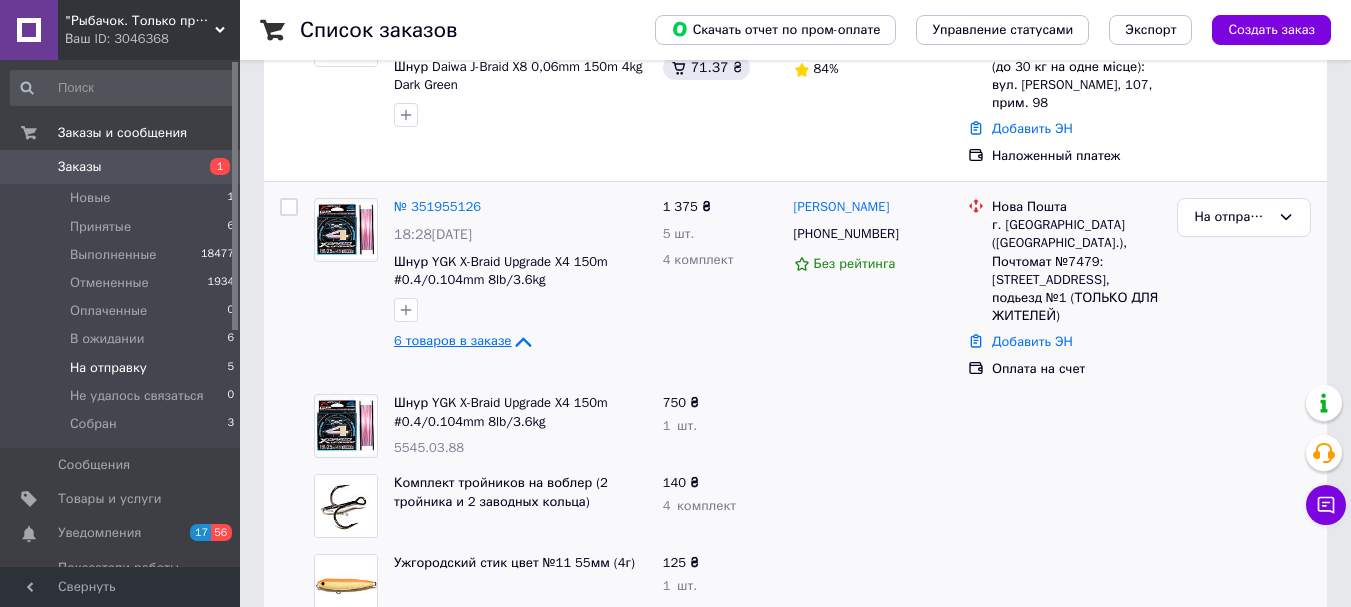 click on "5545.03.88" at bounding box center (429, 447) 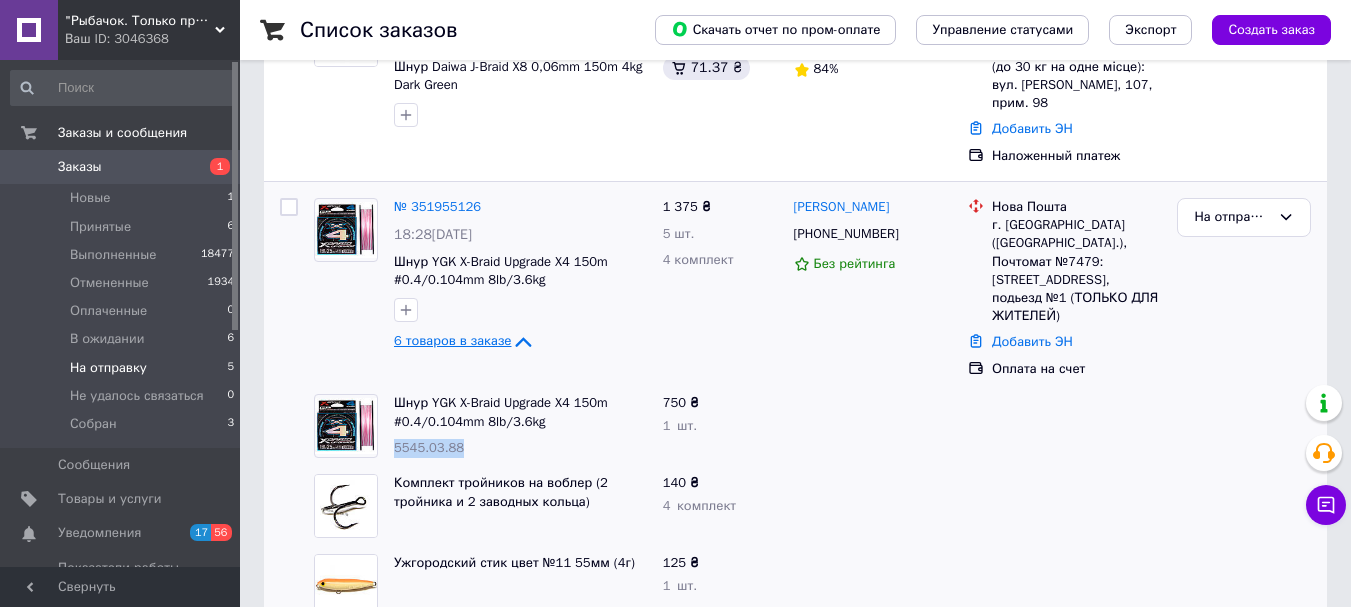 click on "5545.03.88" at bounding box center [429, 447] 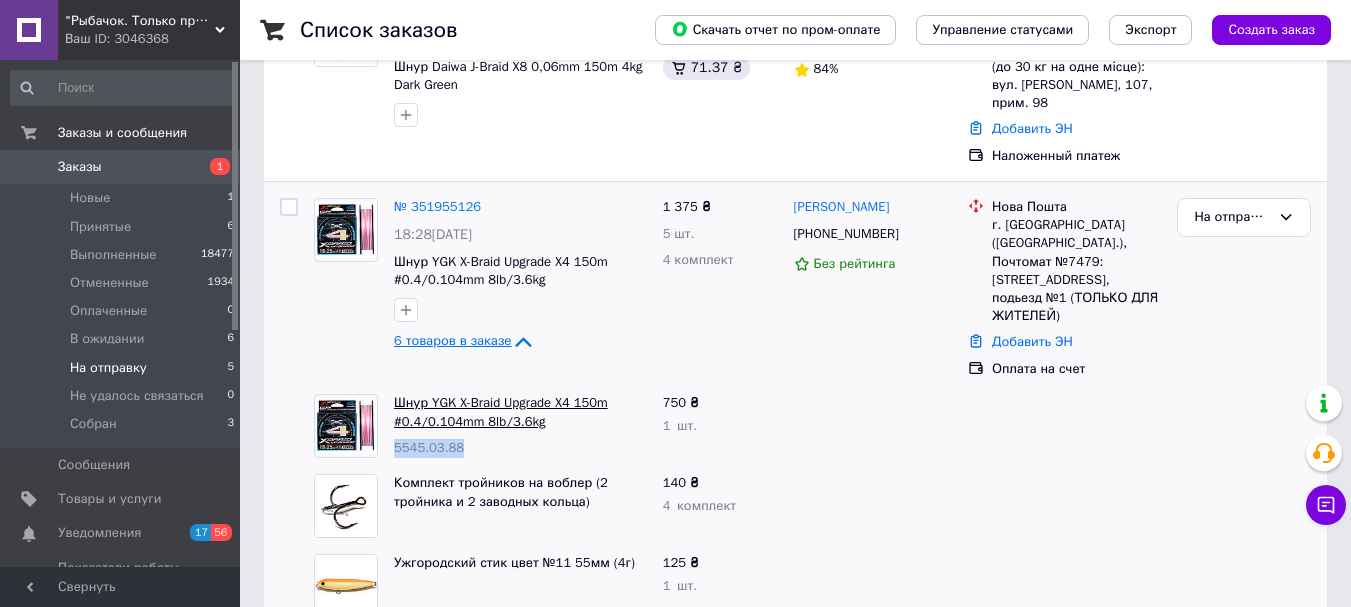 copy on "5545.03.88" 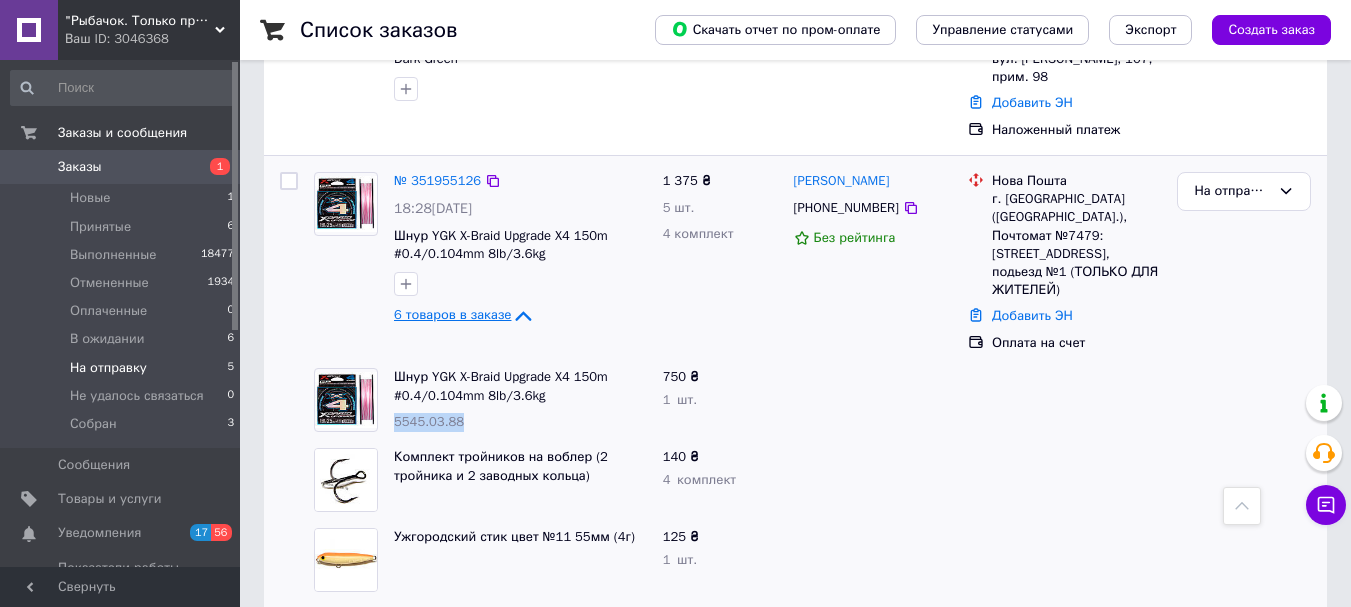 scroll, scrollTop: 300, scrollLeft: 0, axis: vertical 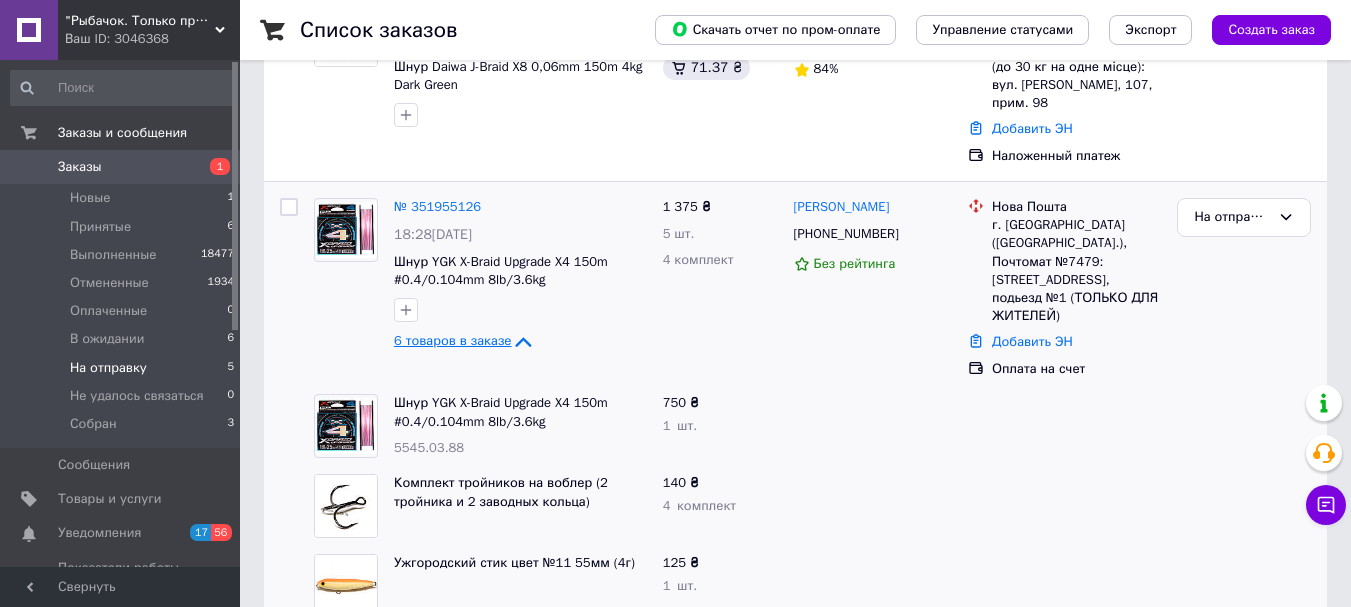 click 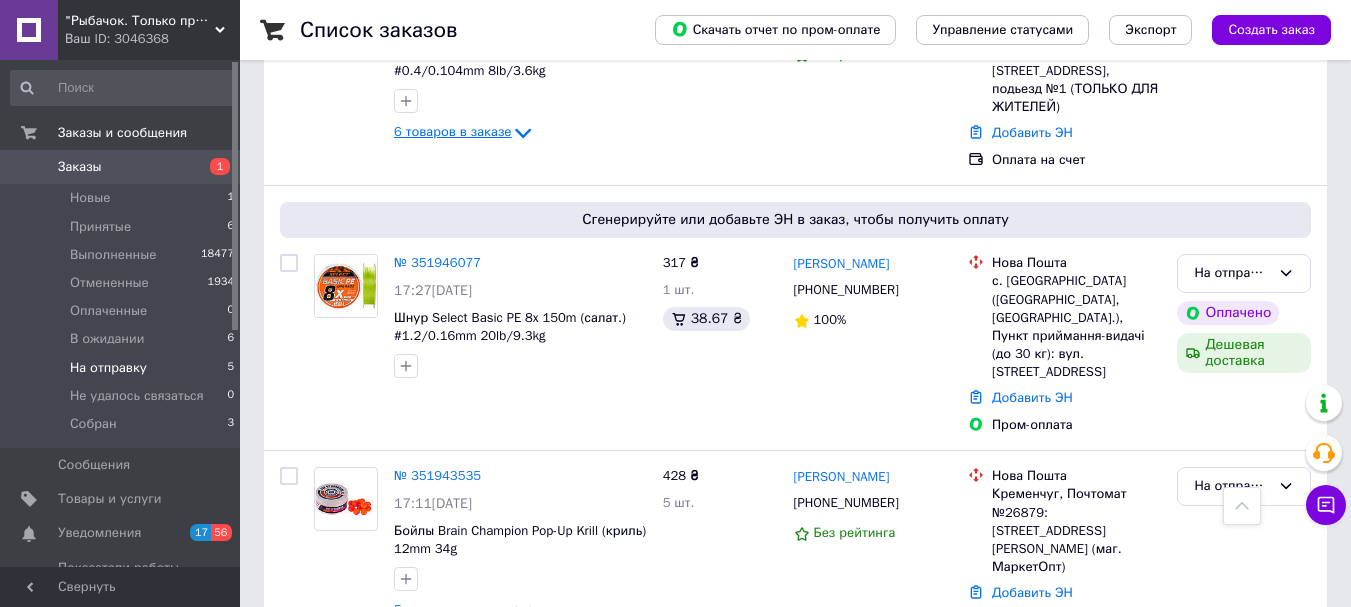 scroll, scrollTop: 385, scrollLeft: 0, axis: vertical 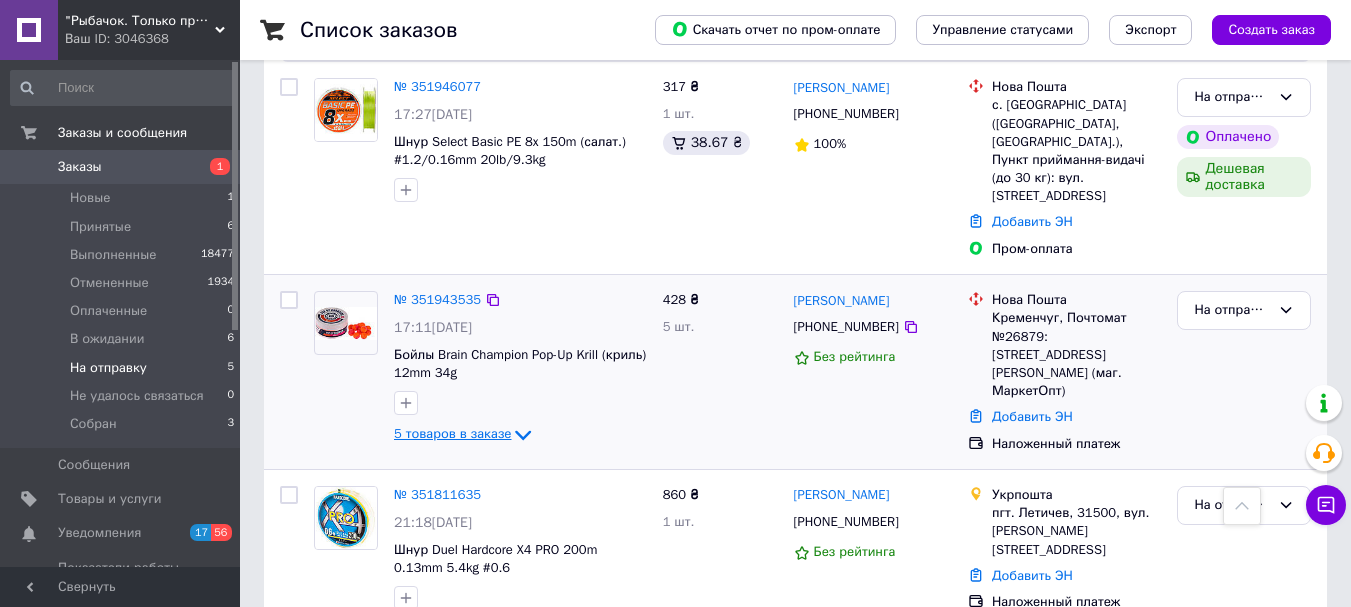 click 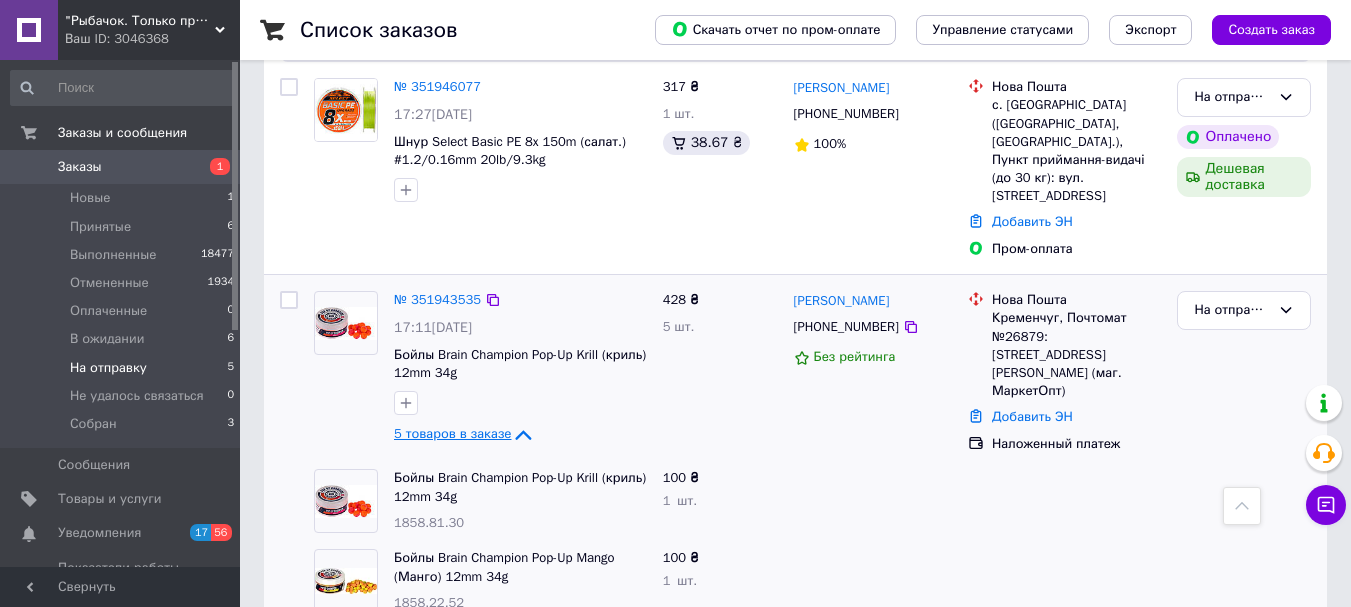 click on "1858.81.30" at bounding box center [429, 522] 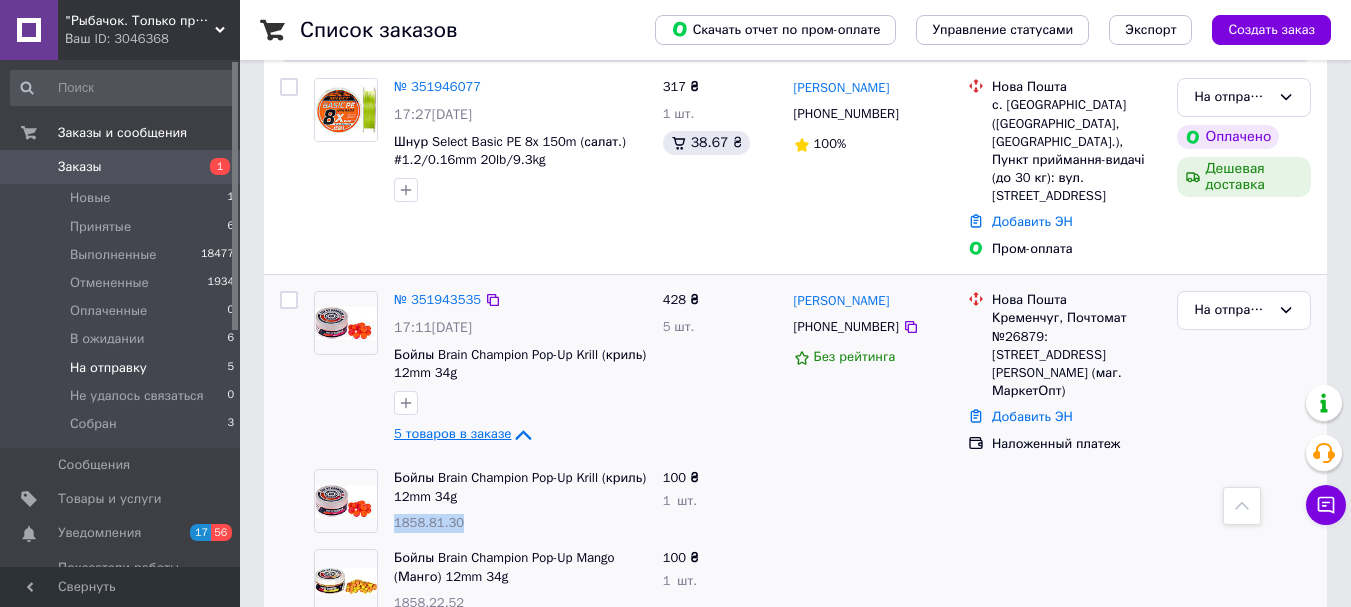 click on "1858.81.30" at bounding box center [429, 522] 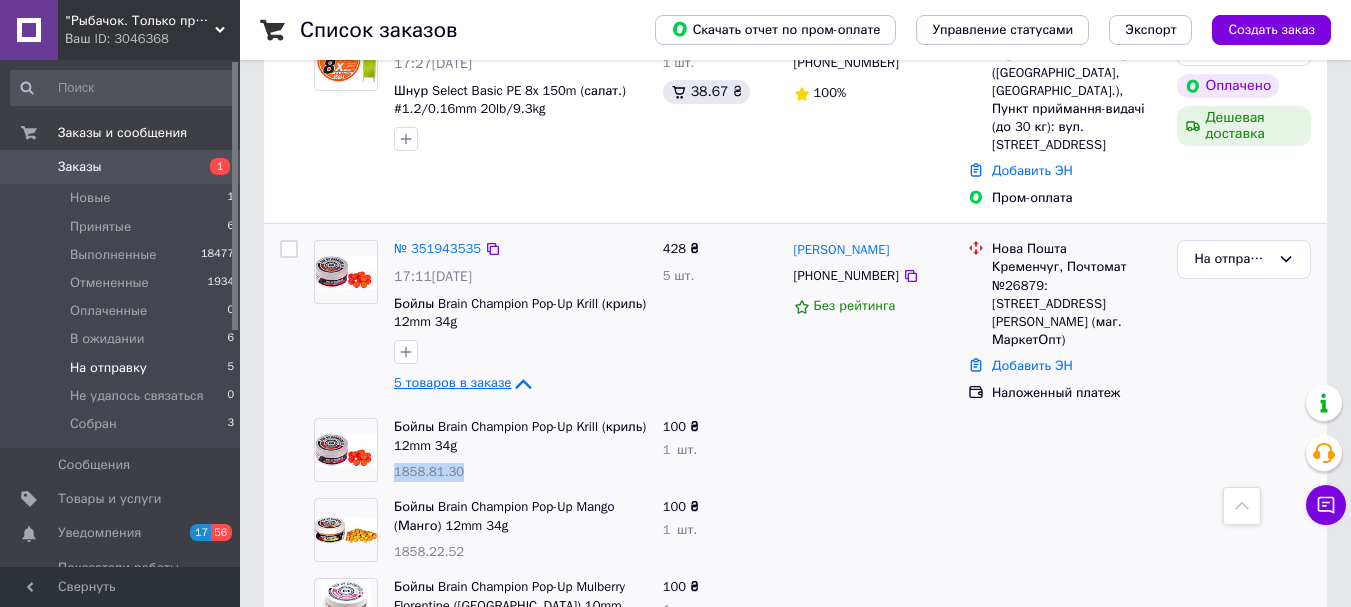 scroll, scrollTop: 785, scrollLeft: 0, axis: vertical 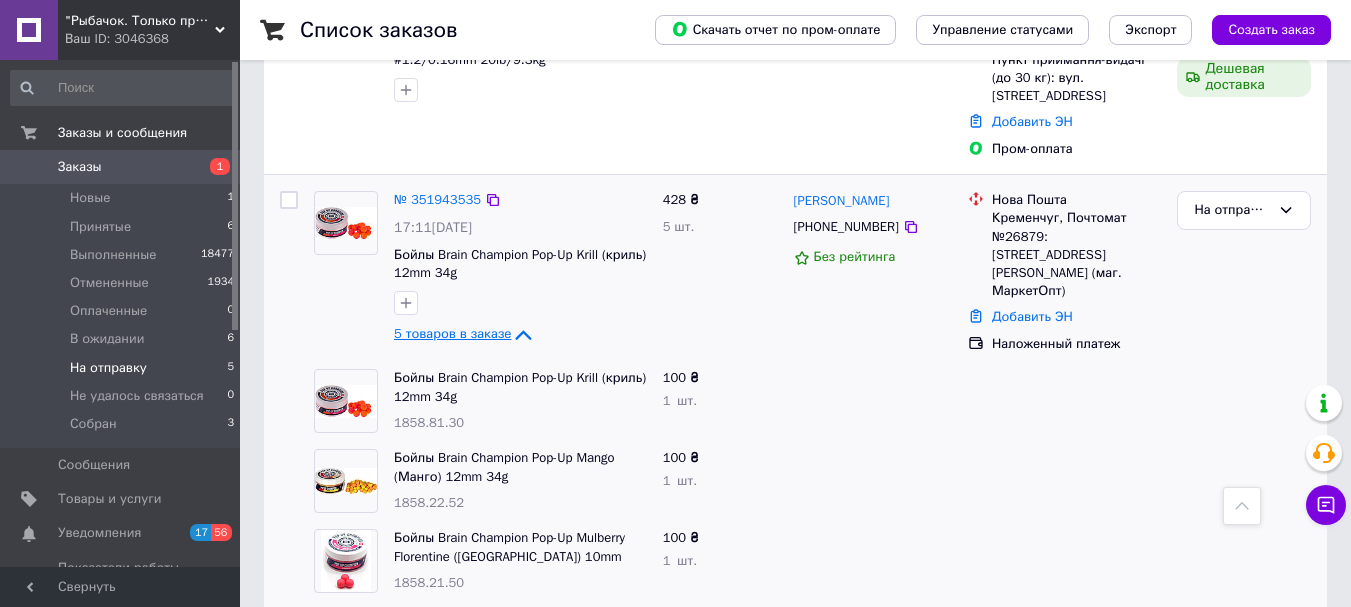 click on "1858.22.52" at bounding box center (429, 502) 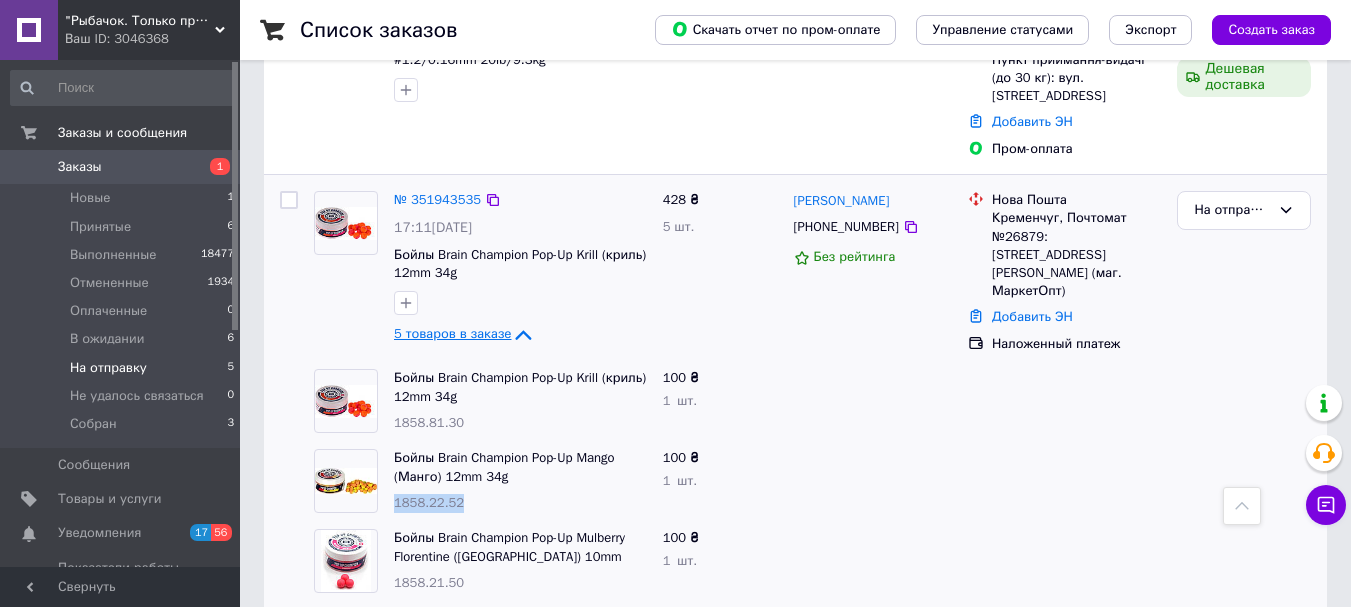 click on "1858.22.52" at bounding box center (429, 502) 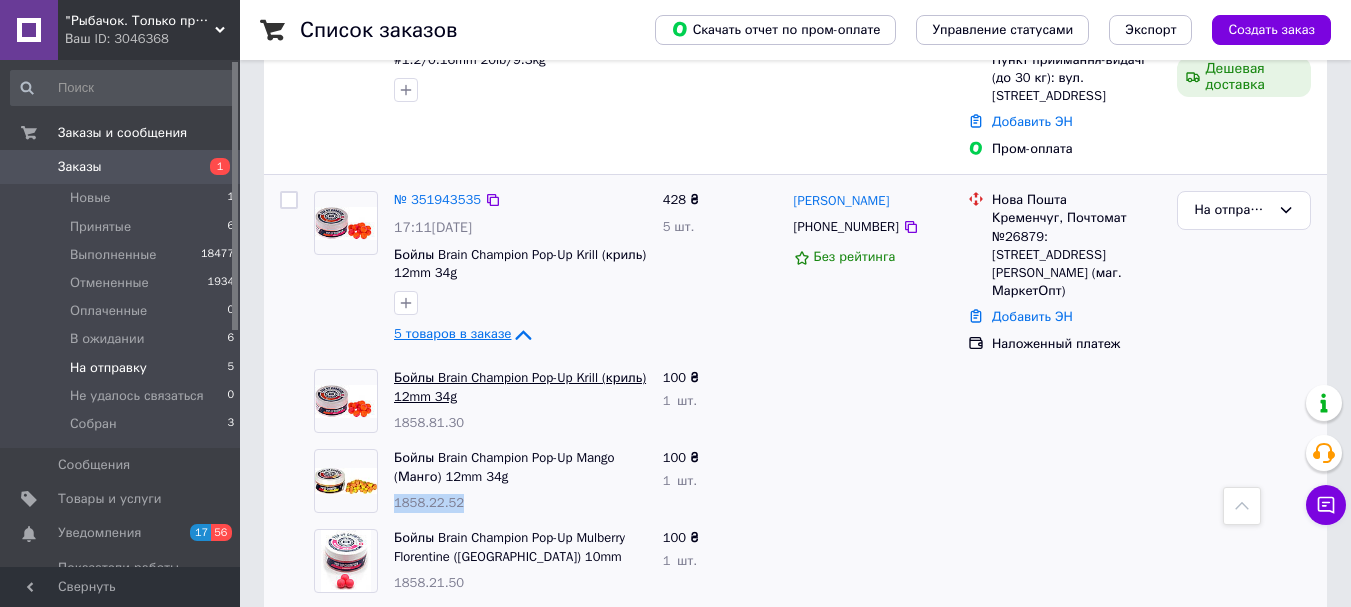 copy on "1858.22.52" 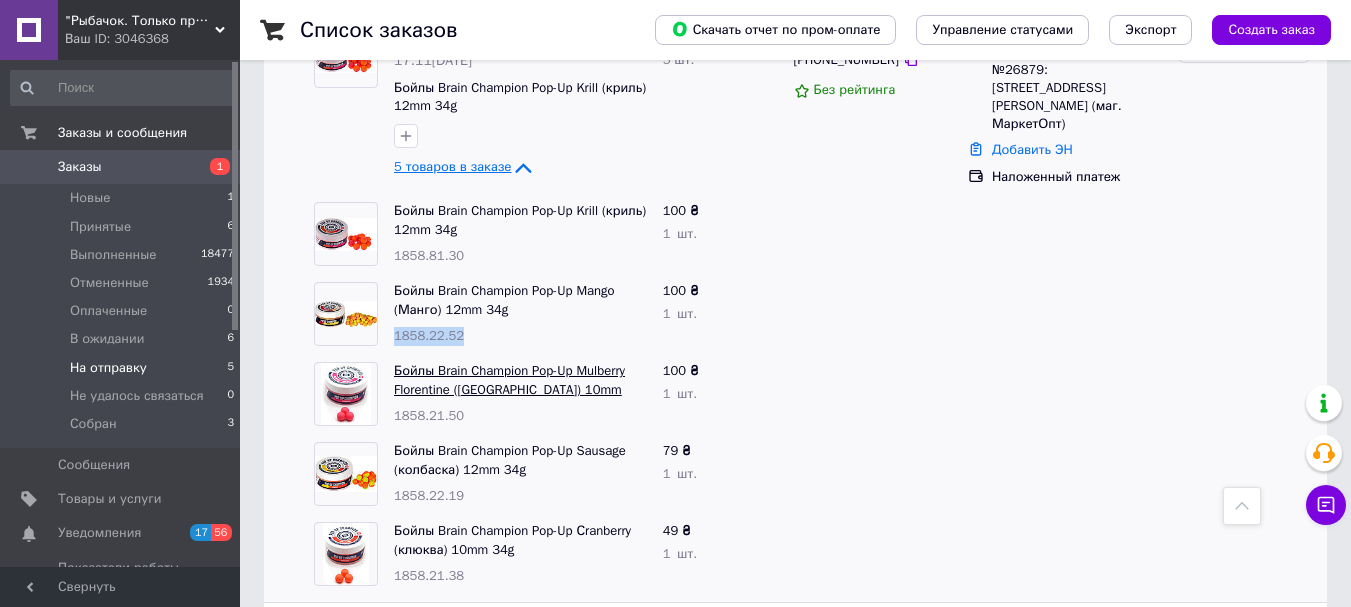 scroll, scrollTop: 985, scrollLeft: 0, axis: vertical 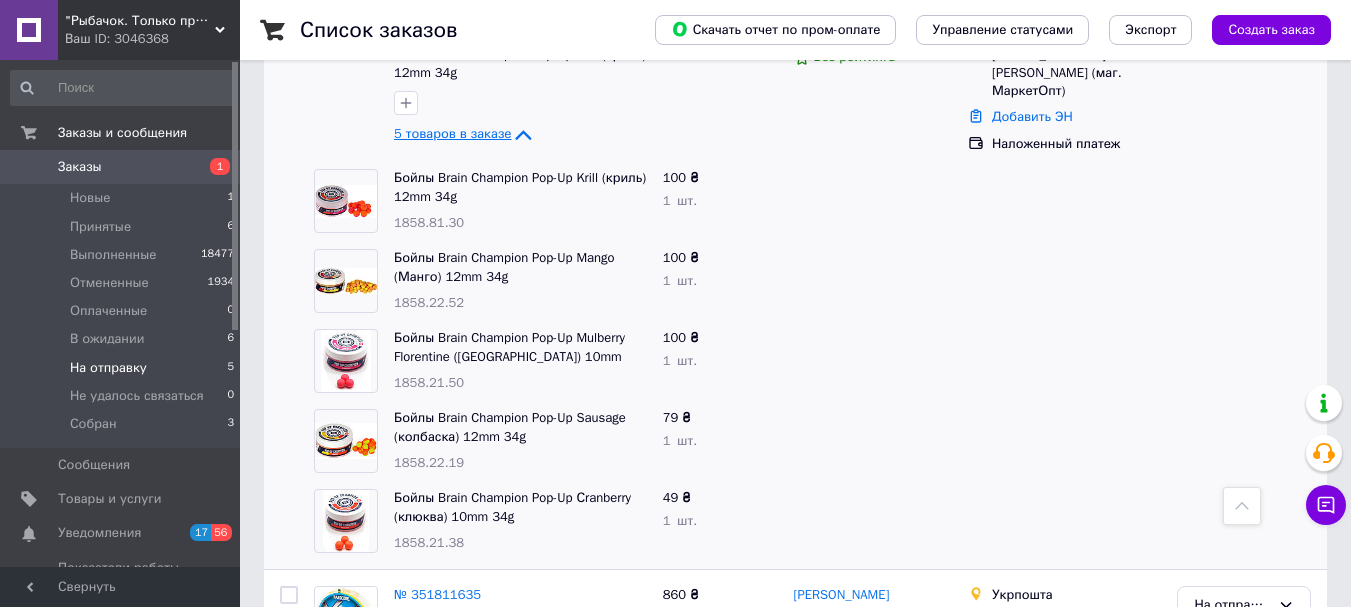 click on "1858.22.19" at bounding box center (429, 462) 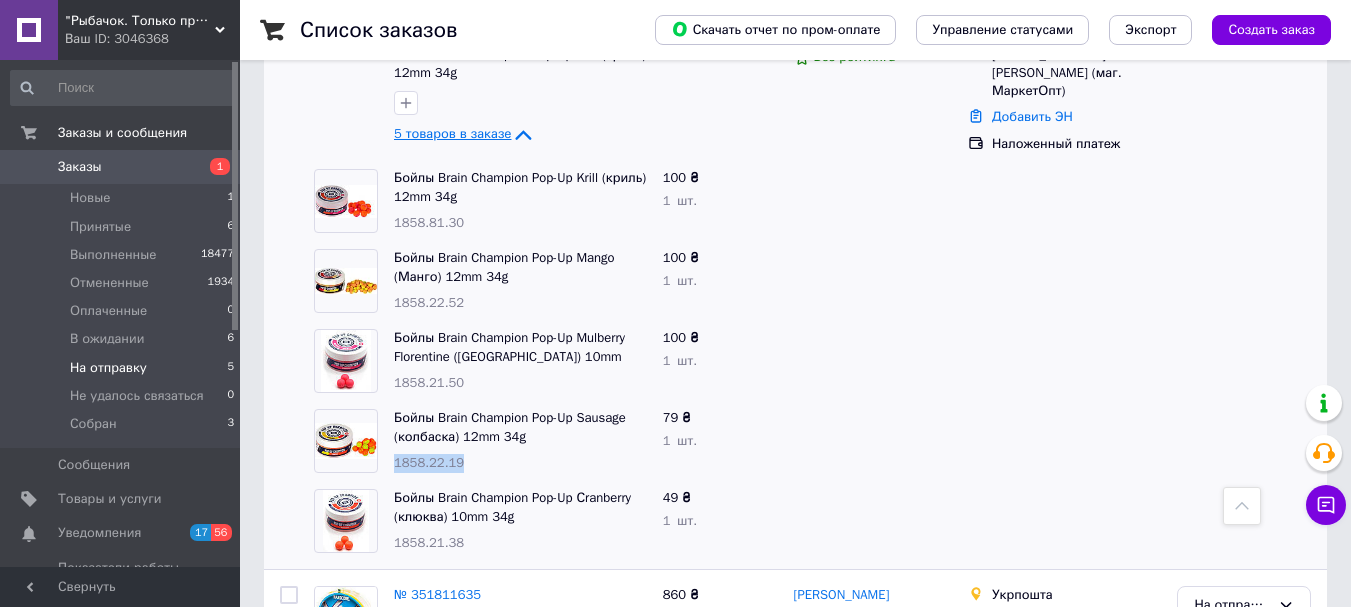 click on "1858.22.19" at bounding box center (429, 462) 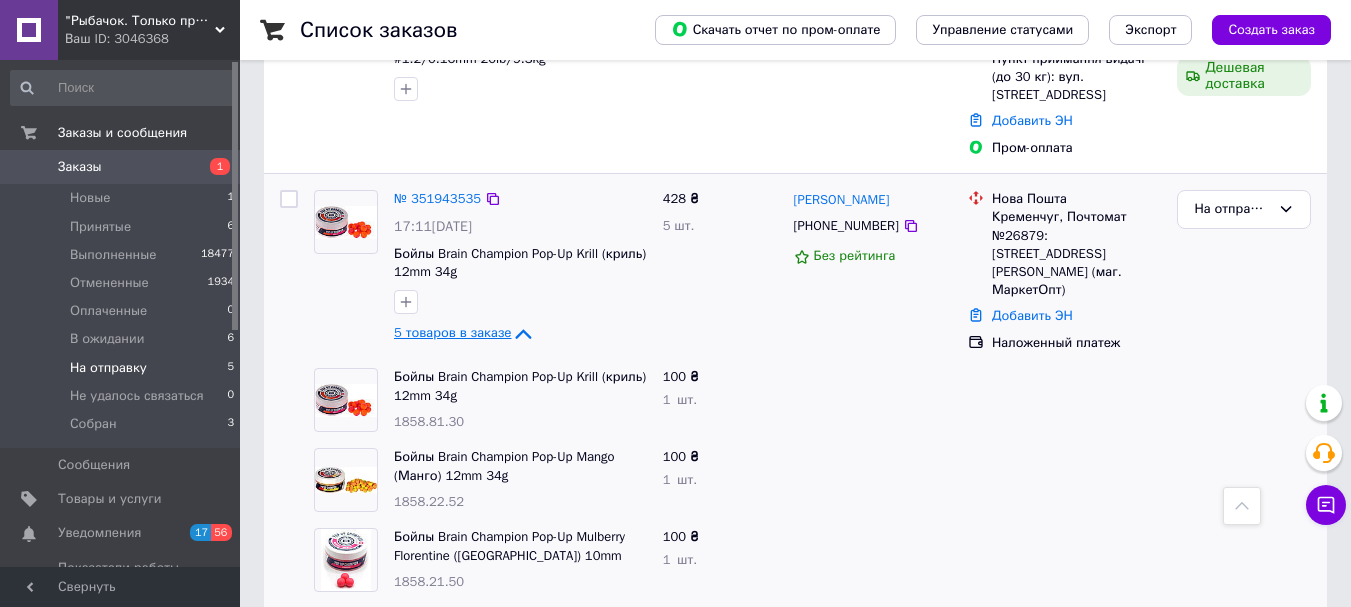 scroll, scrollTop: 785, scrollLeft: 0, axis: vertical 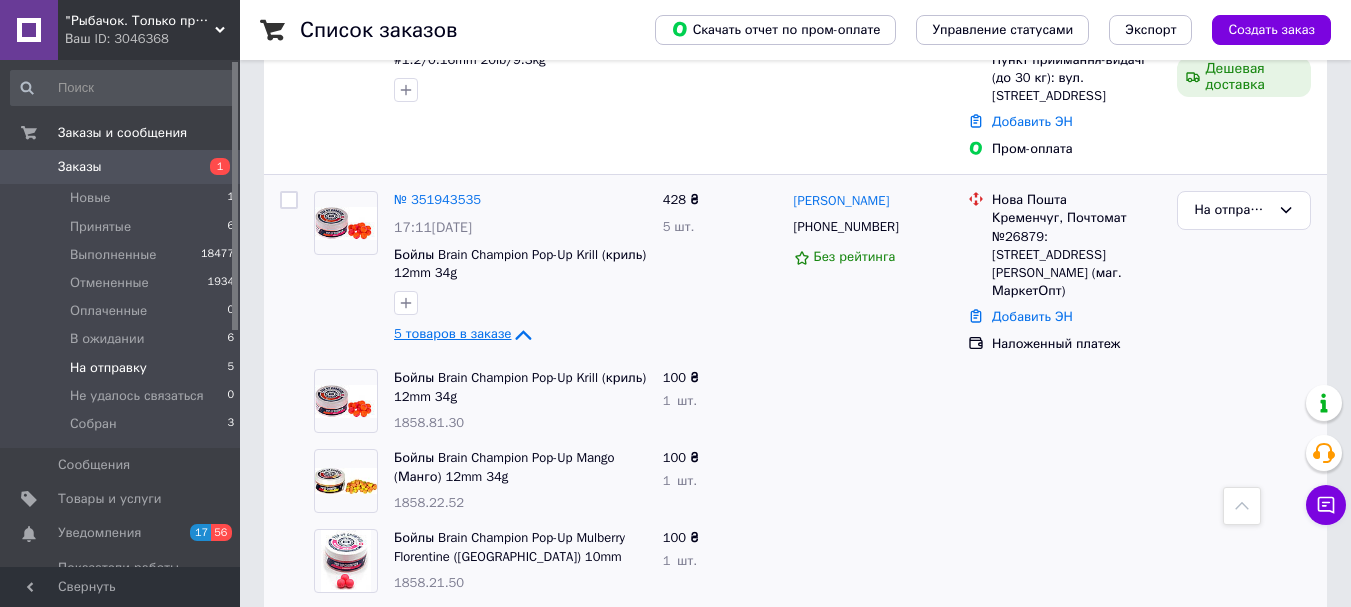 click 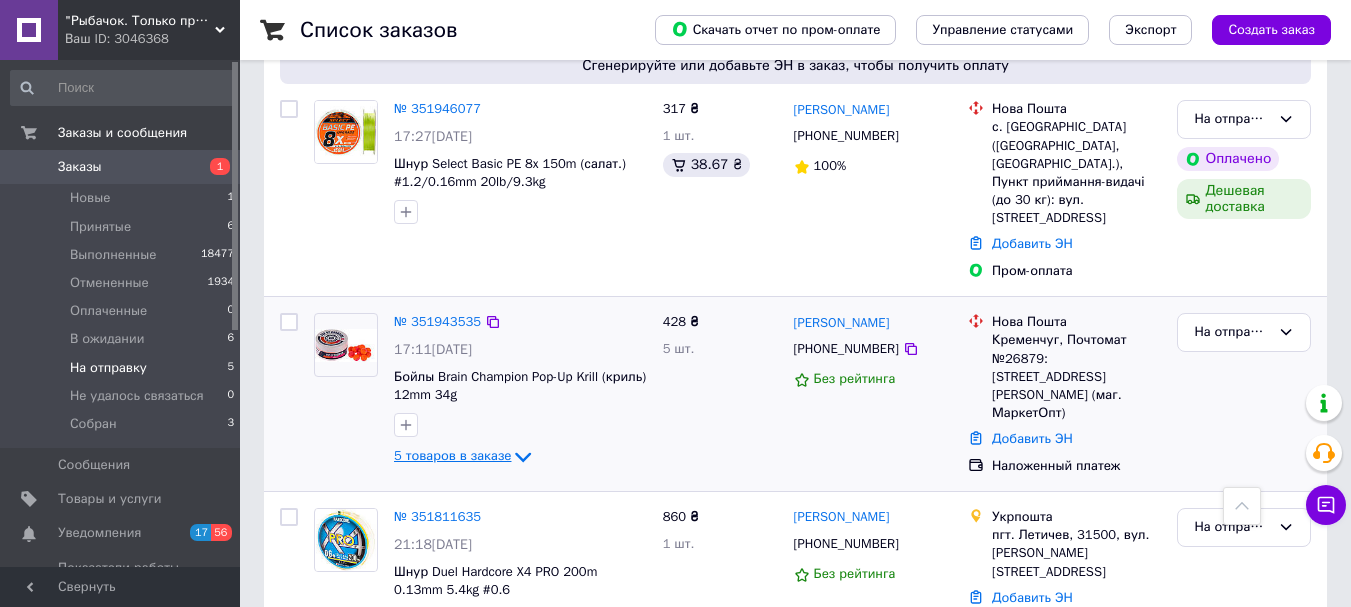 scroll, scrollTop: 685, scrollLeft: 0, axis: vertical 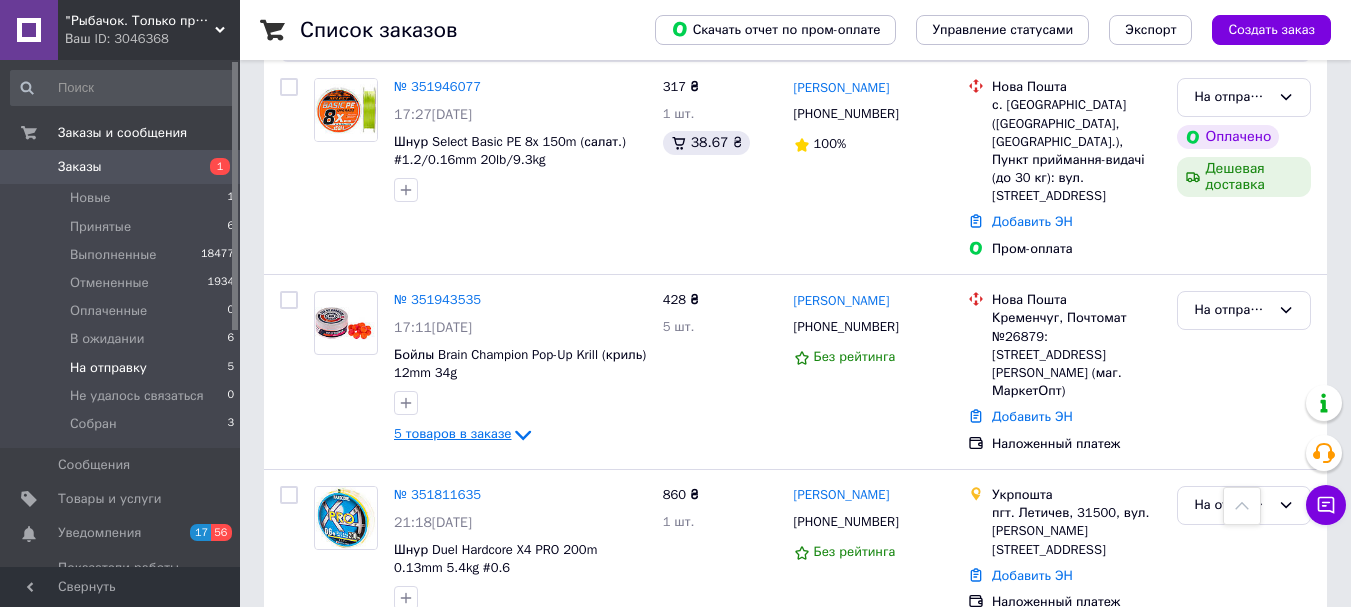 click 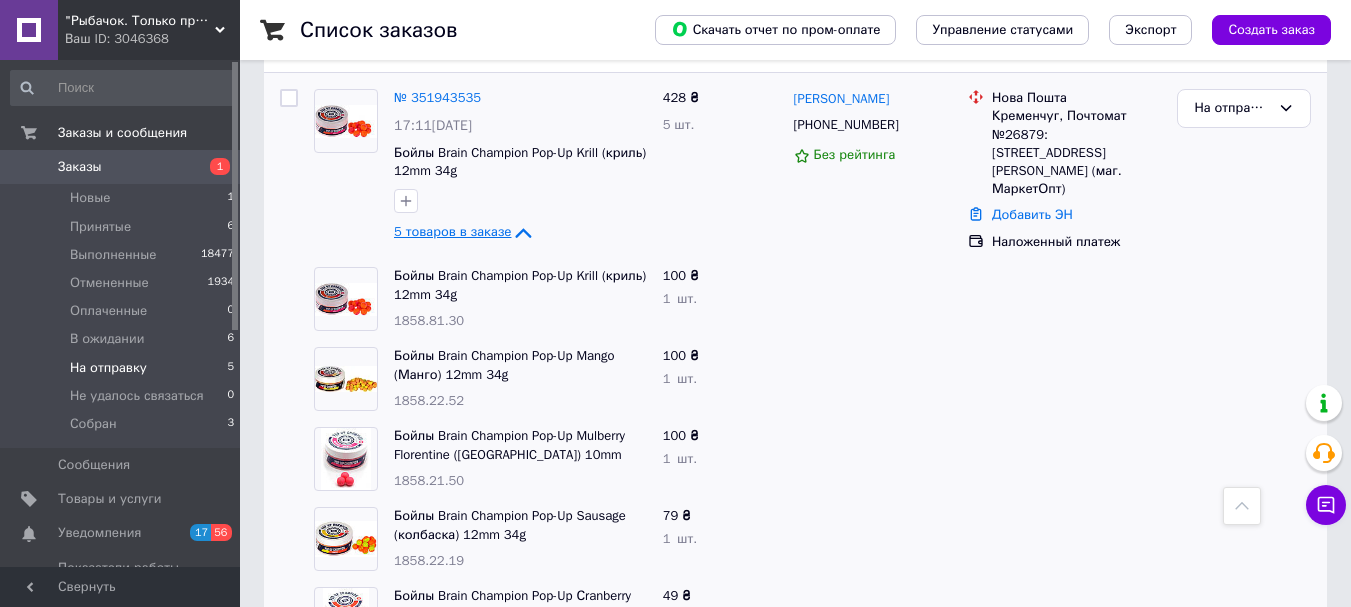 scroll, scrollTop: 885, scrollLeft: 0, axis: vertical 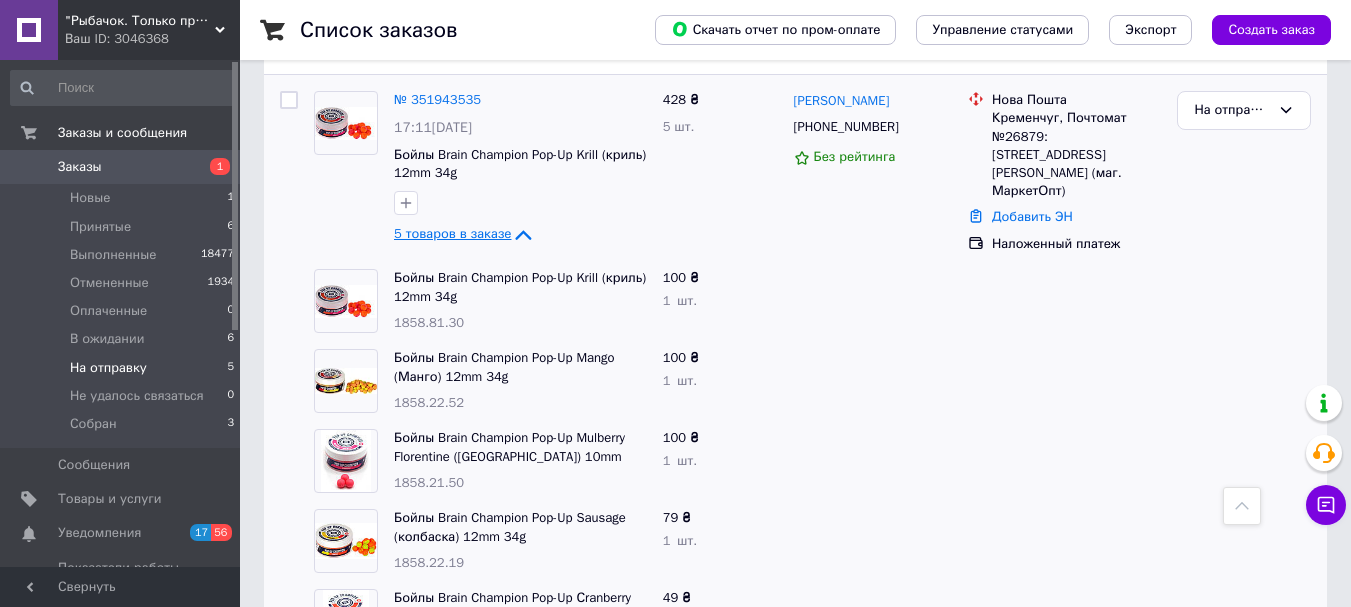 click 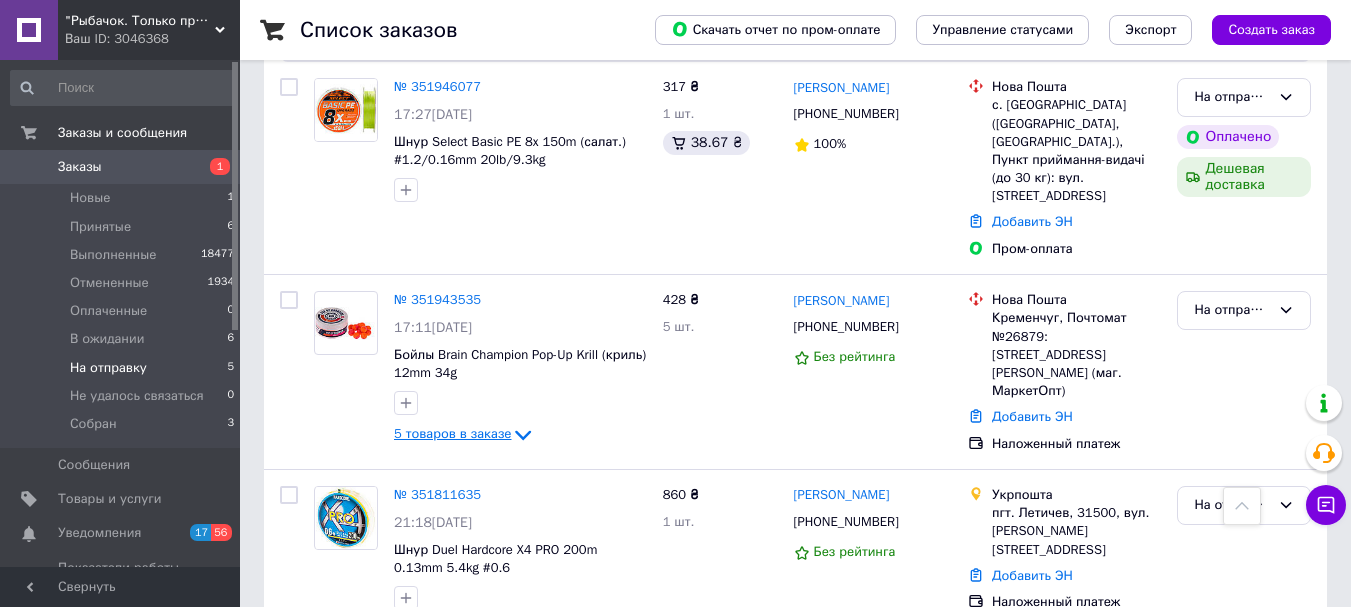 click on "Заказы" at bounding box center [80, 167] 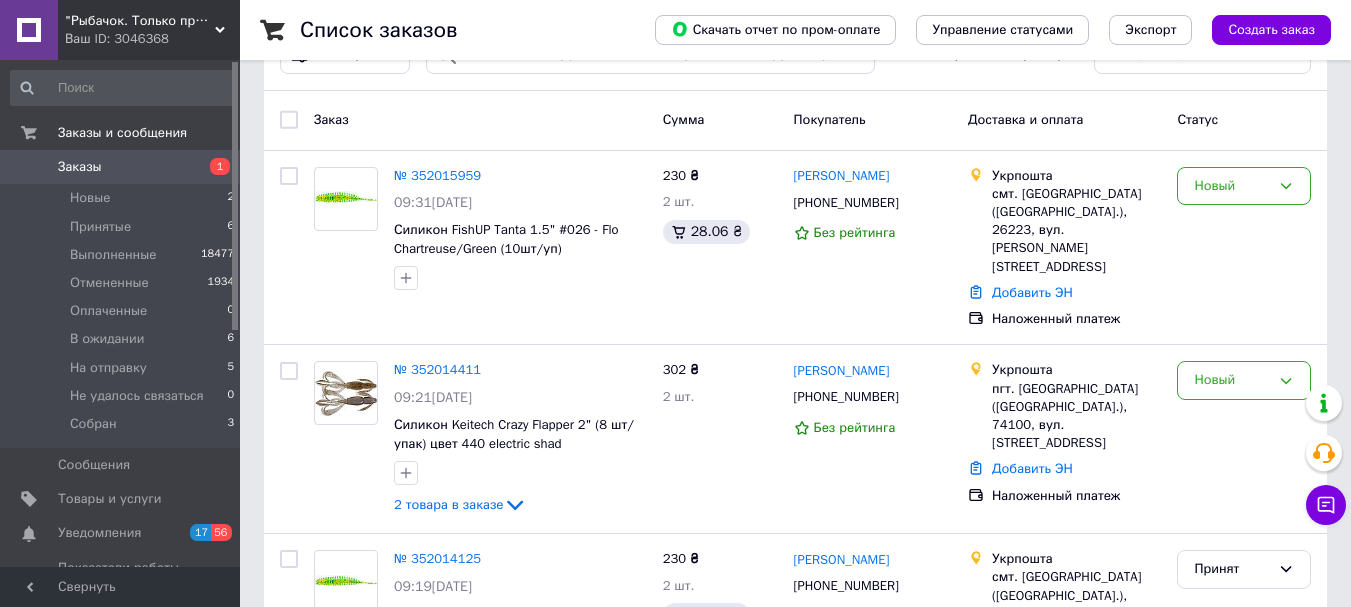 scroll, scrollTop: 100, scrollLeft: 0, axis: vertical 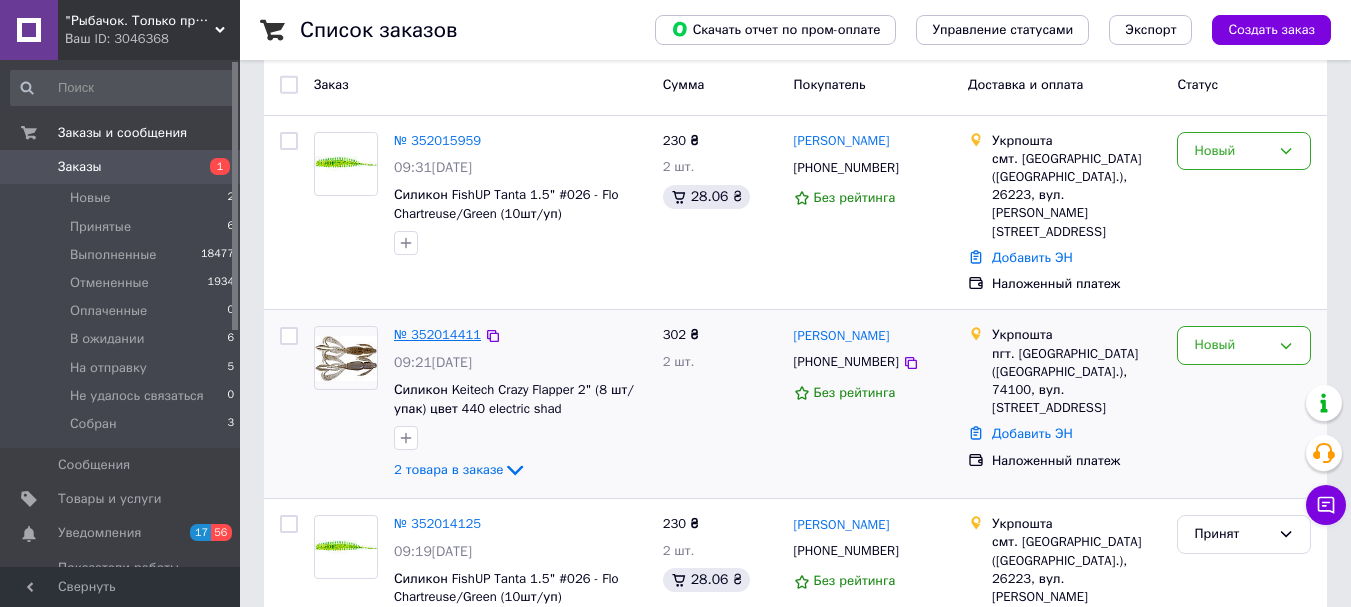 click on "№ 352014411" at bounding box center [437, 334] 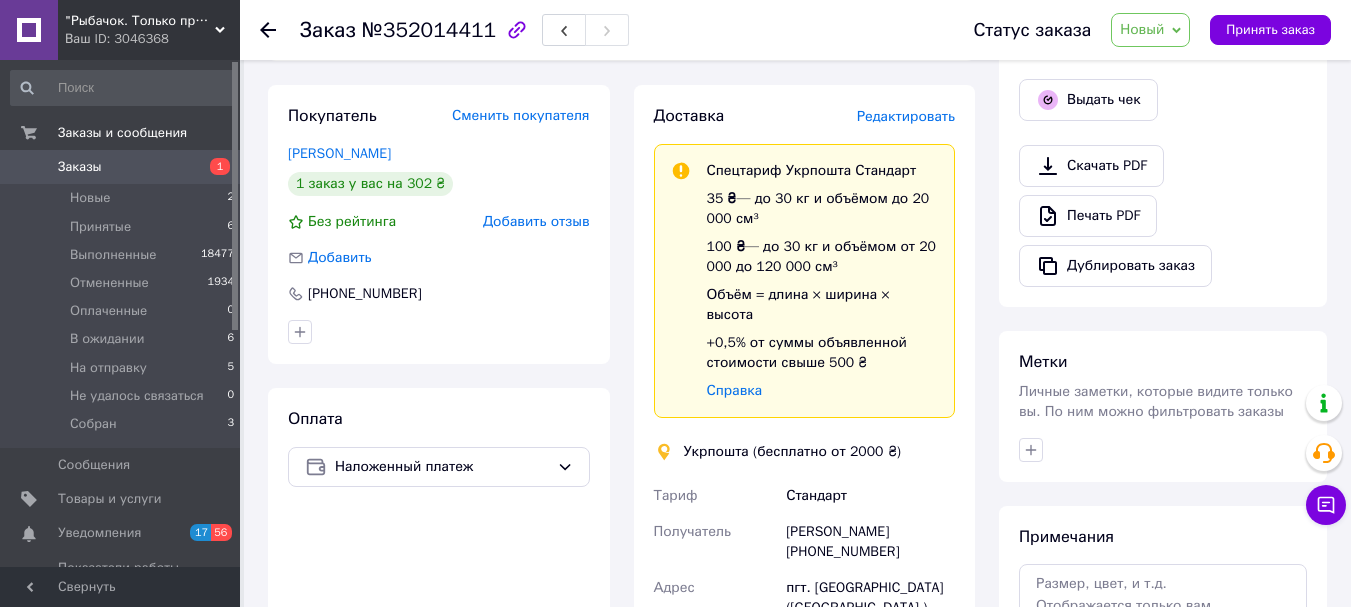 scroll, scrollTop: 600, scrollLeft: 0, axis: vertical 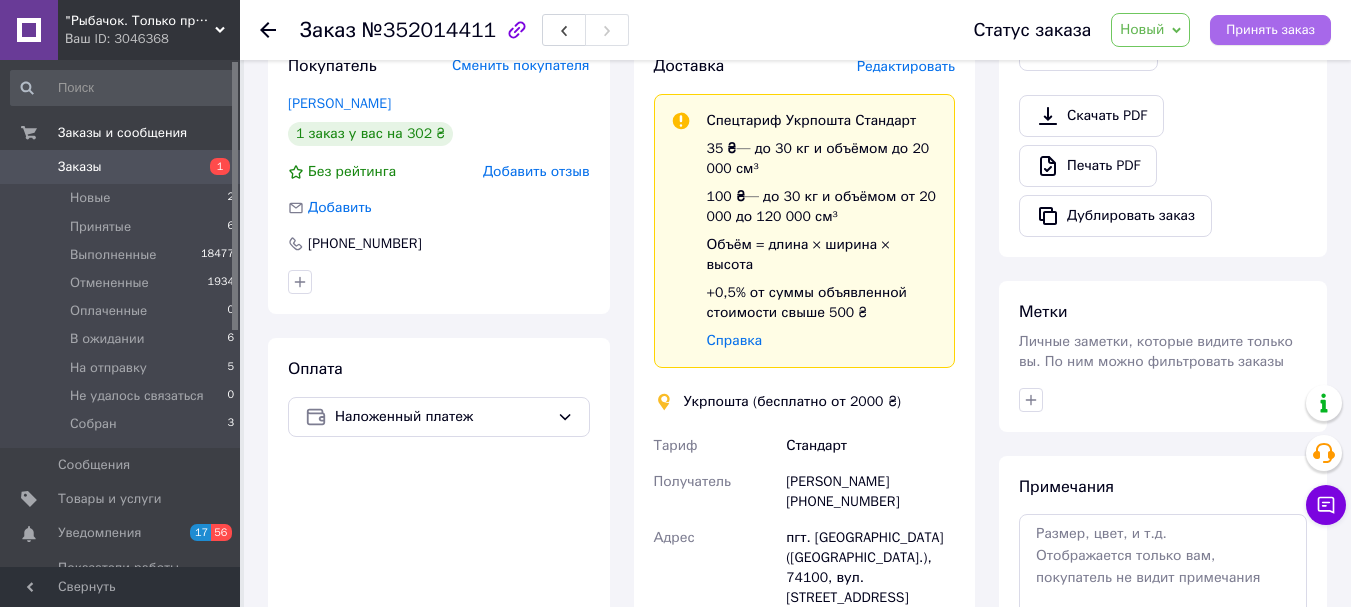 click on "Принять заказ" at bounding box center (1270, 30) 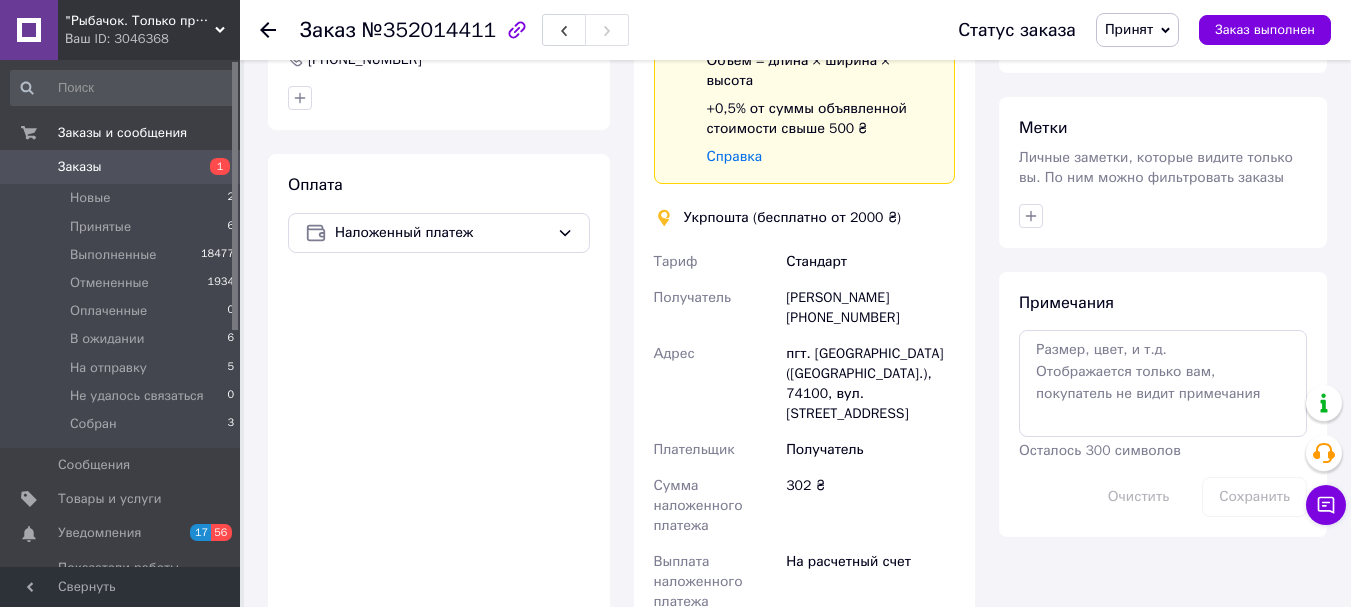 scroll, scrollTop: 800, scrollLeft: 0, axis: vertical 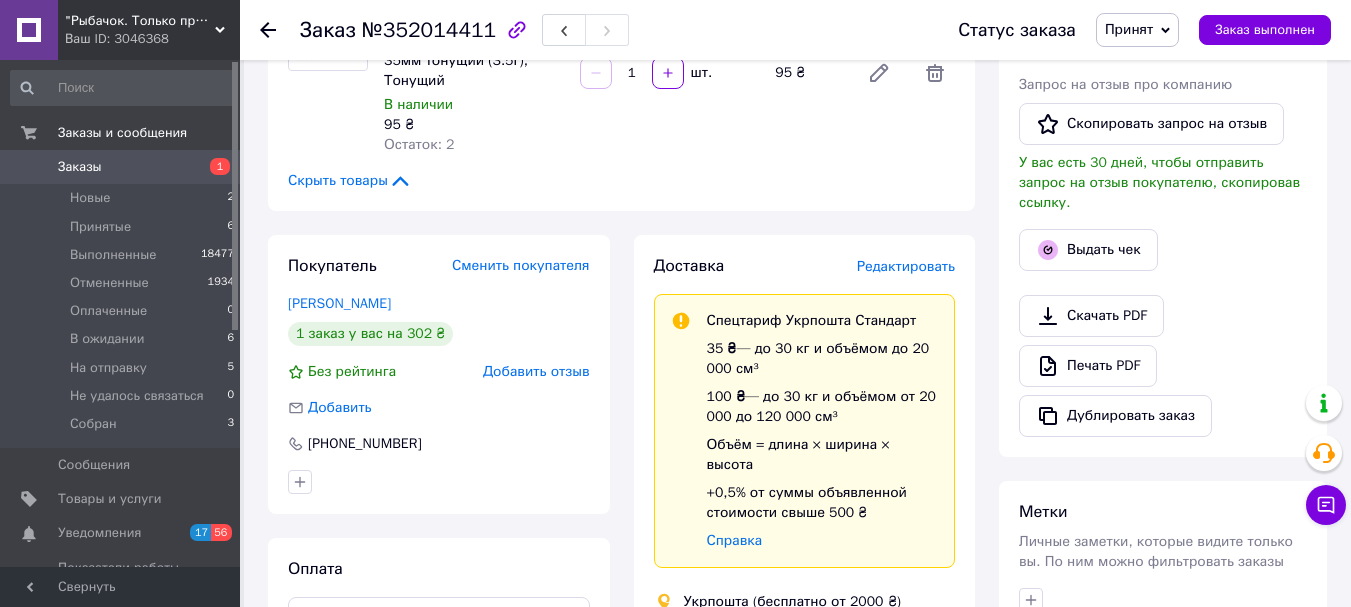 click on "Редактировать" at bounding box center (906, 266) 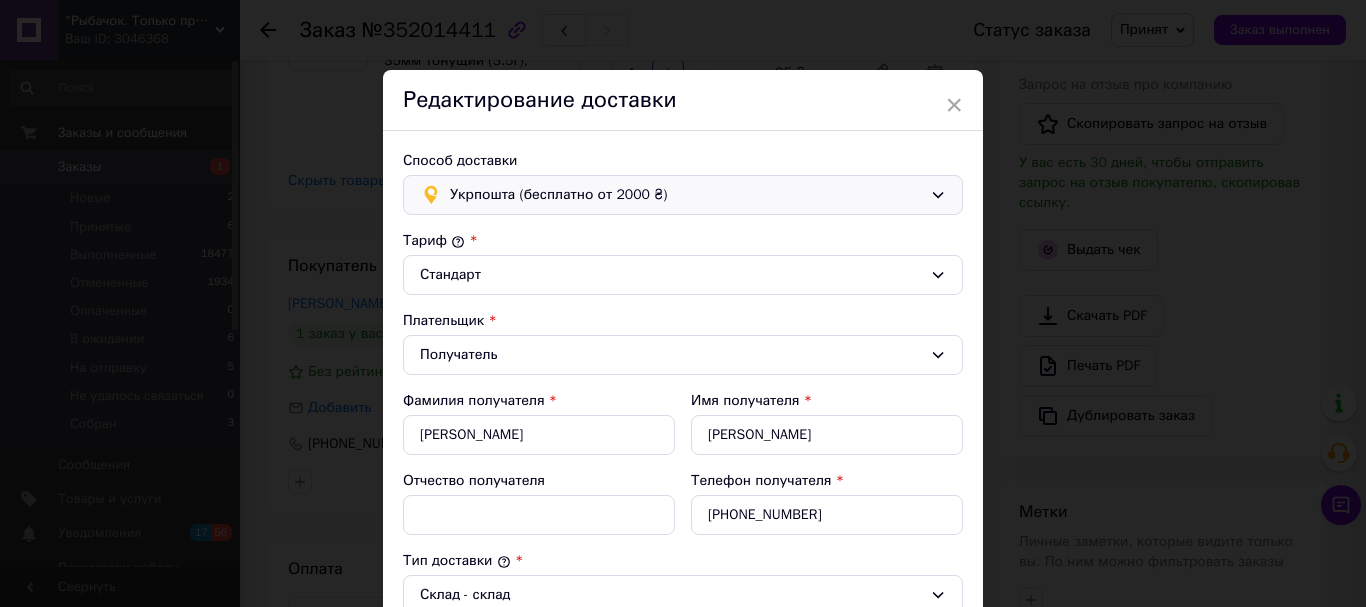 click on "Укрпошта (бесплатно от 2000 ₴)" at bounding box center (686, 195) 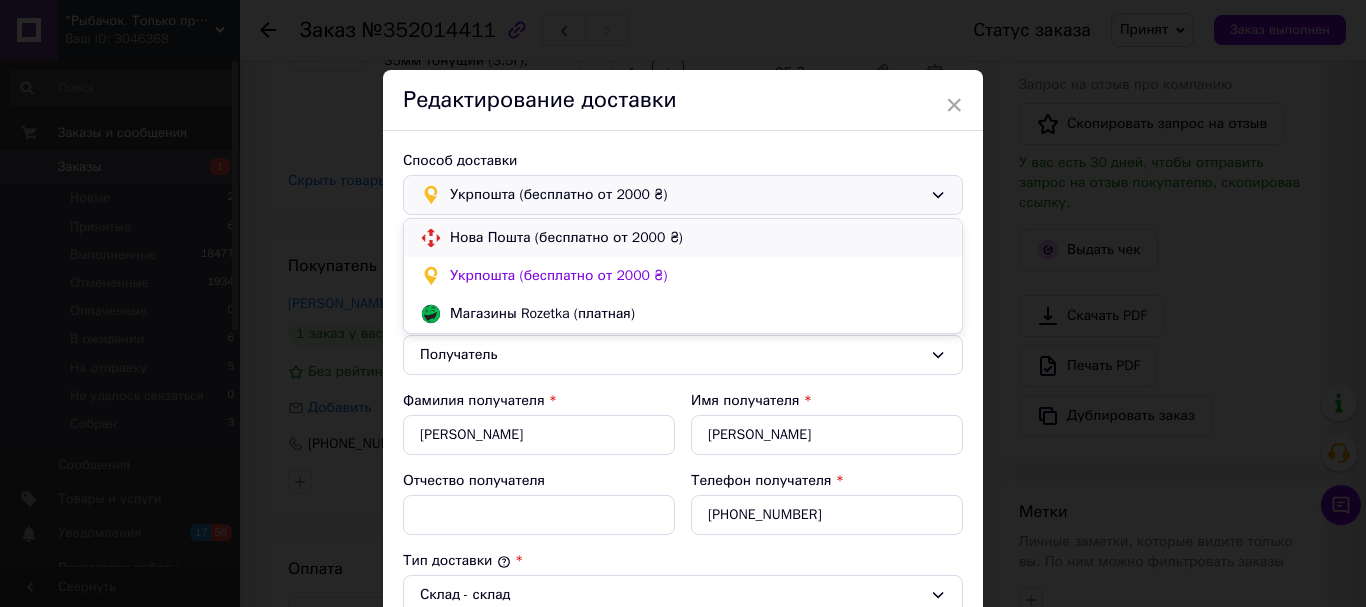 click on "Нова Пошта (бесплатно от 2000 ₴)" at bounding box center [698, 238] 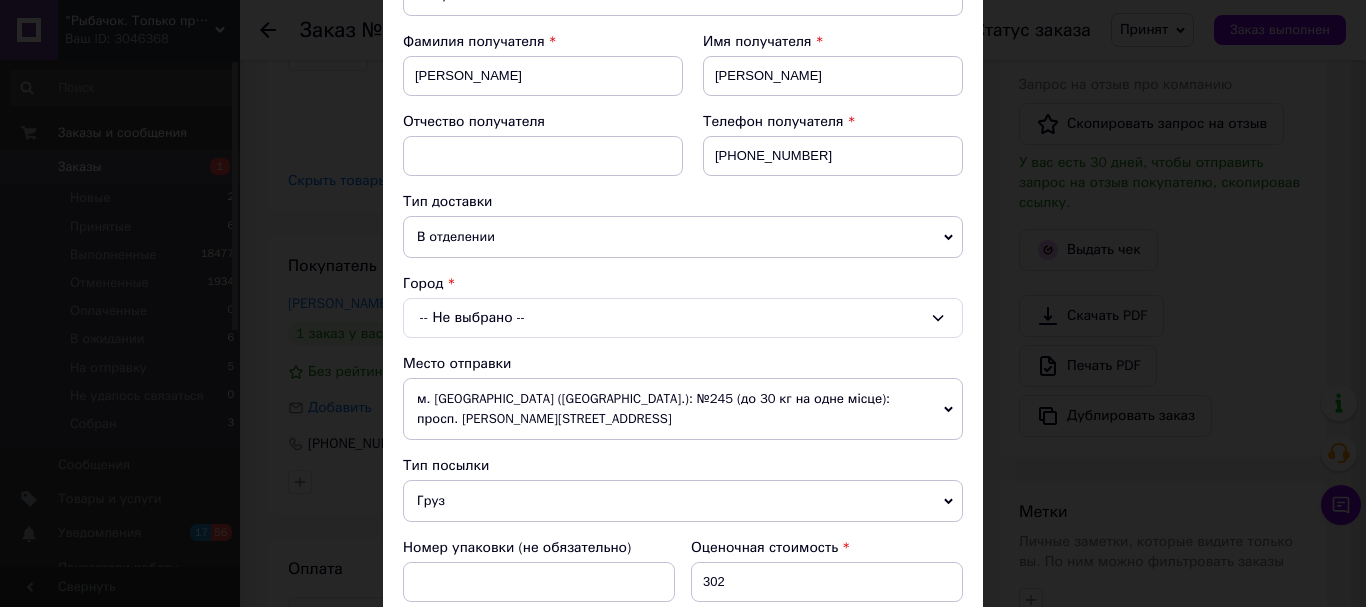 scroll, scrollTop: 300, scrollLeft: 0, axis: vertical 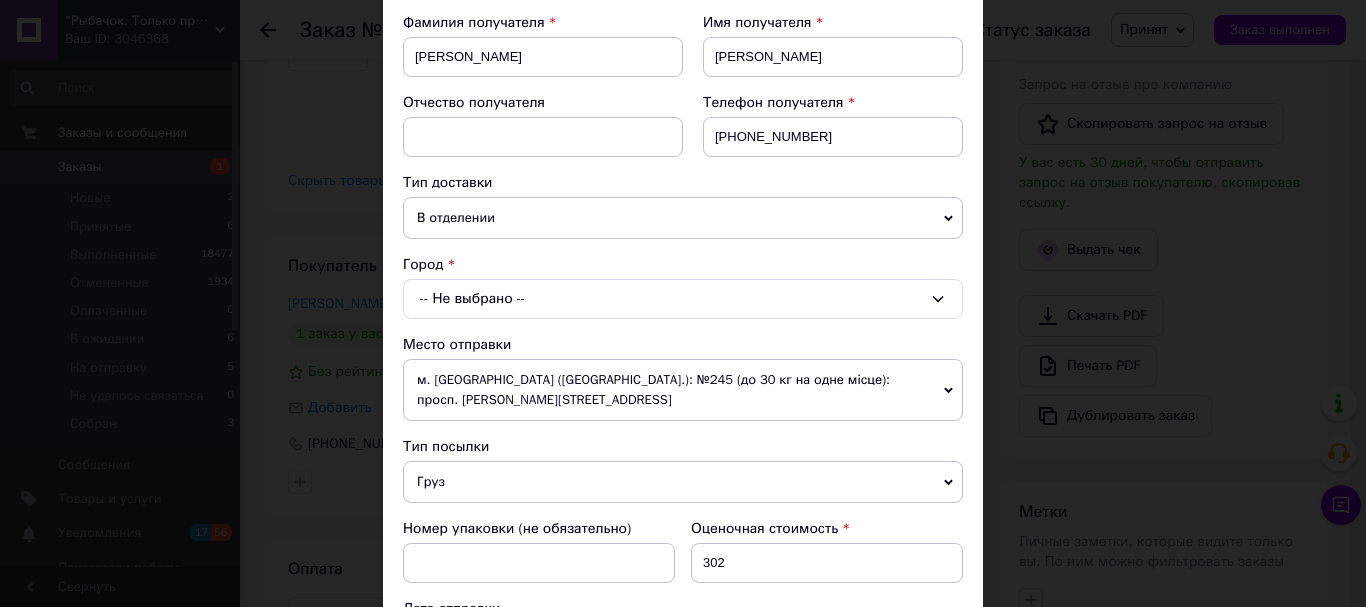 click on "-- Не выбрано --" at bounding box center [683, 299] 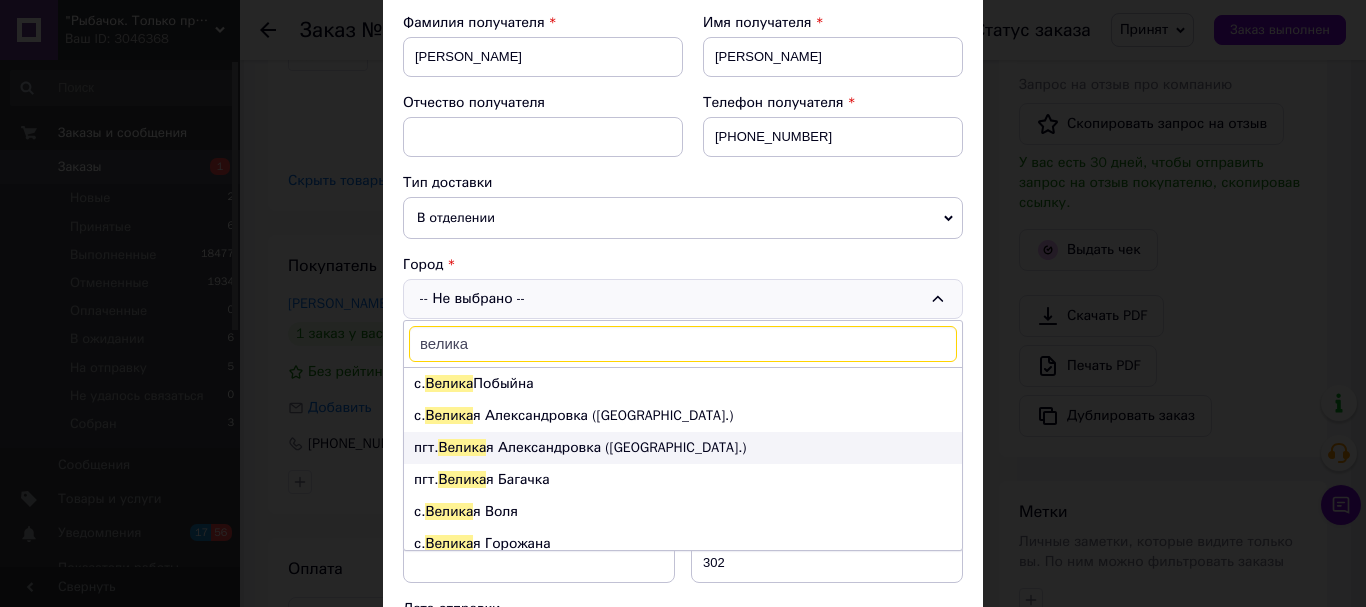 type on "велика" 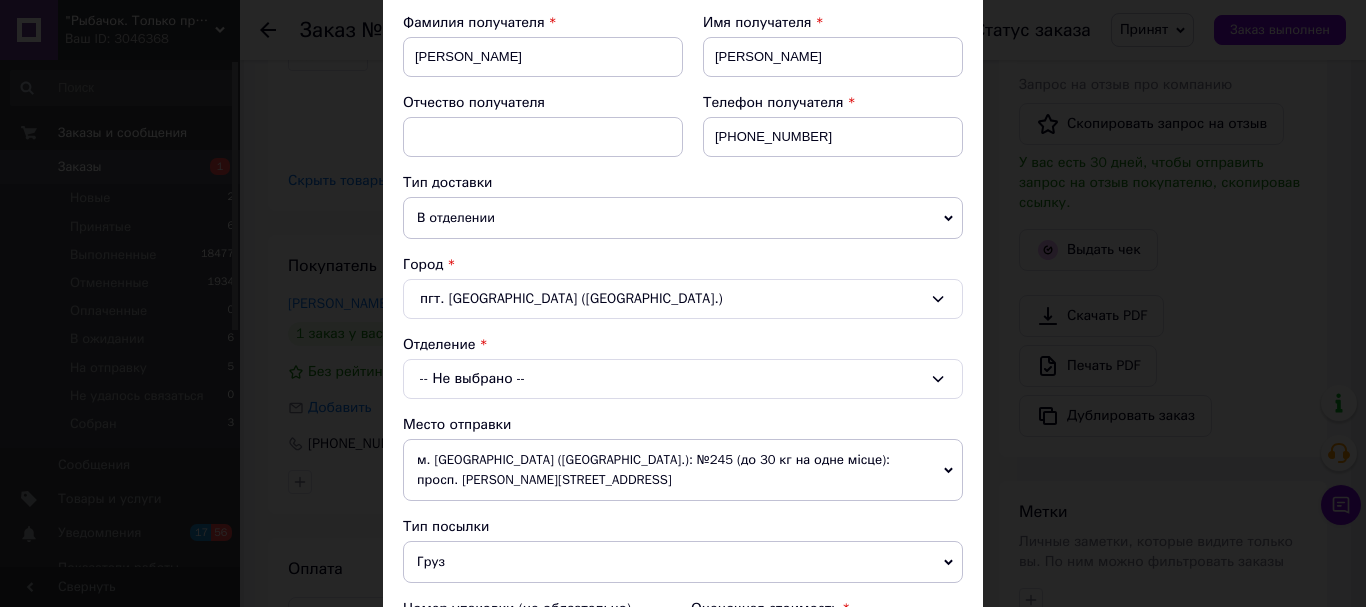 click on "-- Не выбрано --" at bounding box center [683, 379] 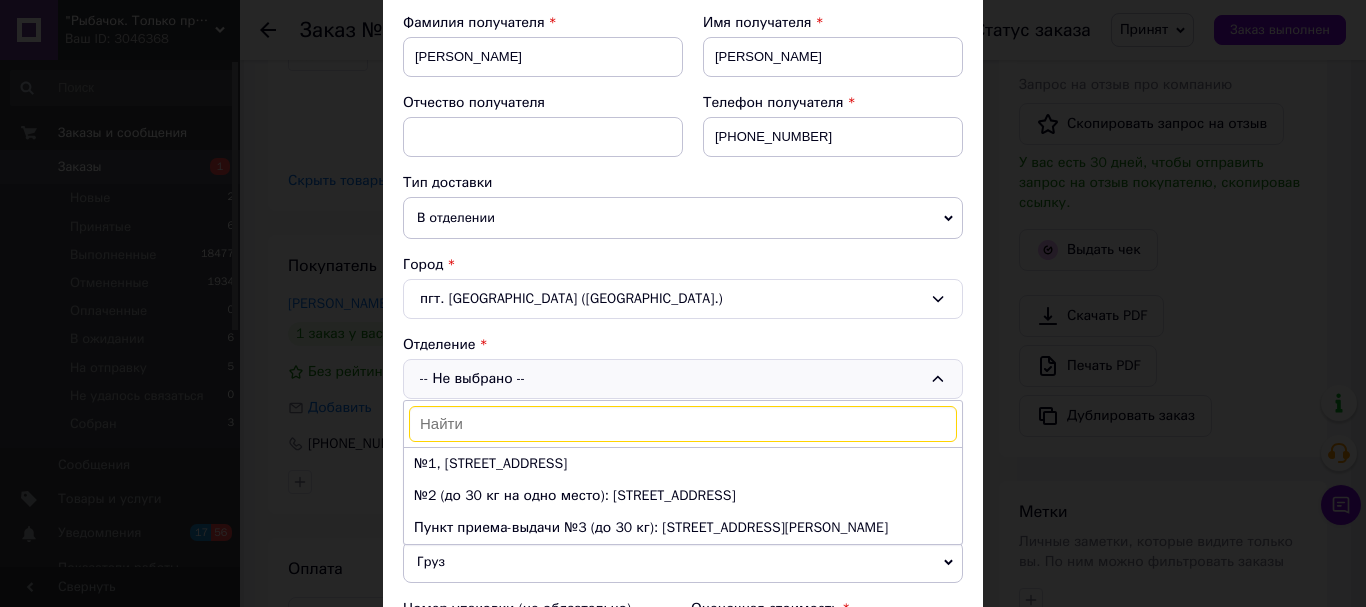 click on "№1, ул. Братская, 17" at bounding box center [683, 464] 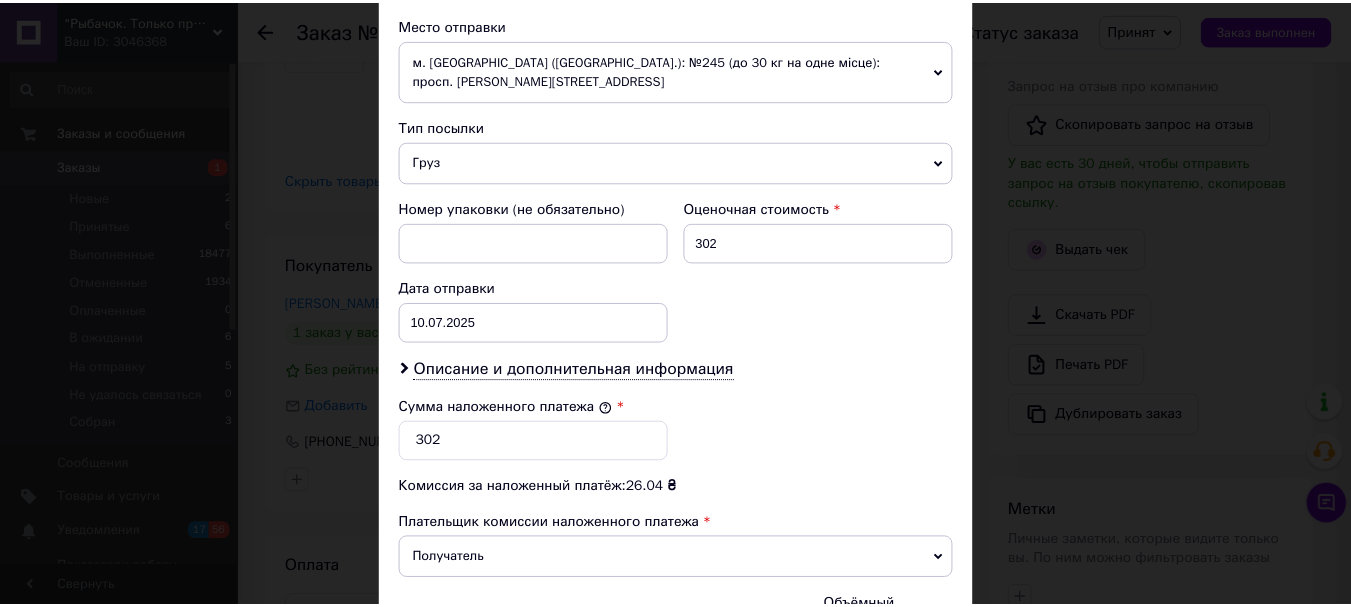 scroll, scrollTop: 919, scrollLeft: 0, axis: vertical 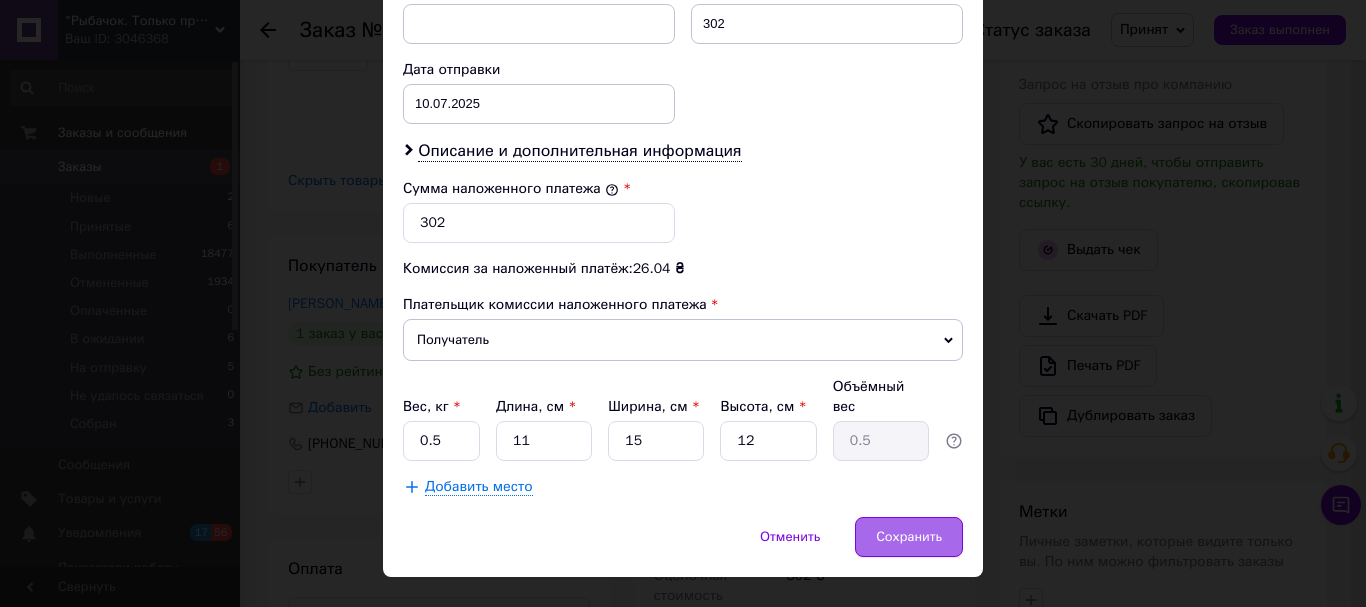 click on "Сохранить" at bounding box center [909, 537] 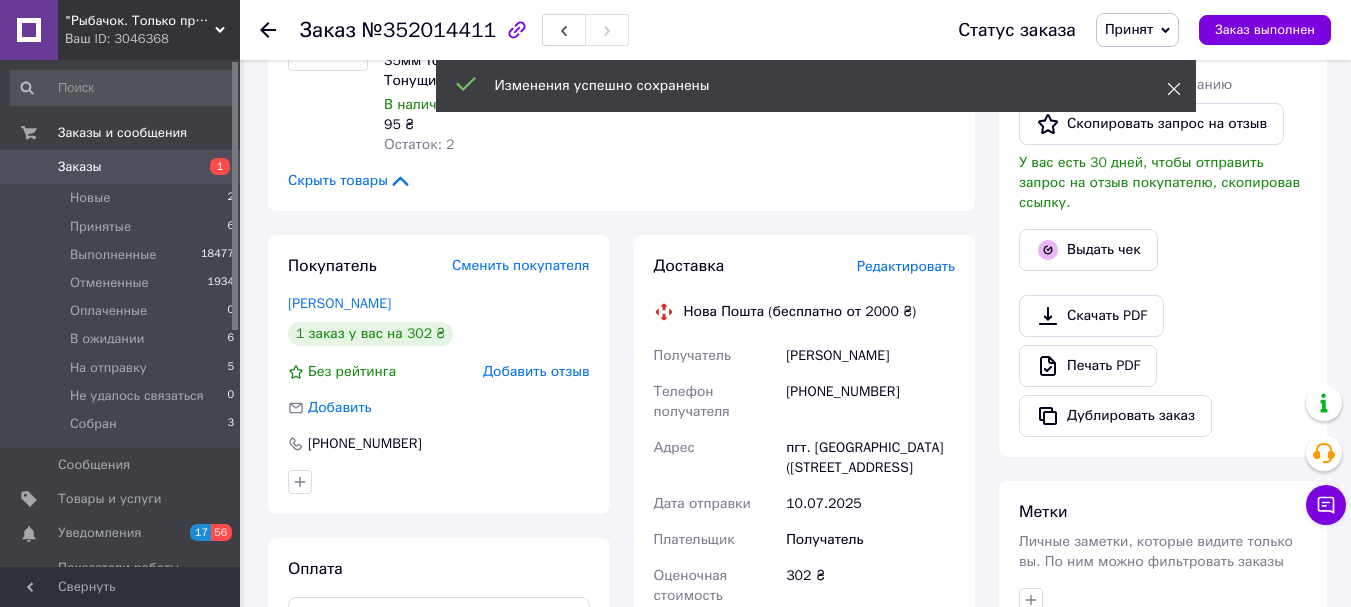 click 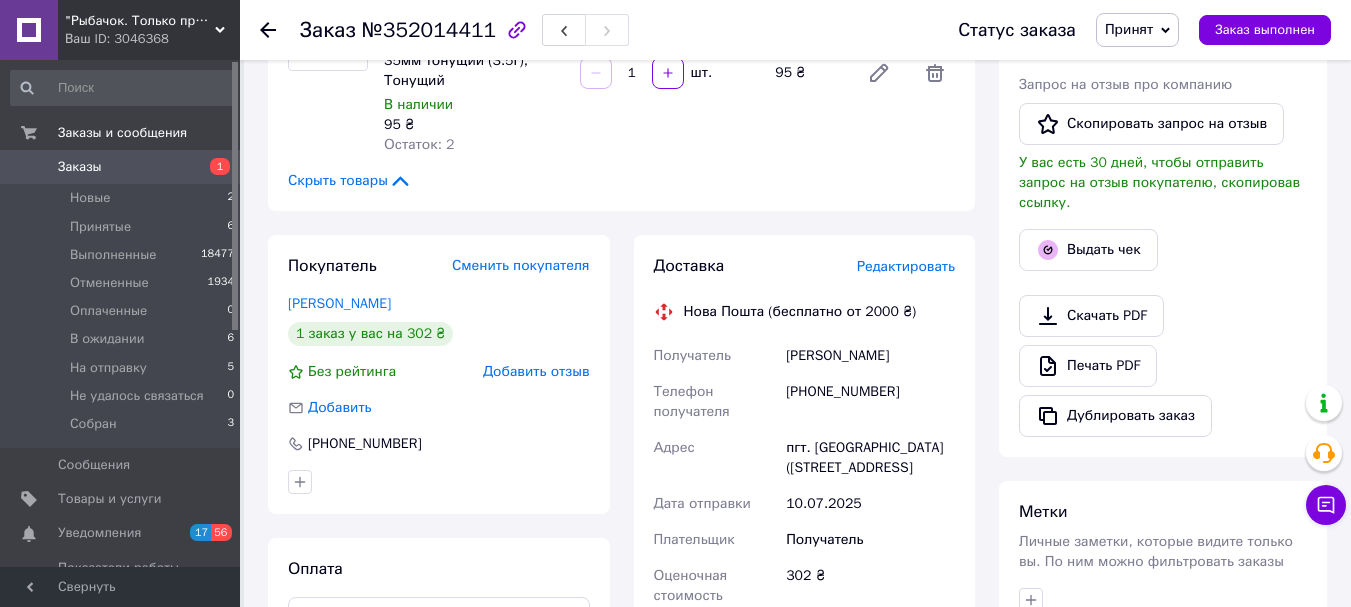click on "Принят" at bounding box center (1137, 30) 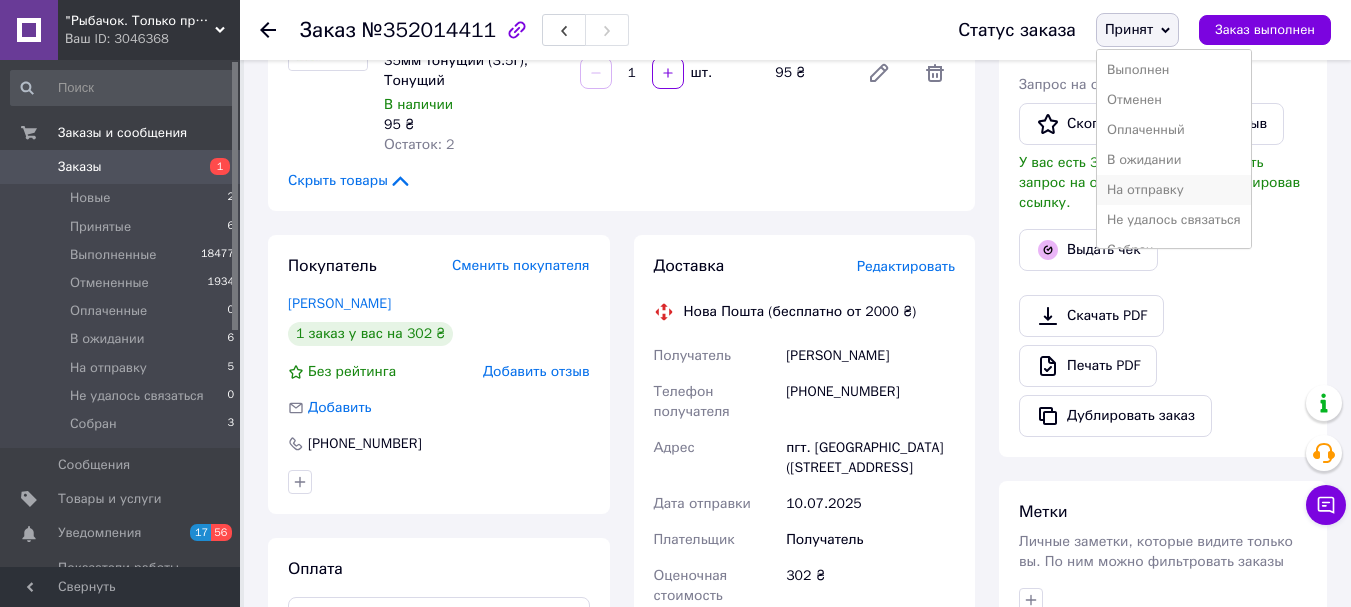 click on "На отправку" at bounding box center [1174, 190] 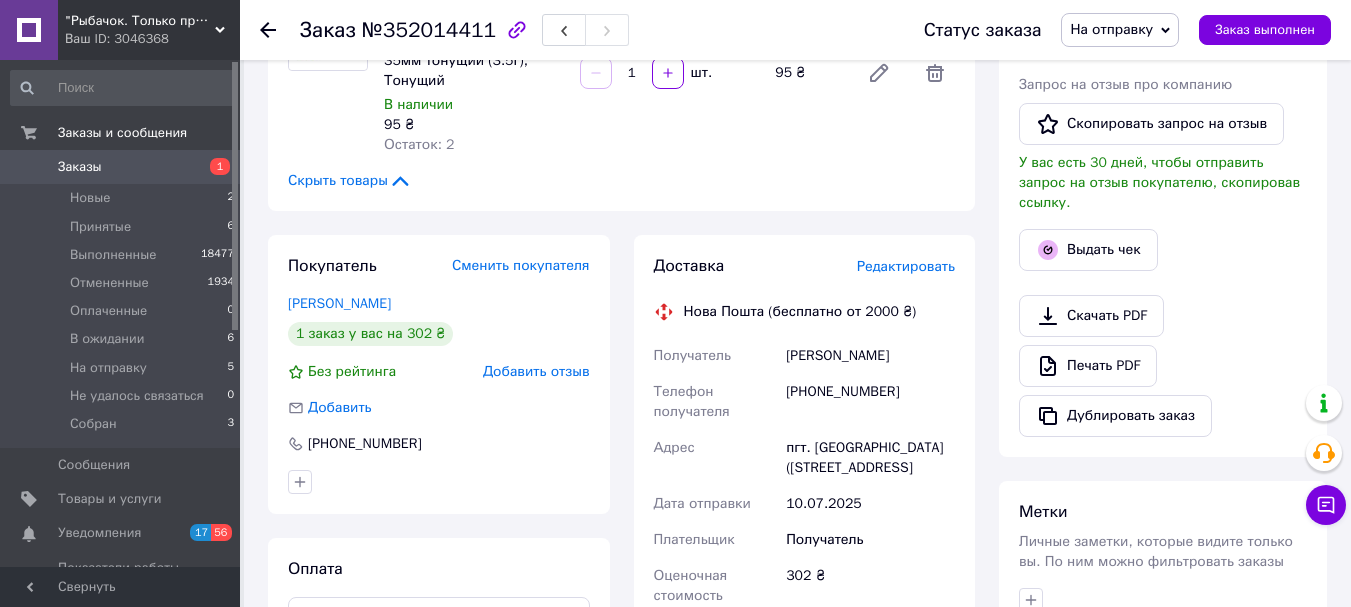 click on "Заказы" at bounding box center [80, 167] 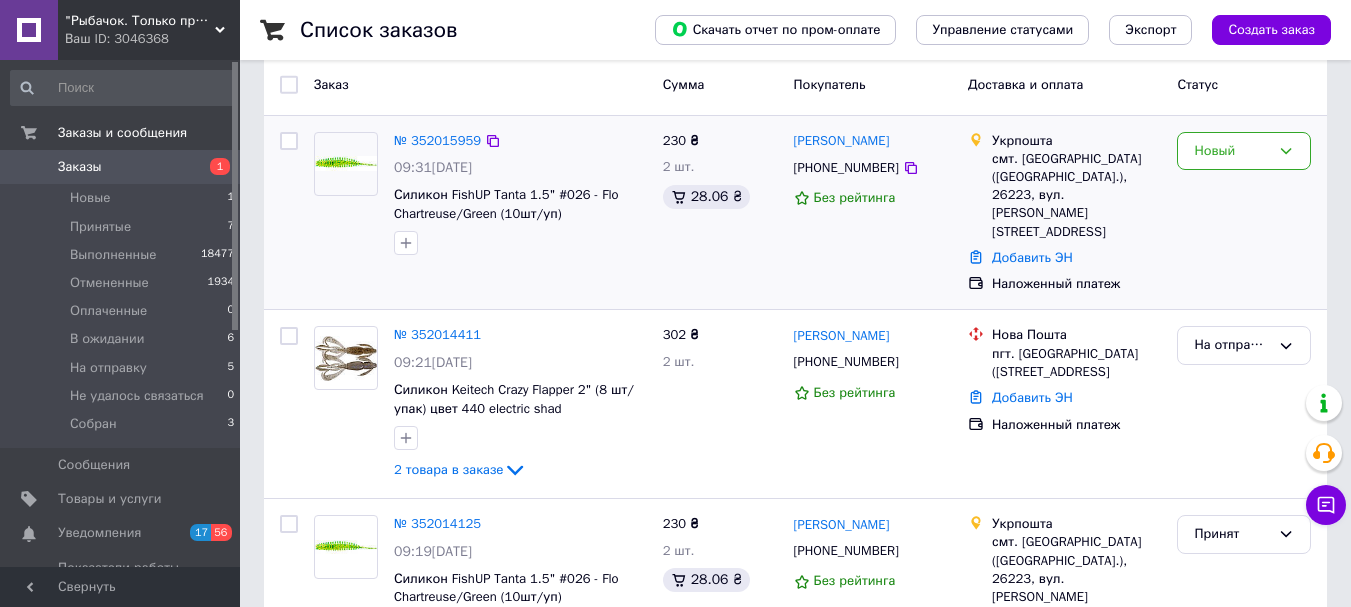 scroll, scrollTop: 200, scrollLeft: 0, axis: vertical 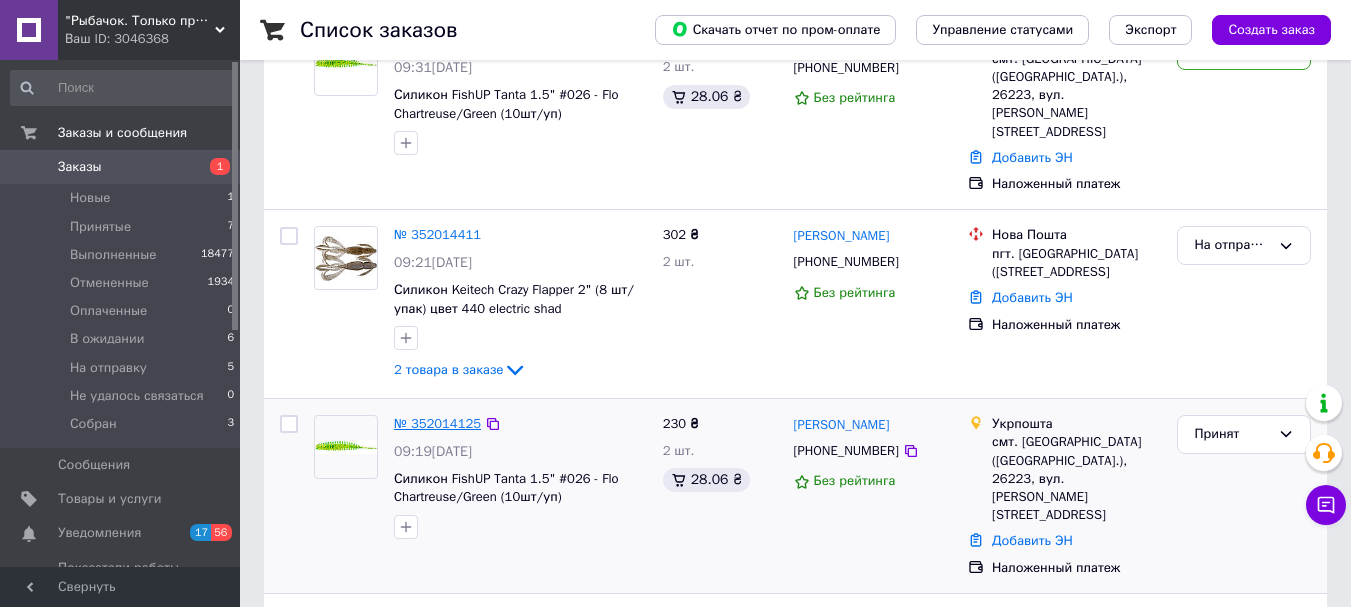 click on "№ 352014125" at bounding box center [437, 423] 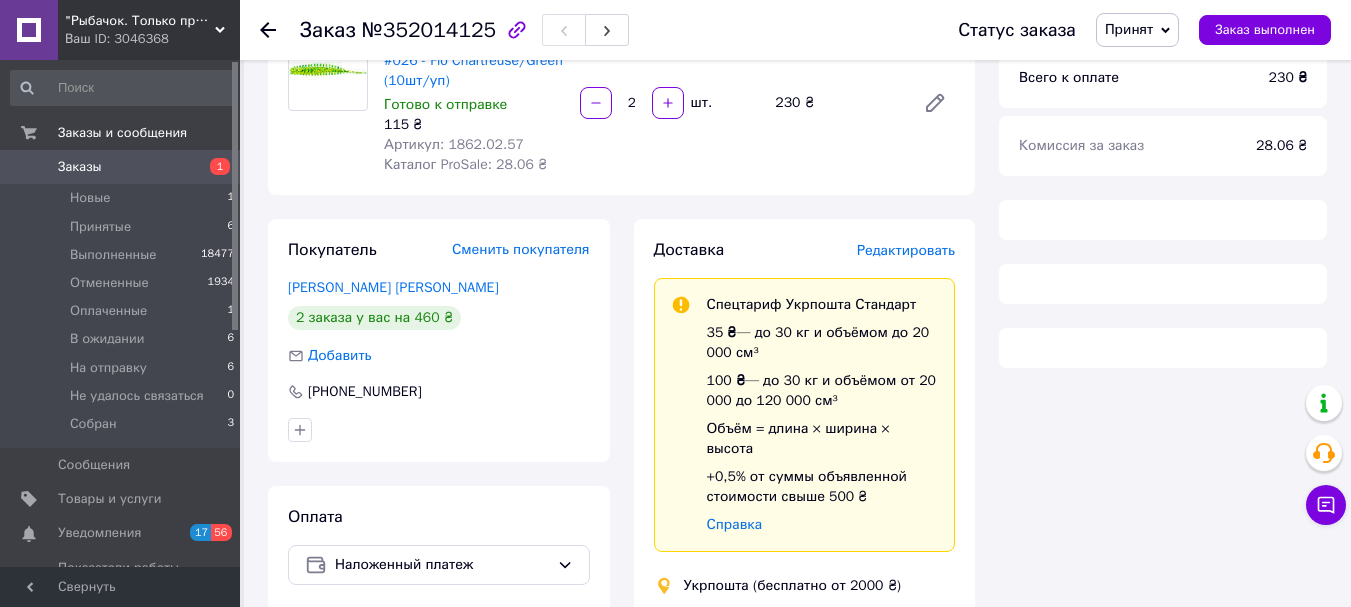 scroll, scrollTop: 100, scrollLeft: 0, axis: vertical 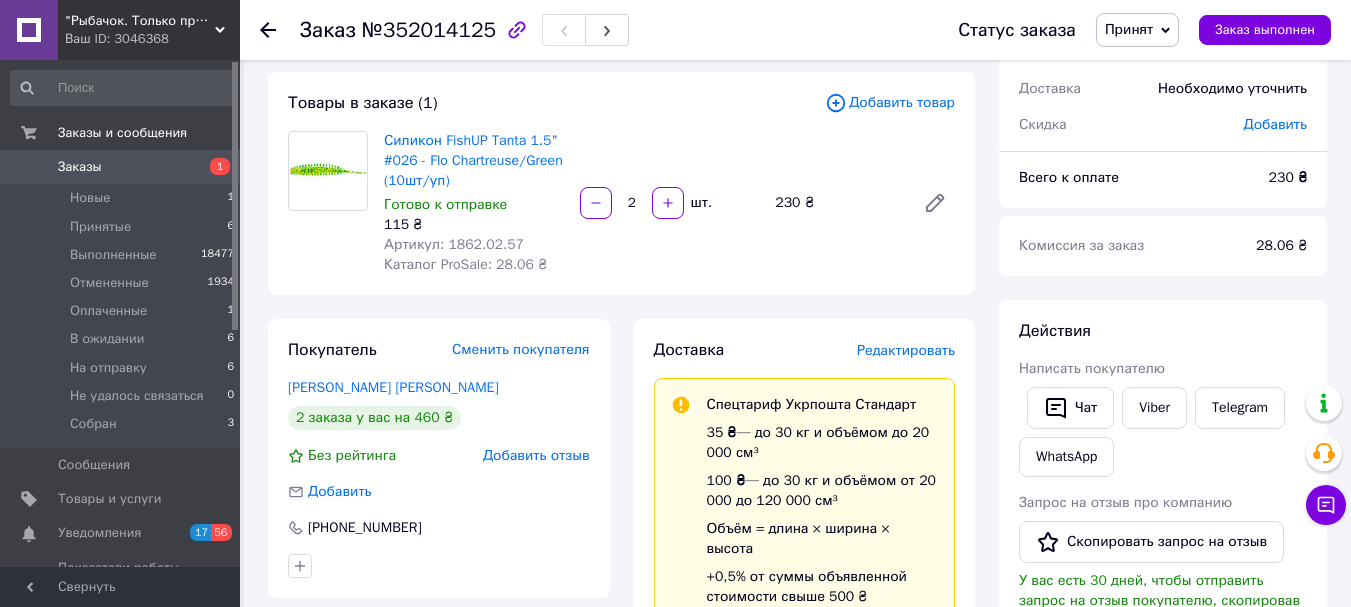 click on "Артикул: 1862.02.57" at bounding box center [454, 244] 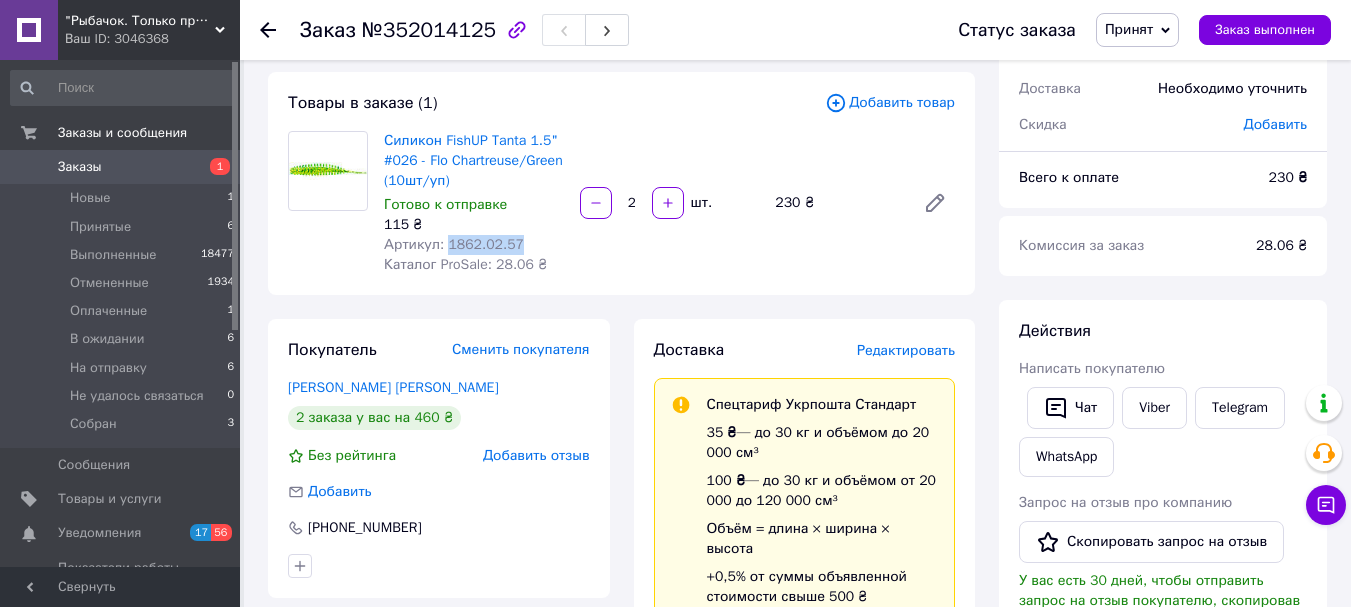 click on "Артикул: 1862.02.57" at bounding box center [454, 244] 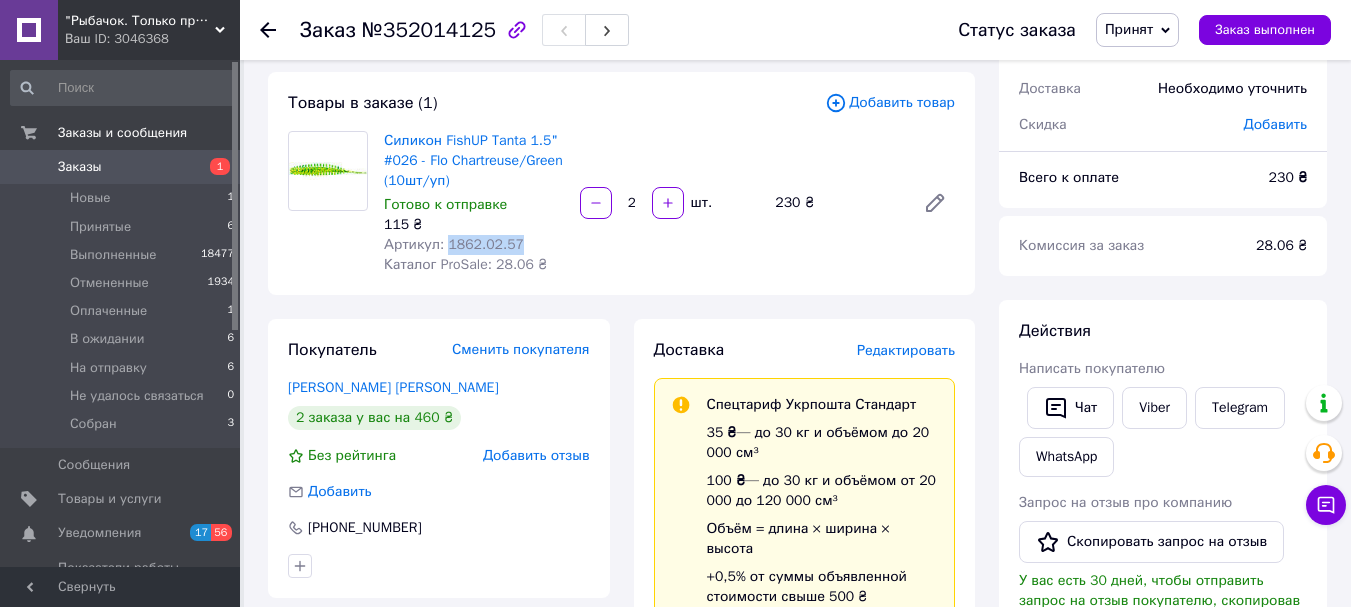 click on "Заказы" at bounding box center [80, 167] 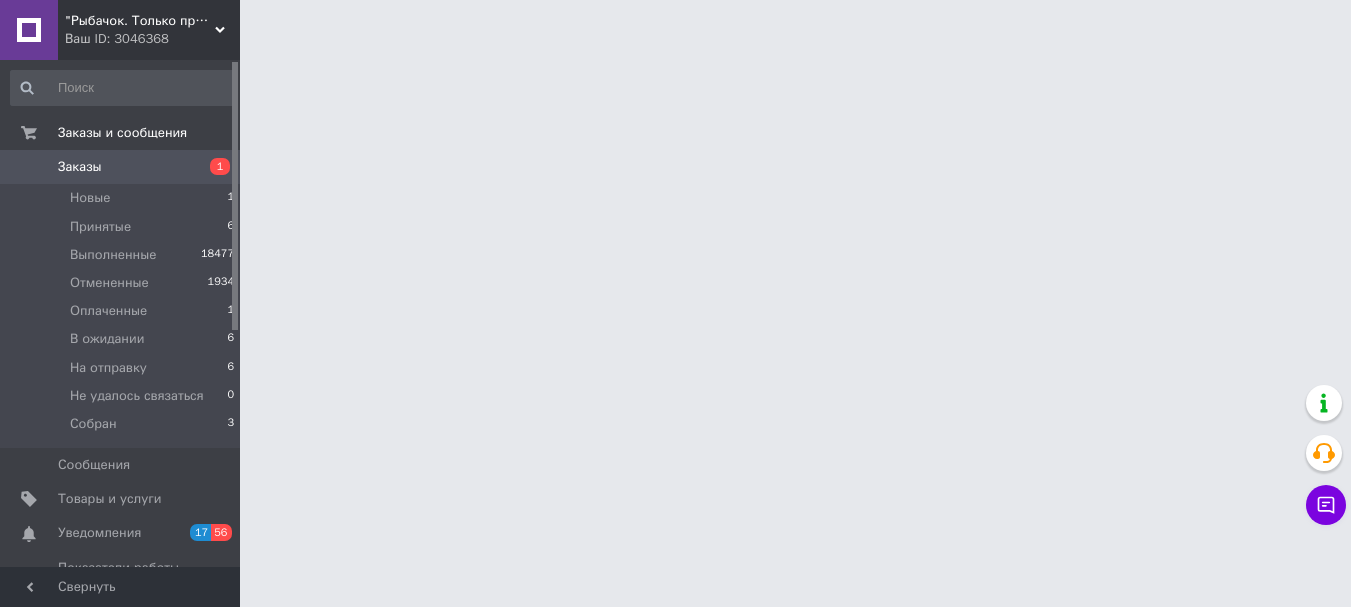 scroll, scrollTop: 0, scrollLeft: 0, axis: both 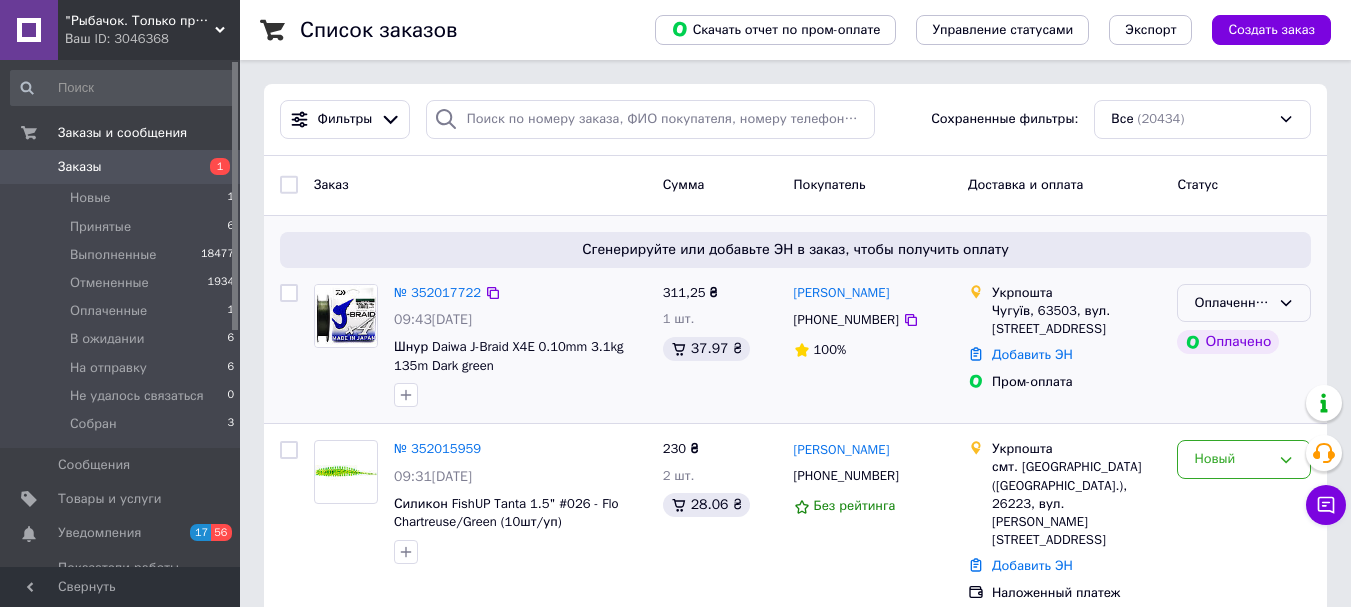 click 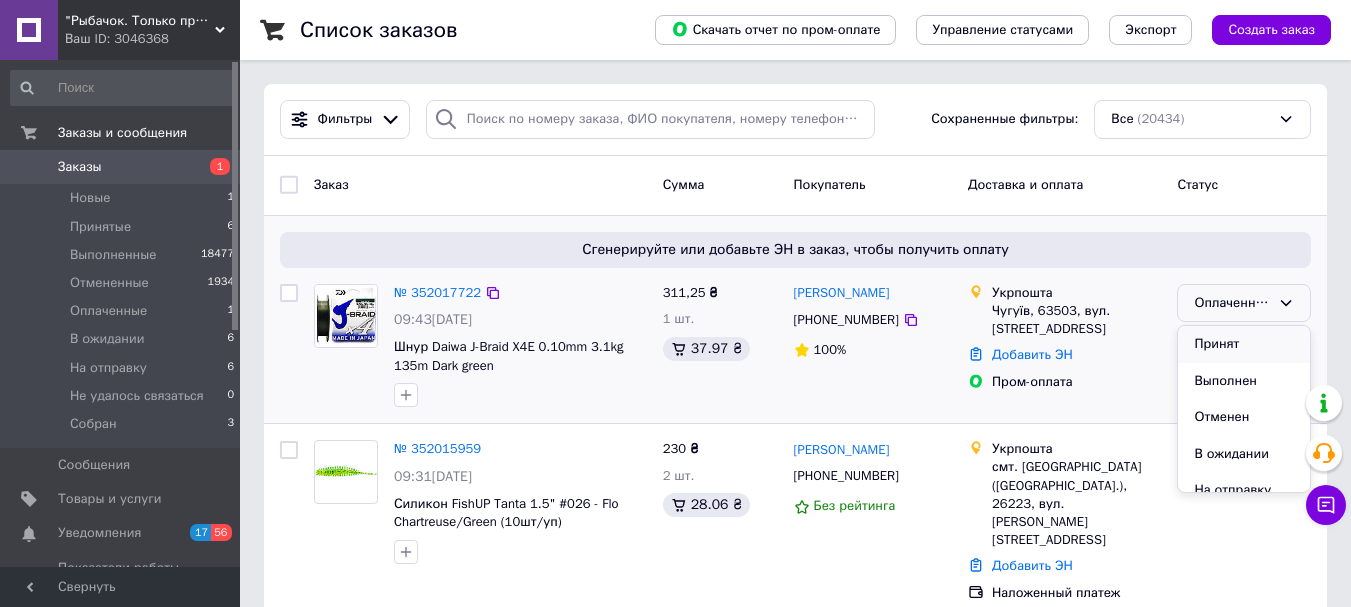 click on "Принят" at bounding box center (1244, 344) 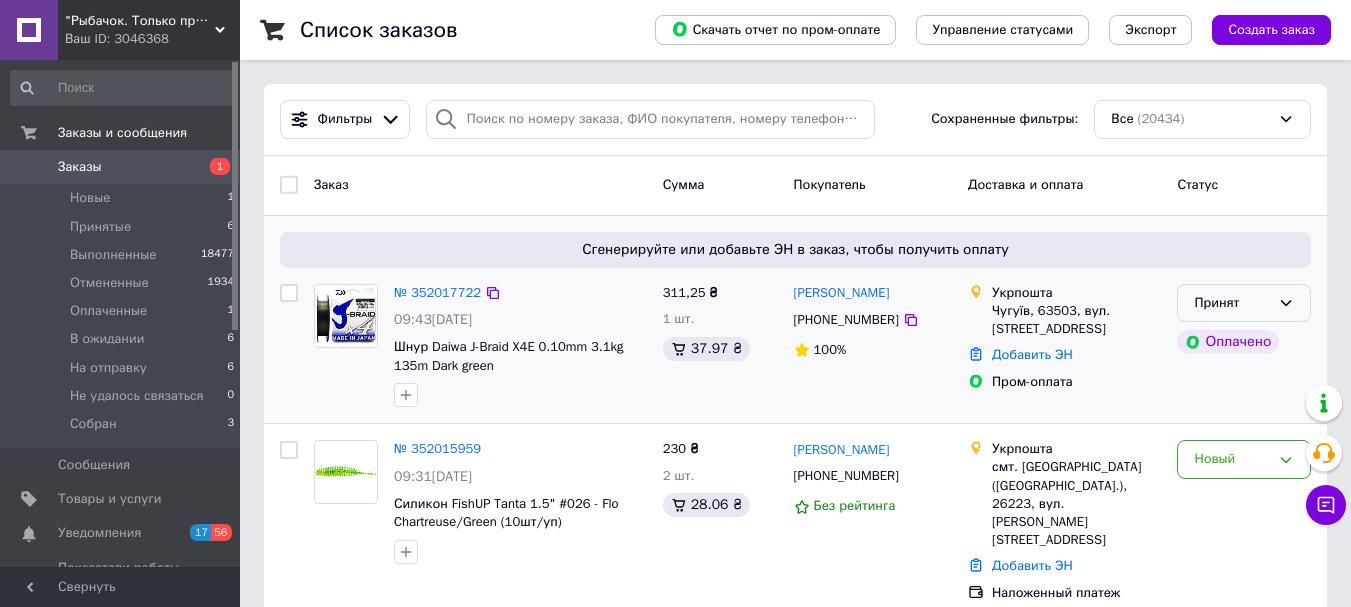 click on "Принят" at bounding box center (1232, 303) 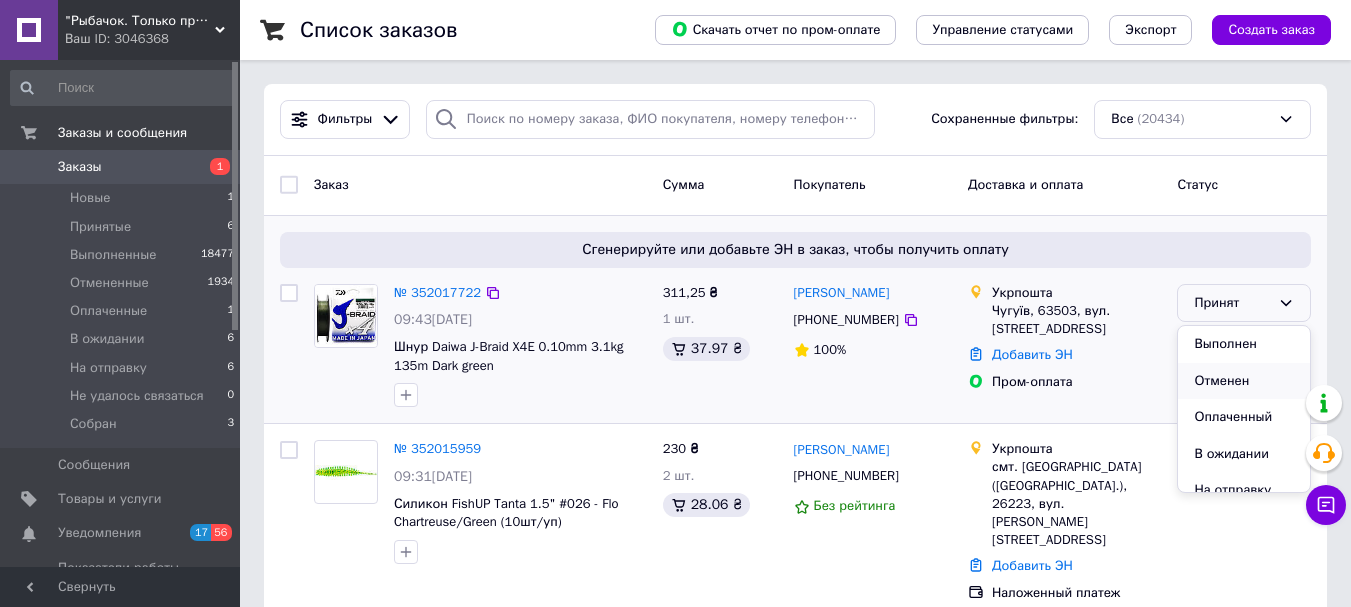 scroll, scrollTop: 100, scrollLeft: 0, axis: vertical 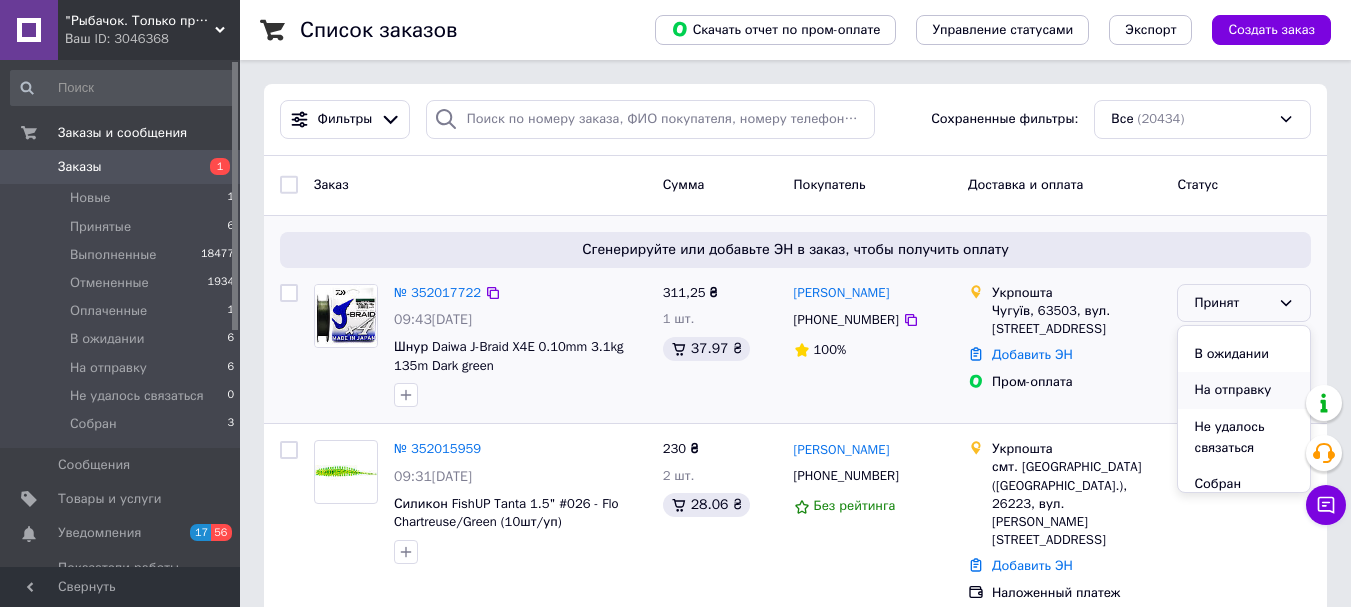 click on "На отправку" at bounding box center [1244, 390] 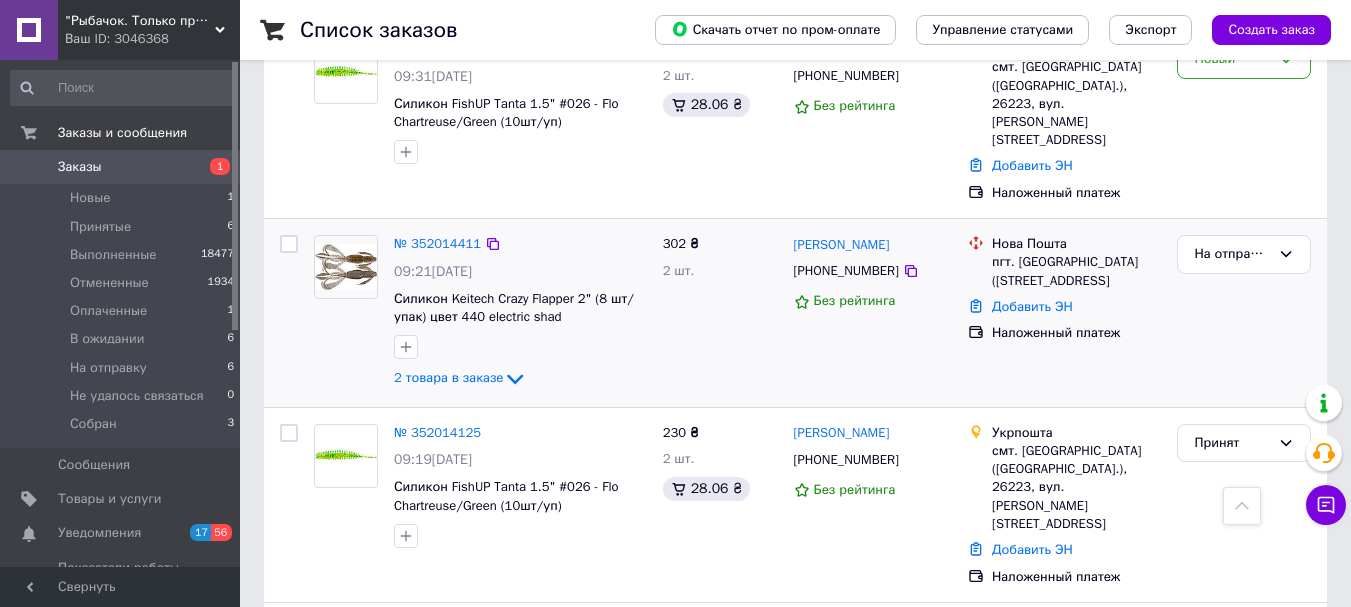 scroll, scrollTop: 300, scrollLeft: 0, axis: vertical 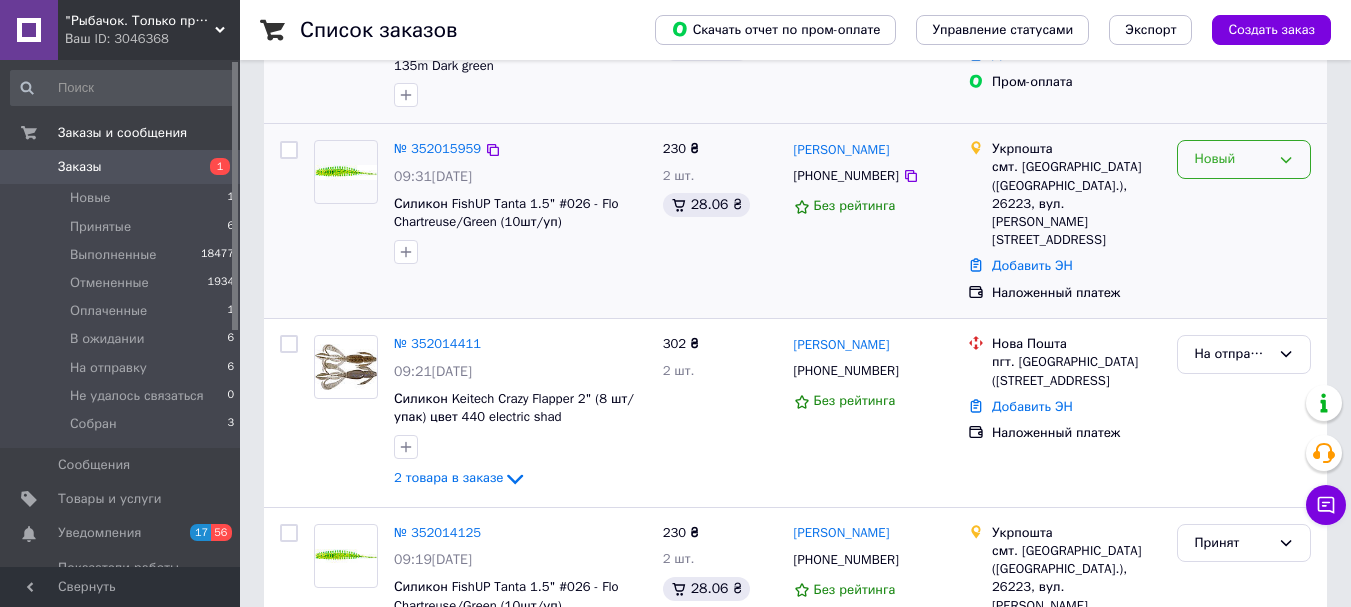 click on "Новый" at bounding box center (1232, 159) 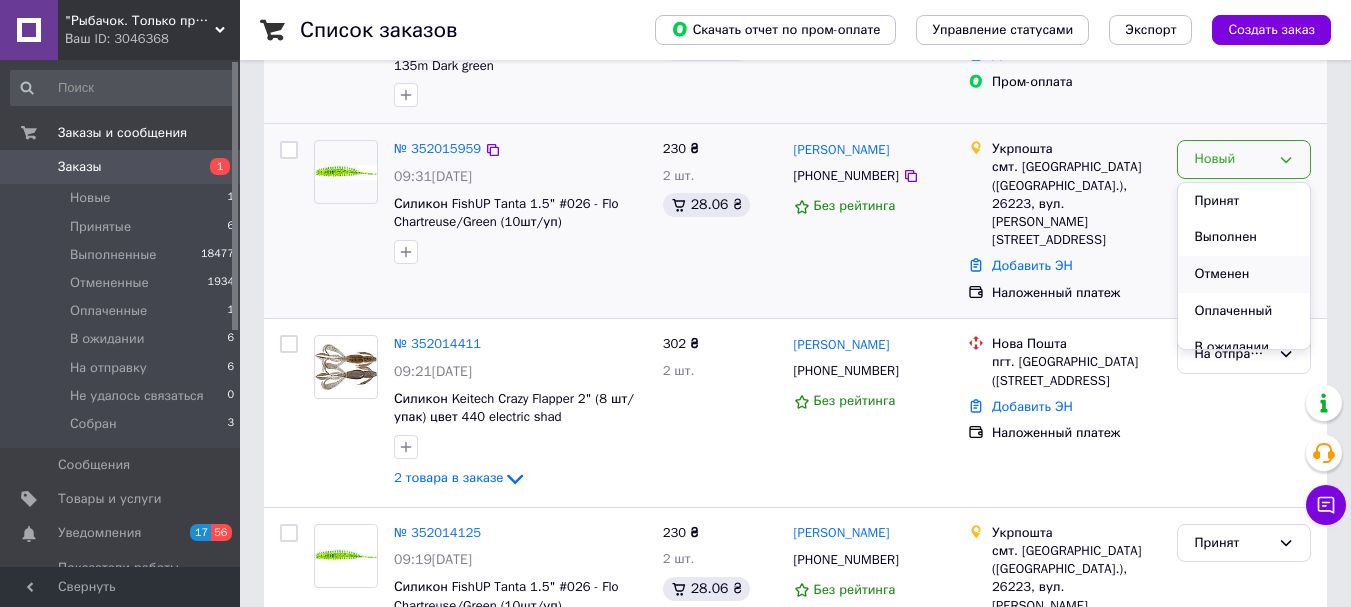 click on "Отменен" at bounding box center [1244, 274] 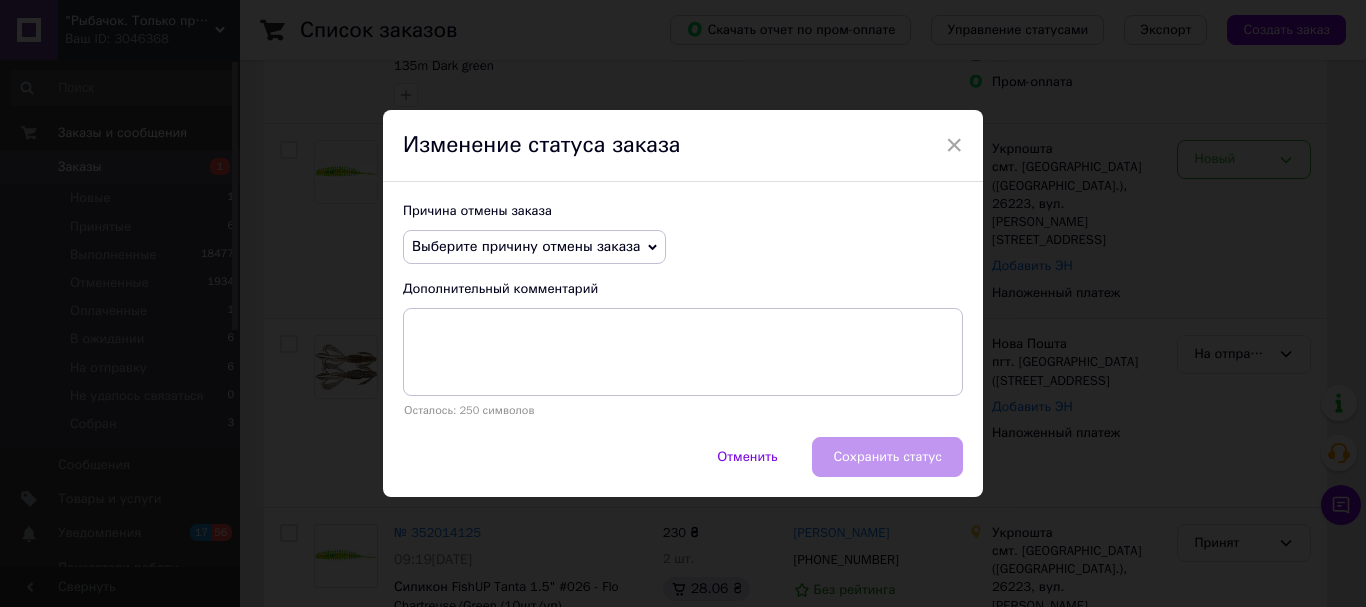 click on "Выберите причину отмены заказа" at bounding box center (526, 246) 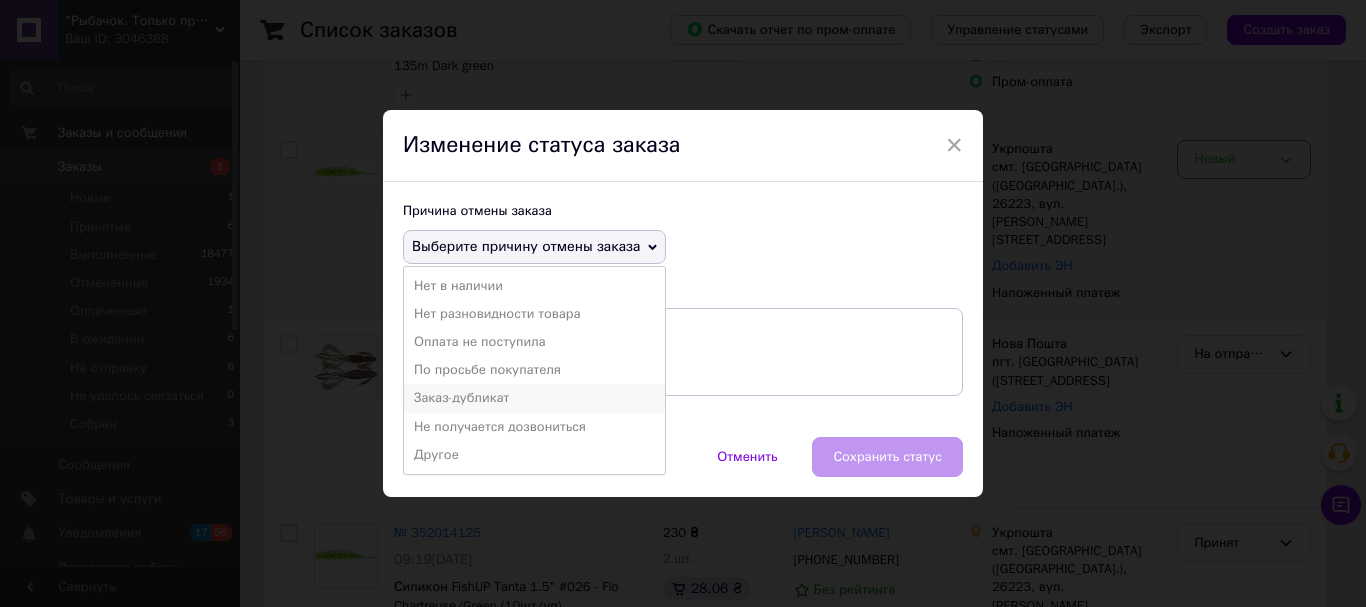 click on "Заказ-дубликат" at bounding box center (534, 398) 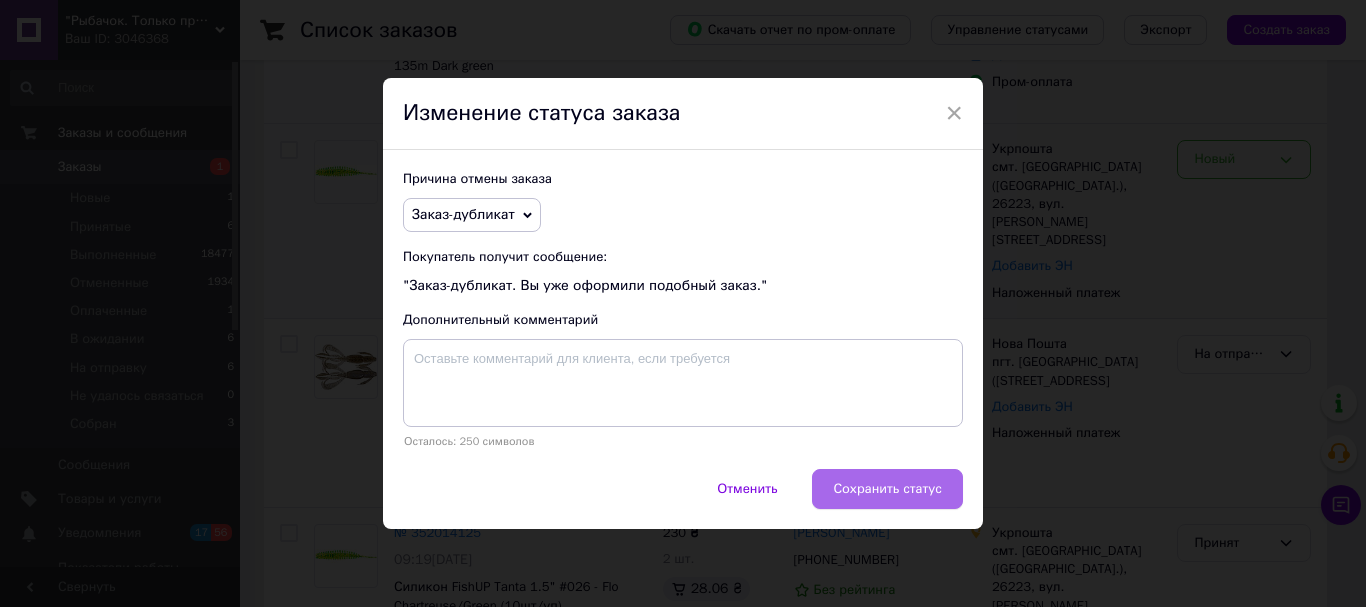 click on "Сохранить статус" at bounding box center (887, 489) 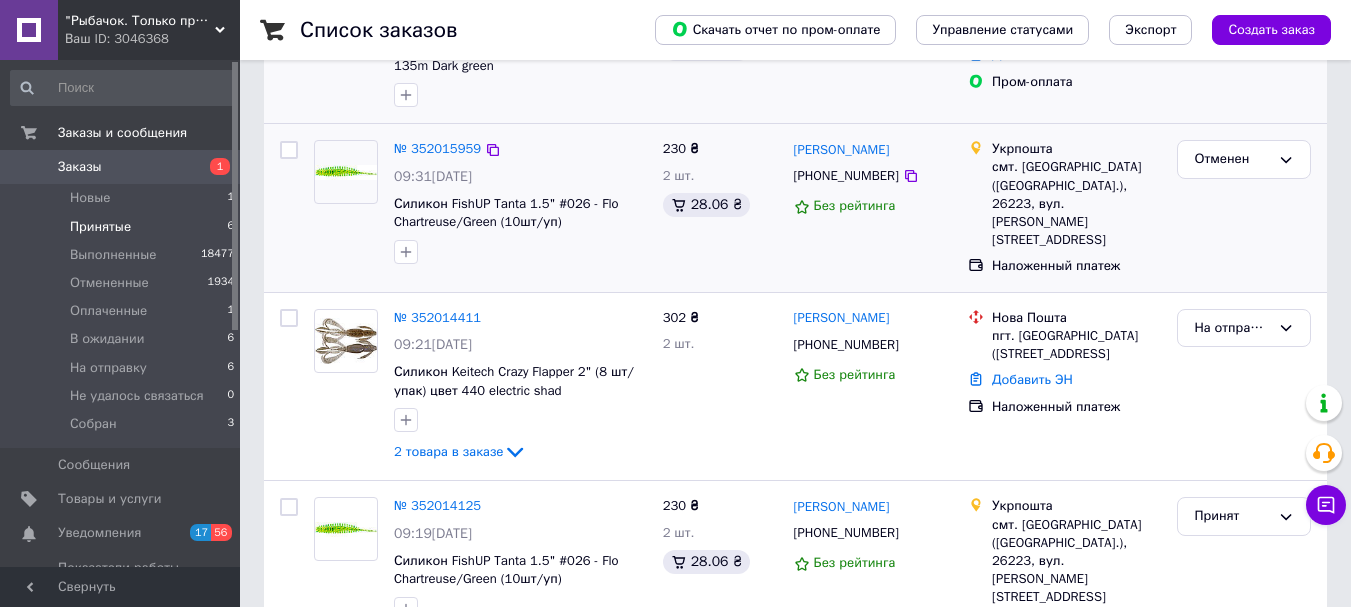 click on "Принятые" at bounding box center [100, 227] 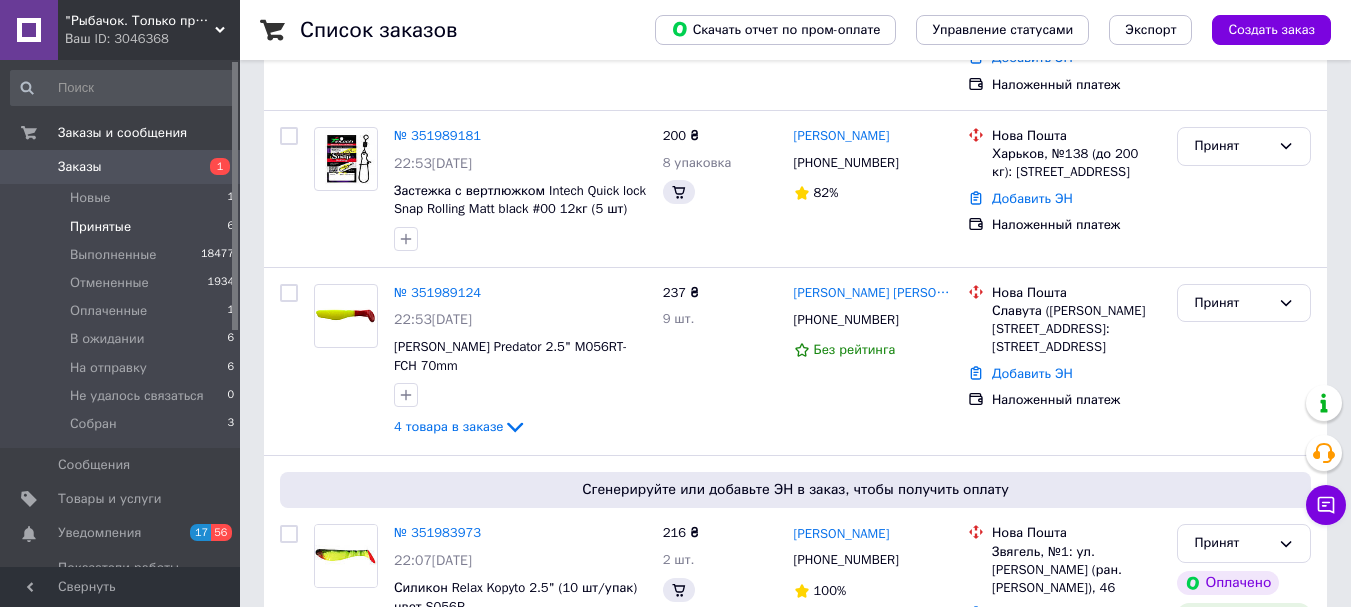 scroll, scrollTop: 0, scrollLeft: 0, axis: both 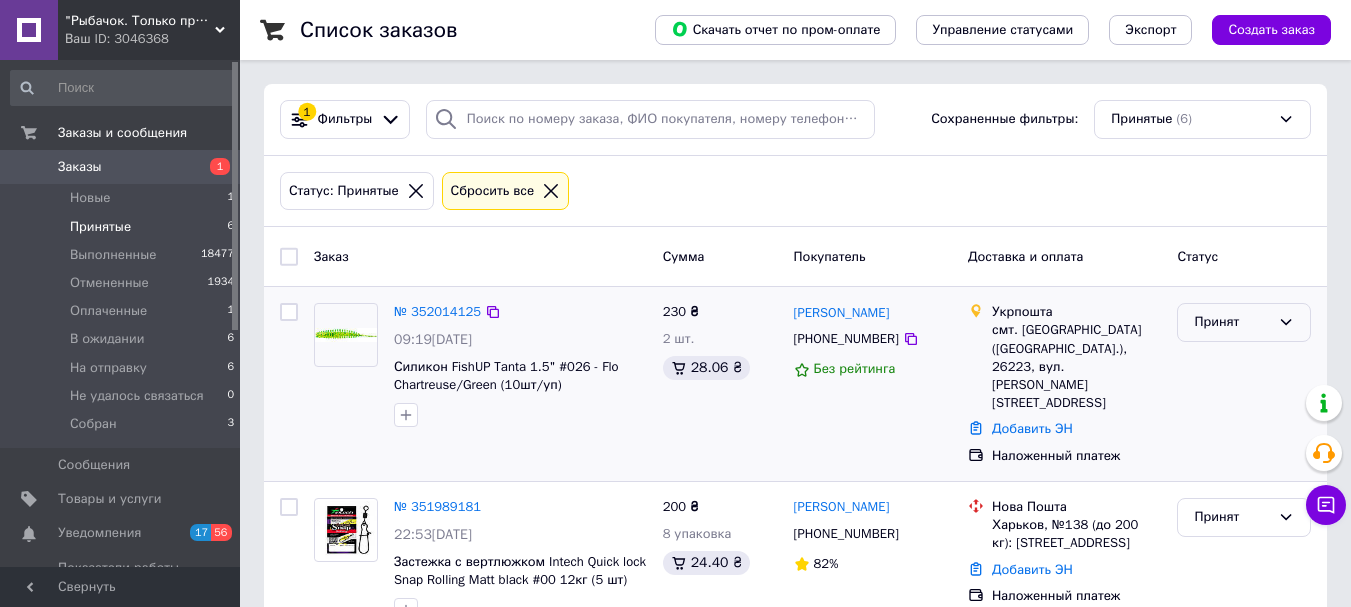 click on "Принят" at bounding box center (1232, 322) 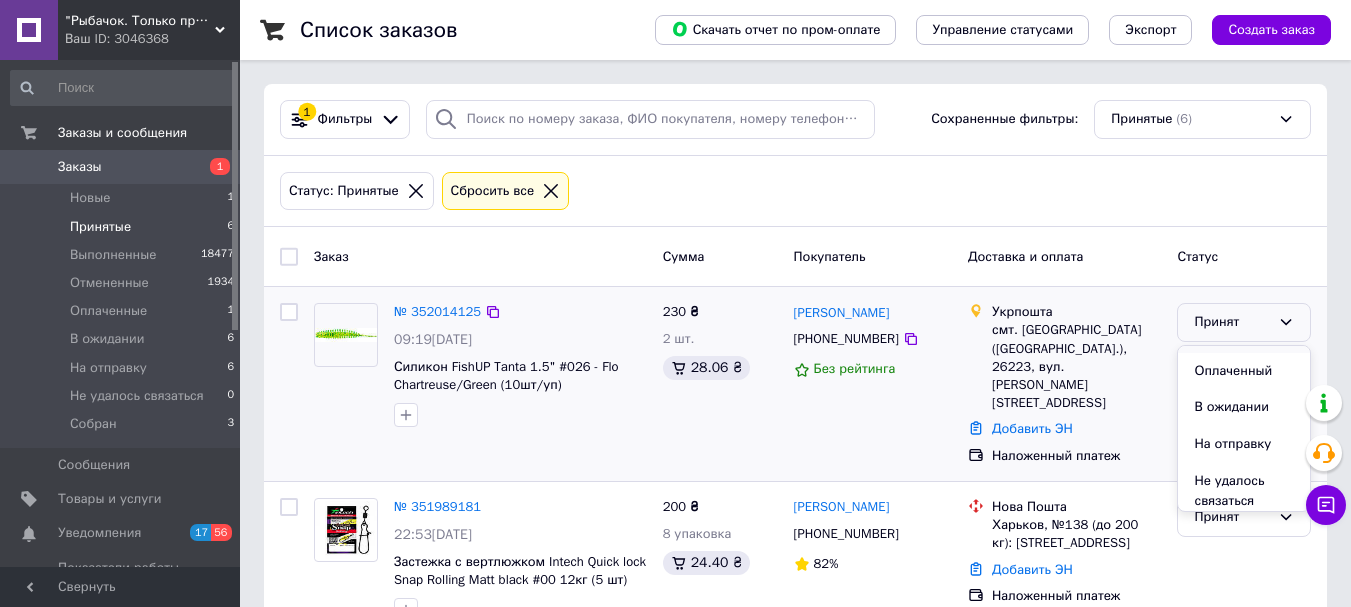 scroll, scrollTop: 100, scrollLeft: 0, axis: vertical 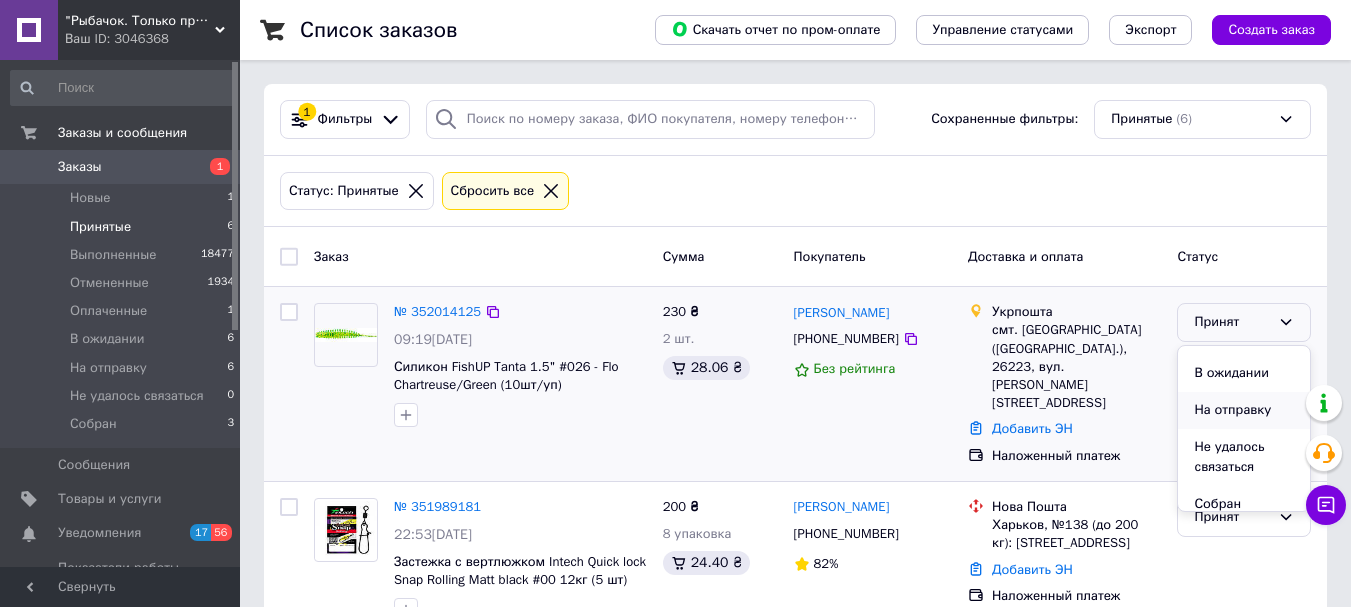 click on "На отправку" at bounding box center (1244, 410) 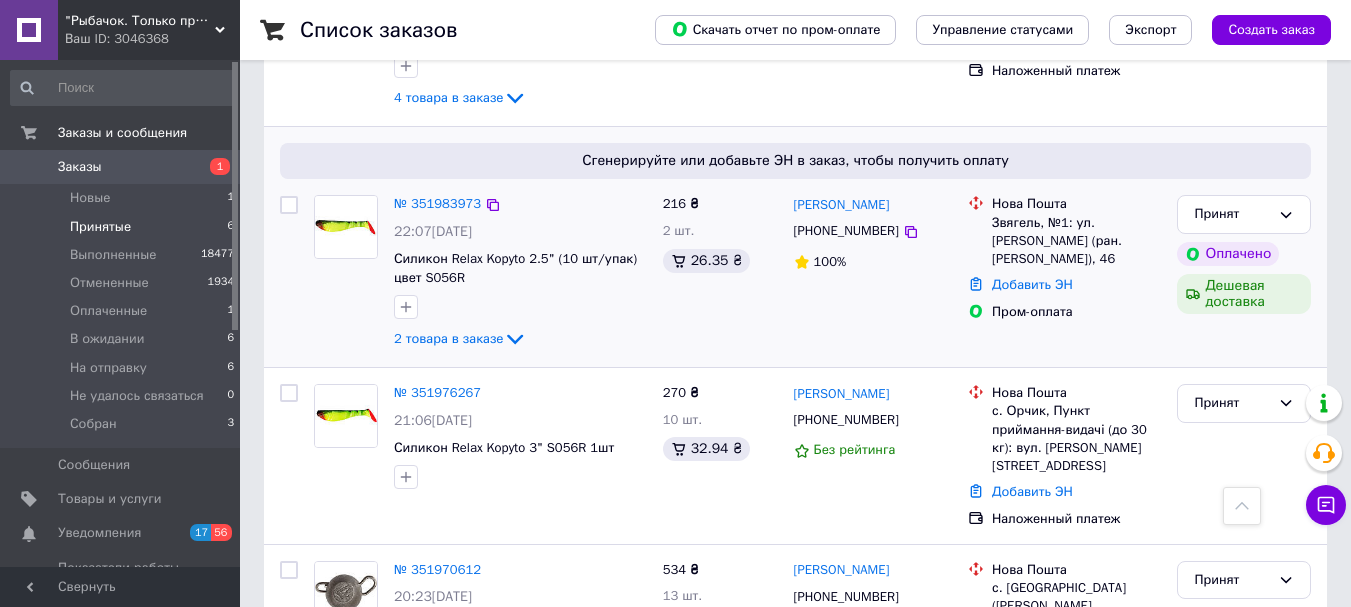 scroll, scrollTop: 795, scrollLeft: 0, axis: vertical 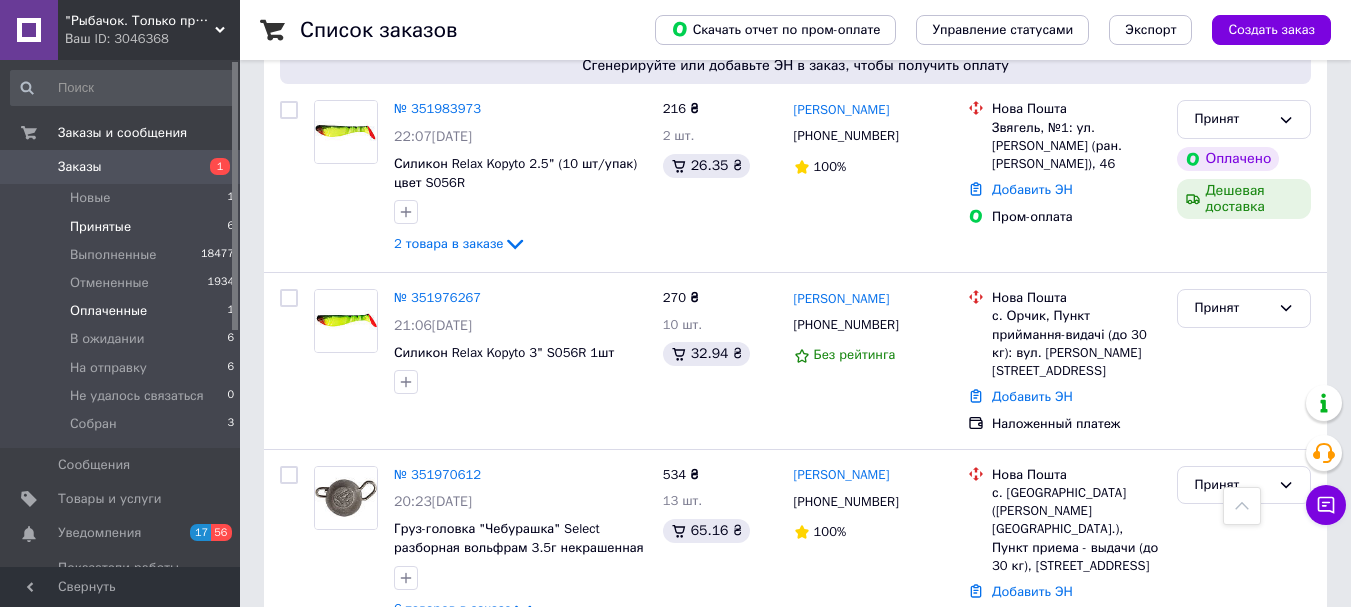 click on "Оплаченные" at bounding box center (108, 311) 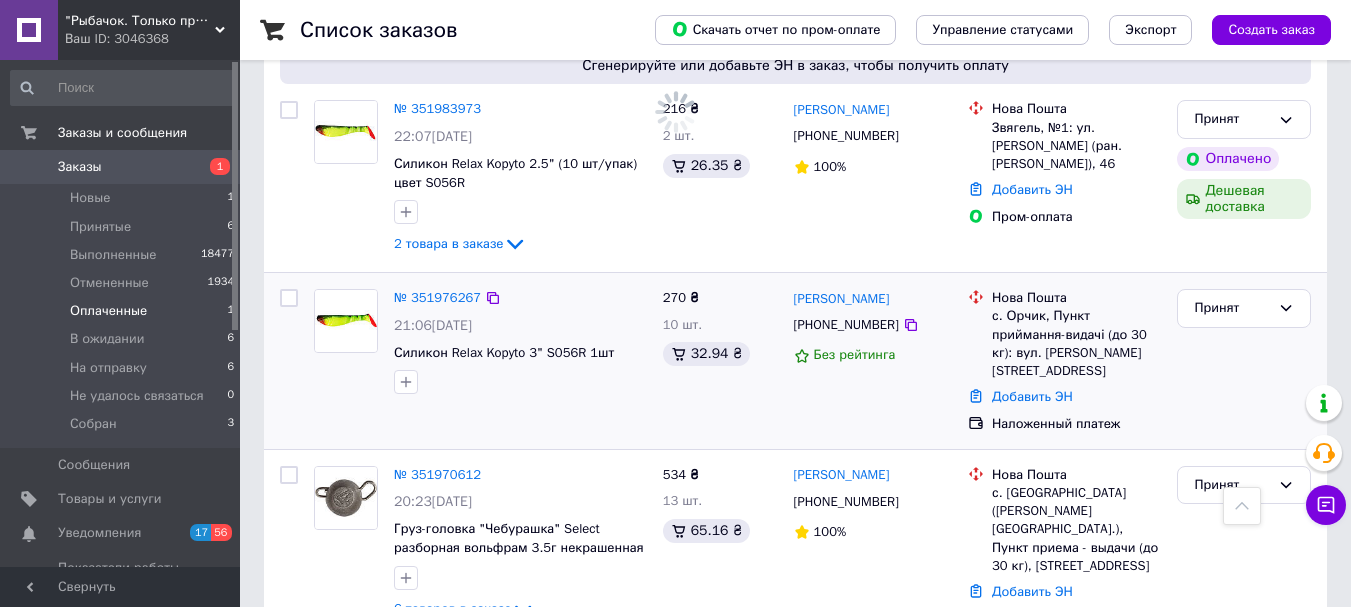 scroll, scrollTop: 0, scrollLeft: 0, axis: both 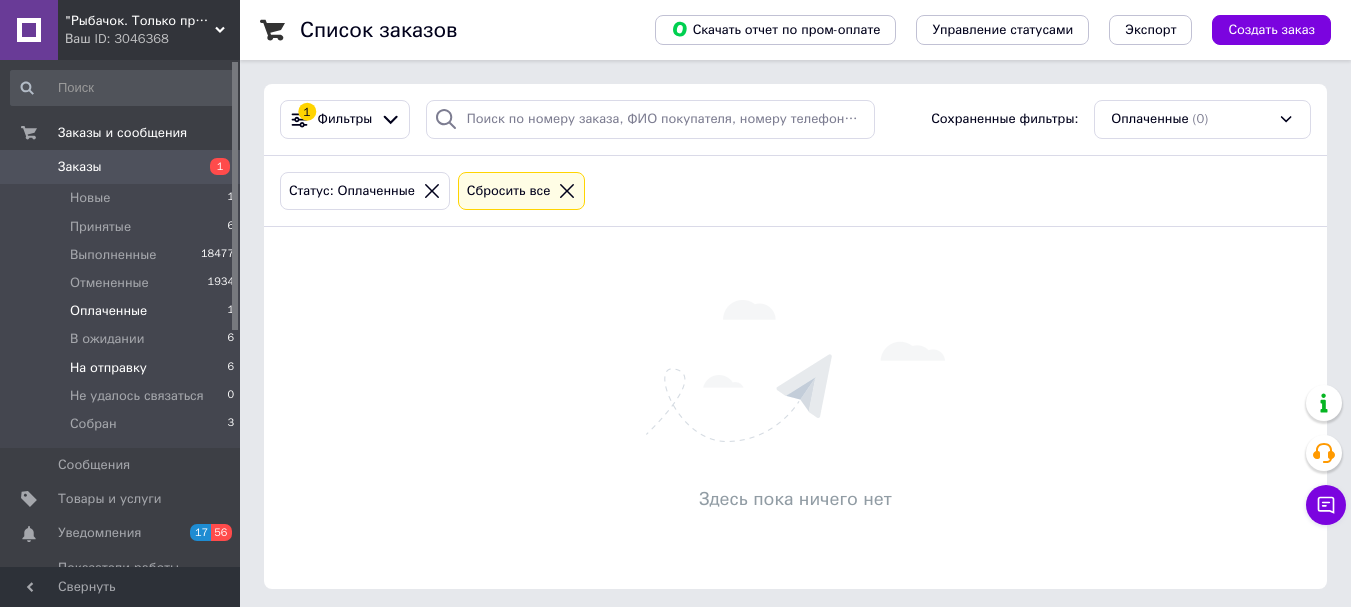 click on "На отправку" at bounding box center [108, 368] 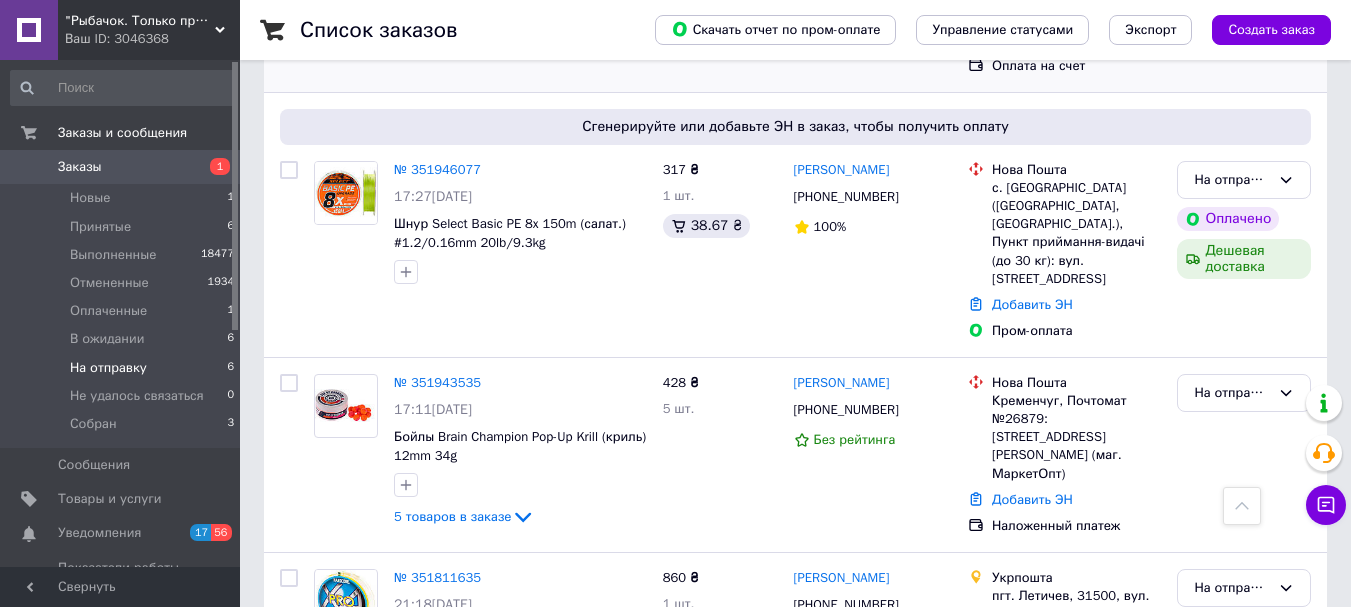 scroll, scrollTop: 1083, scrollLeft: 0, axis: vertical 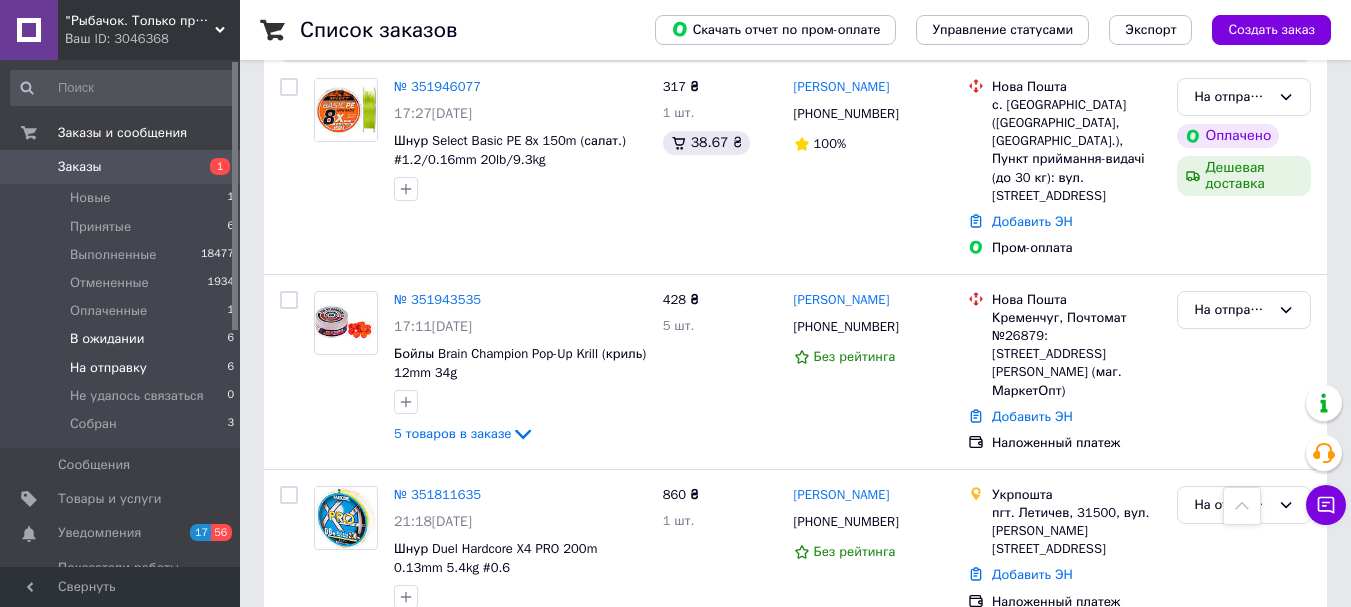 click on "В ожидании" at bounding box center (107, 339) 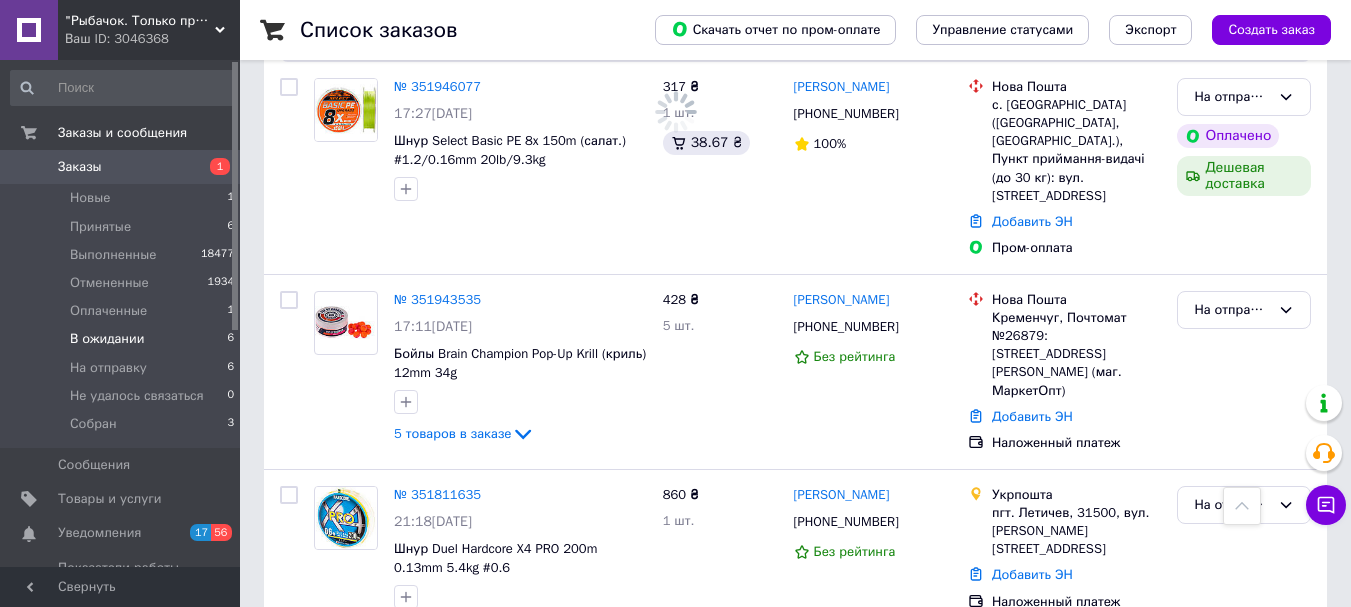 scroll, scrollTop: 0, scrollLeft: 0, axis: both 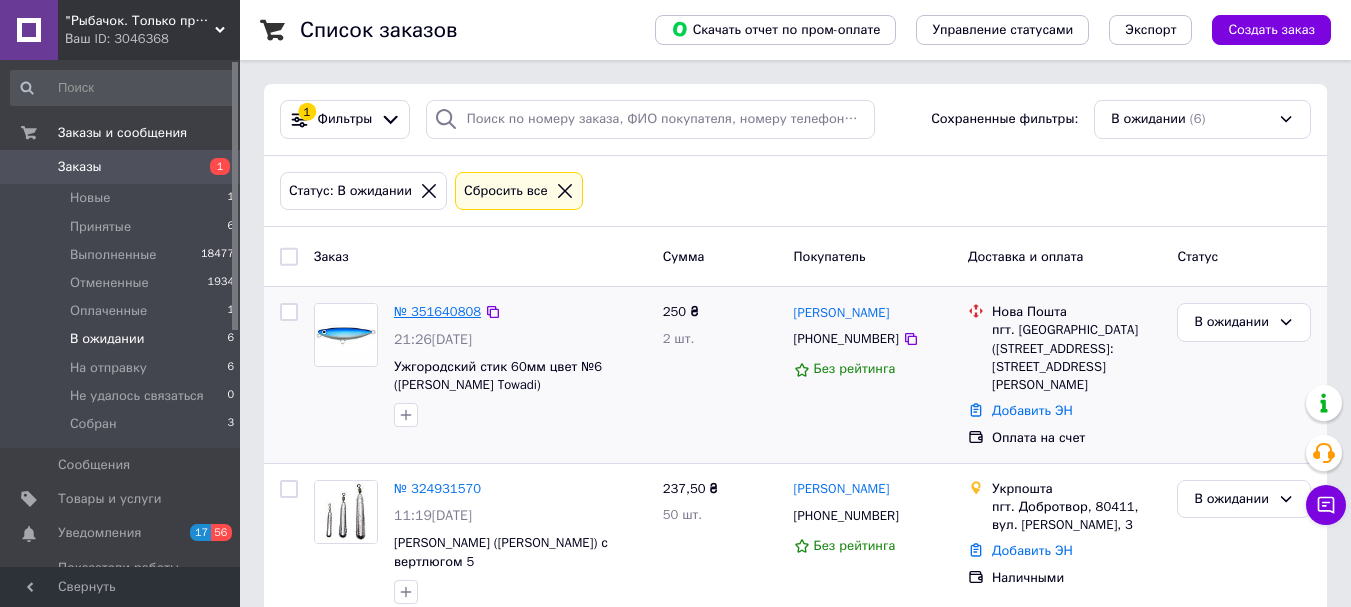 click on "№ 351640808" at bounding box center (437, 311) 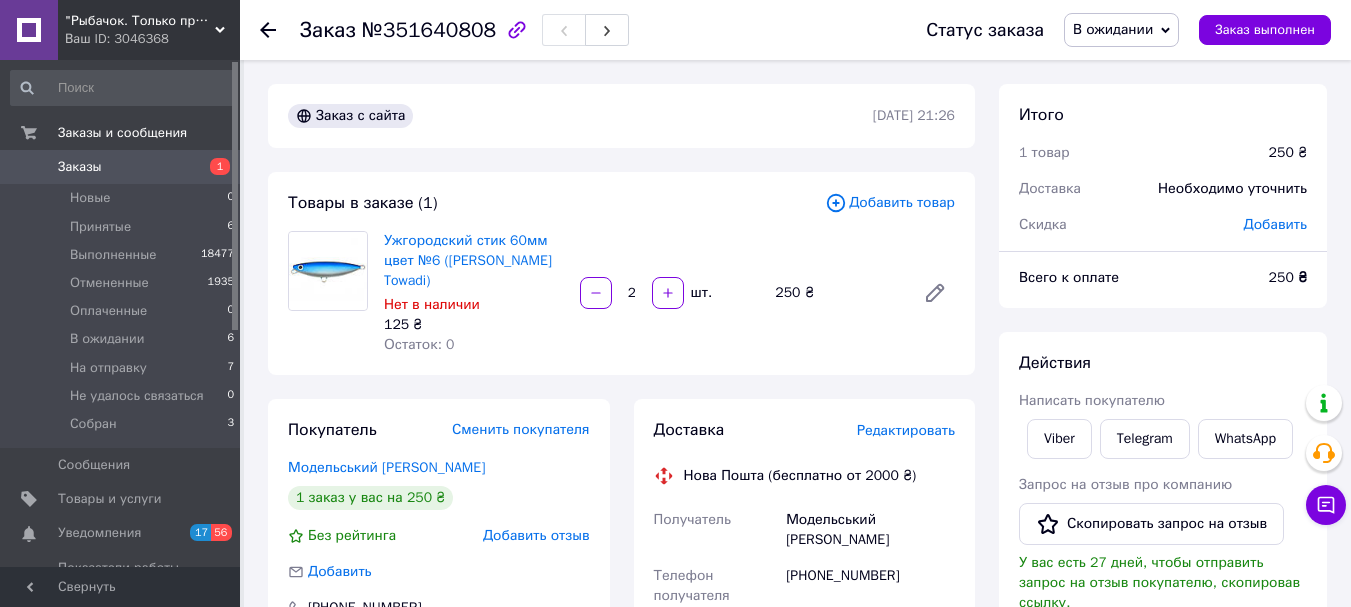 scroll, scrollTop: 200, scrollLeft: 0, axis: vertical 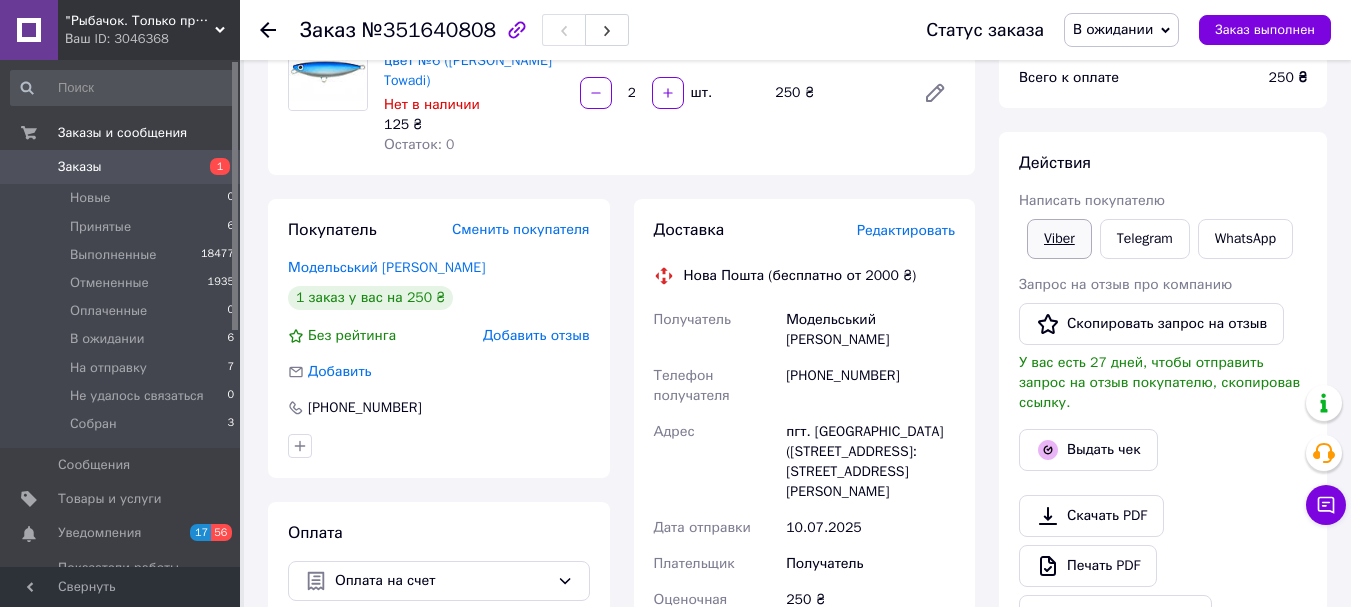 click on "Viber" at bounding box center (1059, 239) 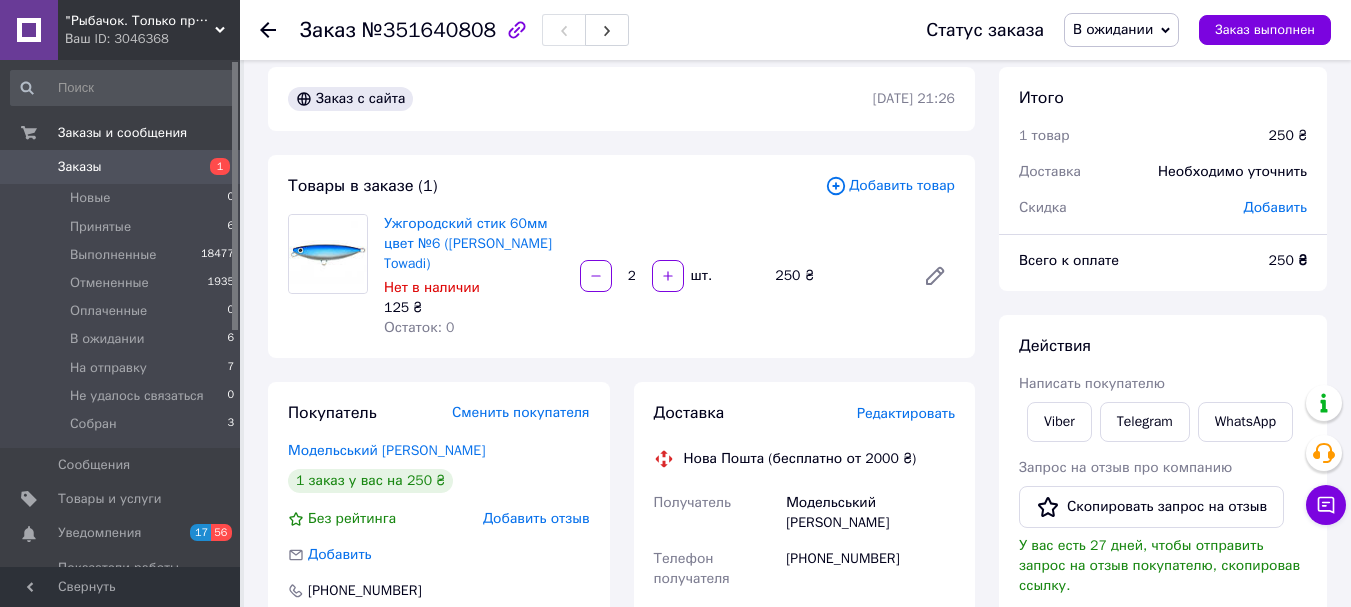 scroll, scrollTop: 0, scrollLeft: 0, axis: both 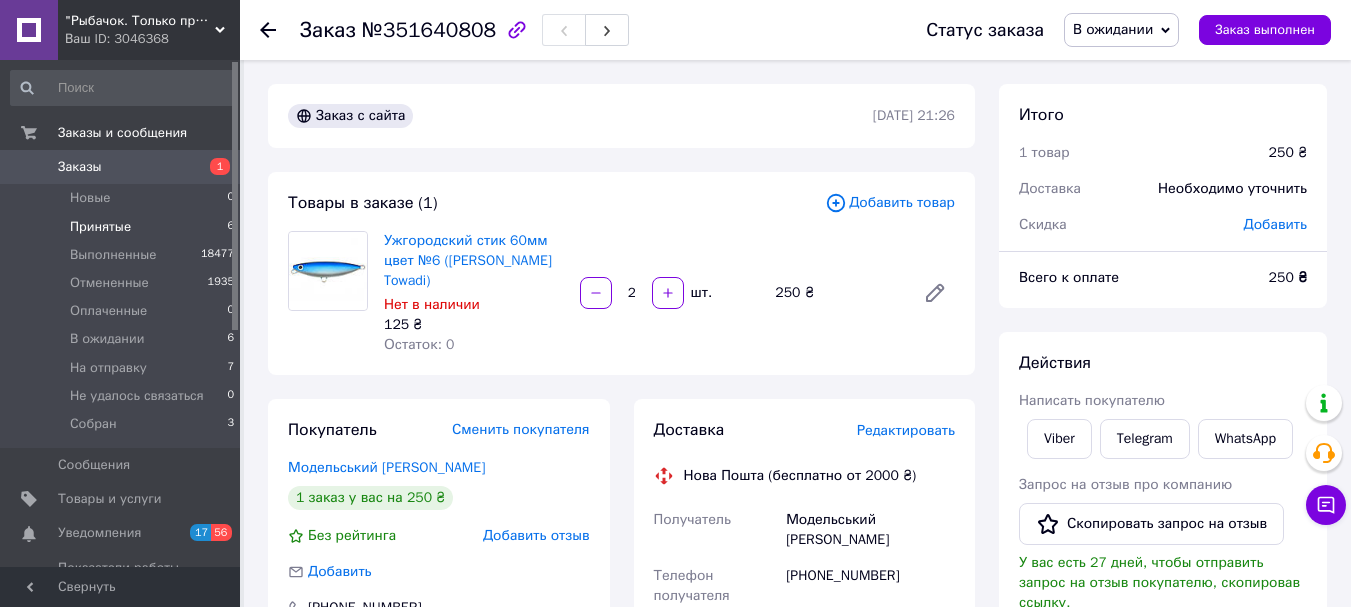 click on "Принятые" at bounding box center [100, 227] 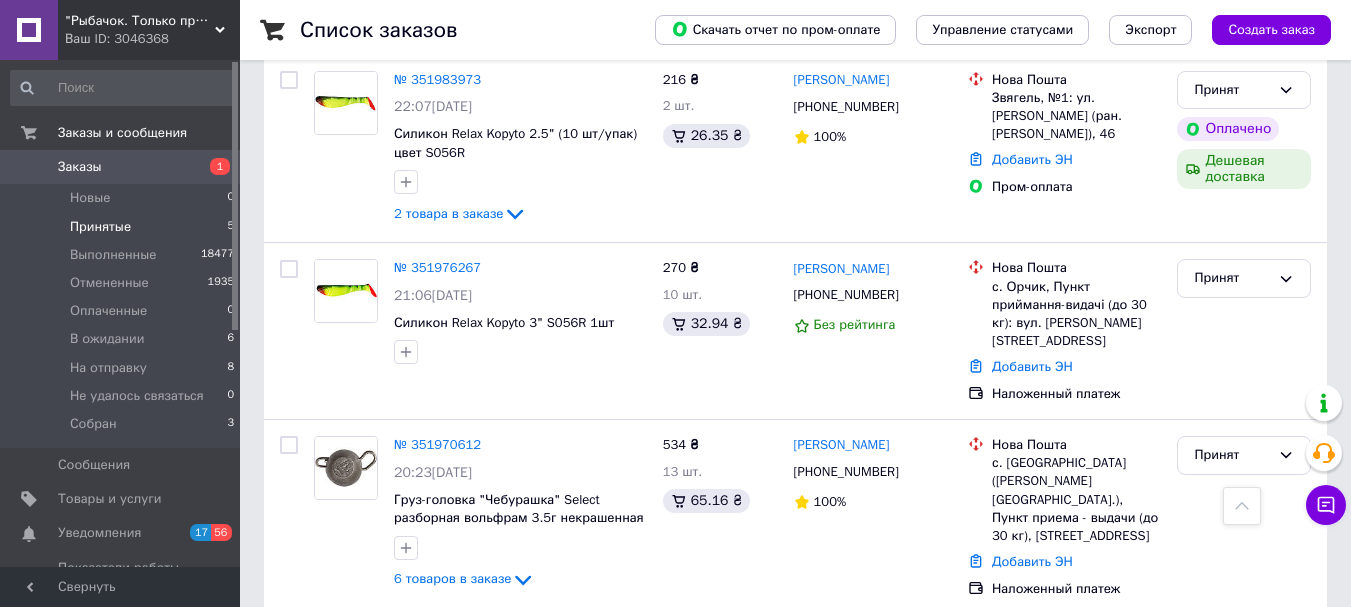 scroll, scrollTop: 637, scrollLeft: 0, axis: vertical 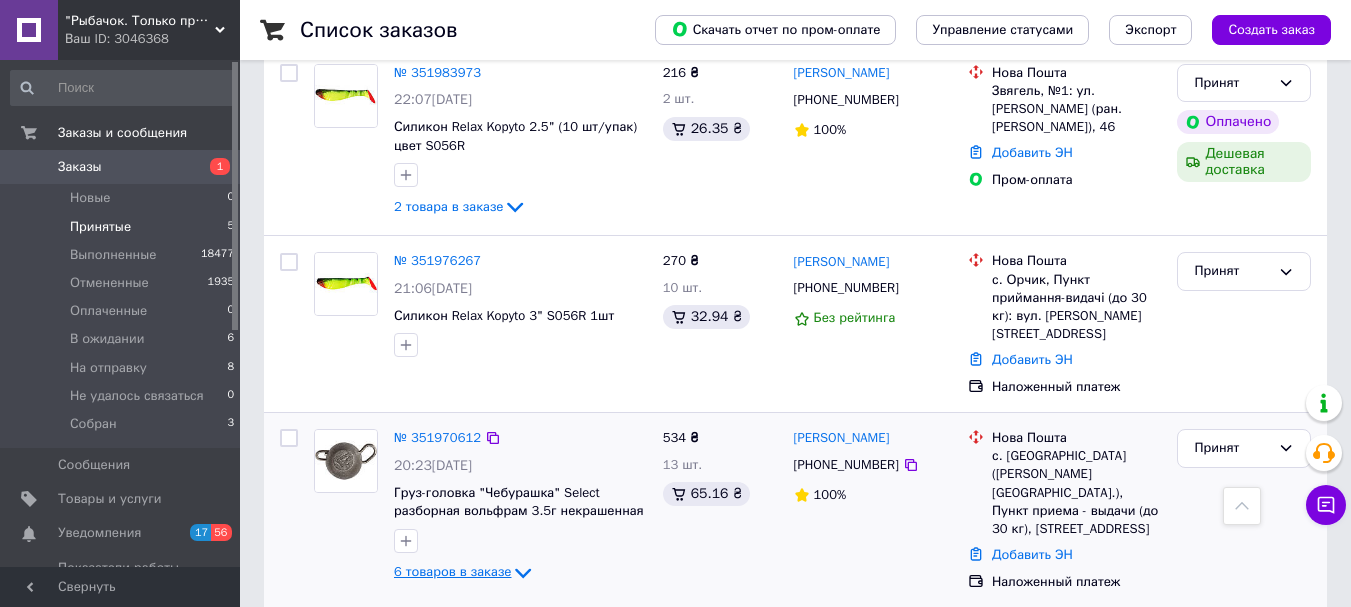 click 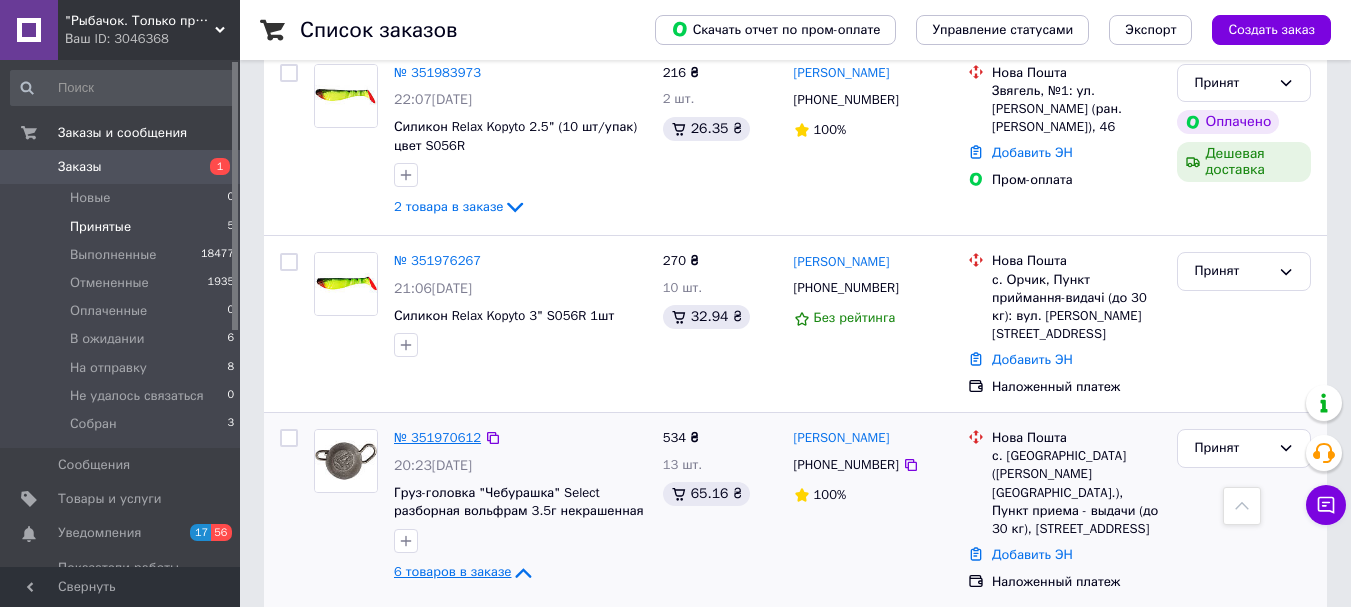 click on "№ 351970612" at bounding box center [437, 437] 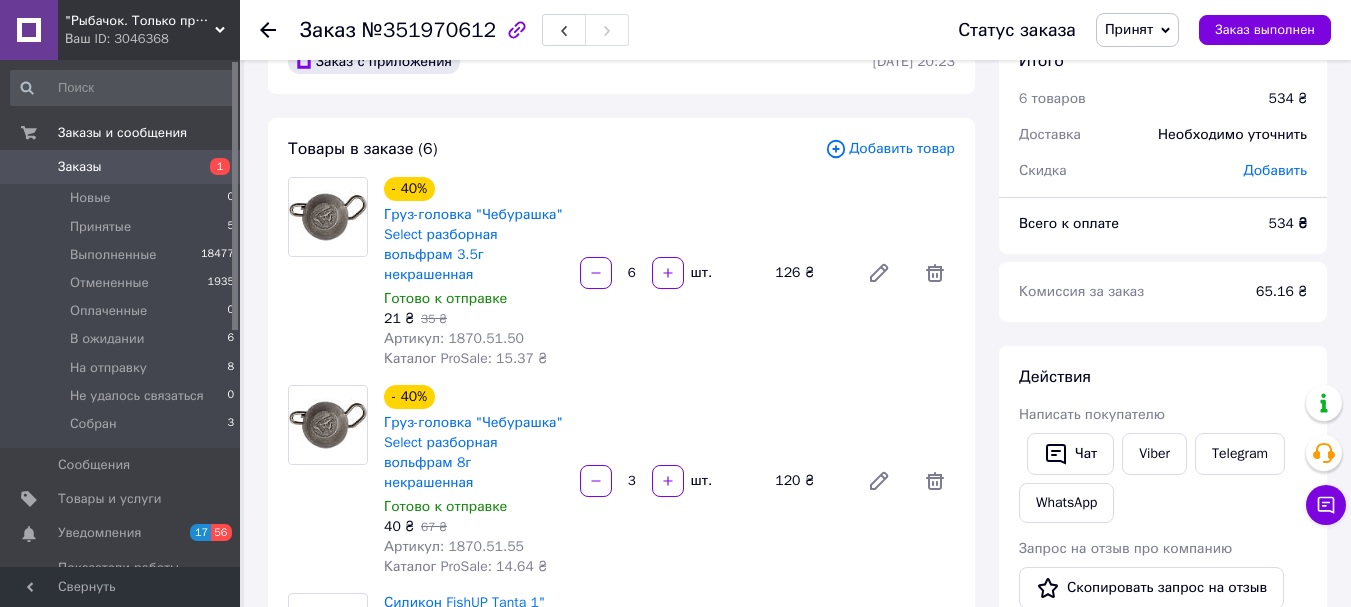scroll, scrollTop: 100, scrollLeft: 0, axis: vertical 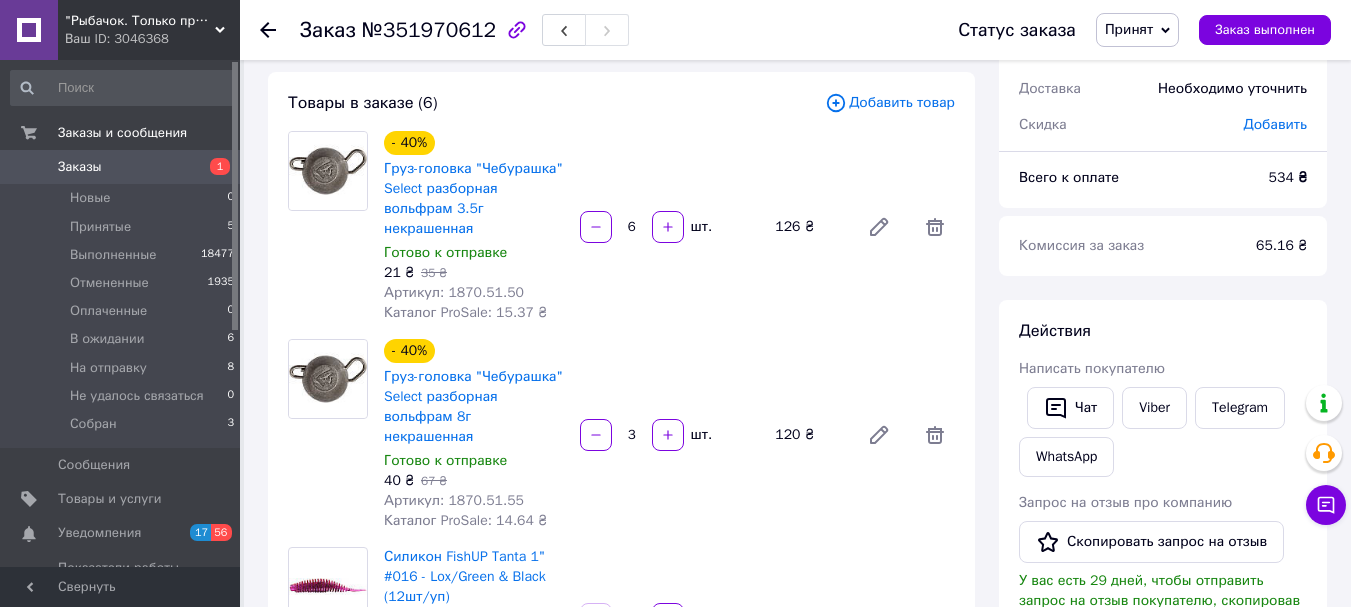 click on "Артикул: 1870.51.55" at bounding box center [454, 500] 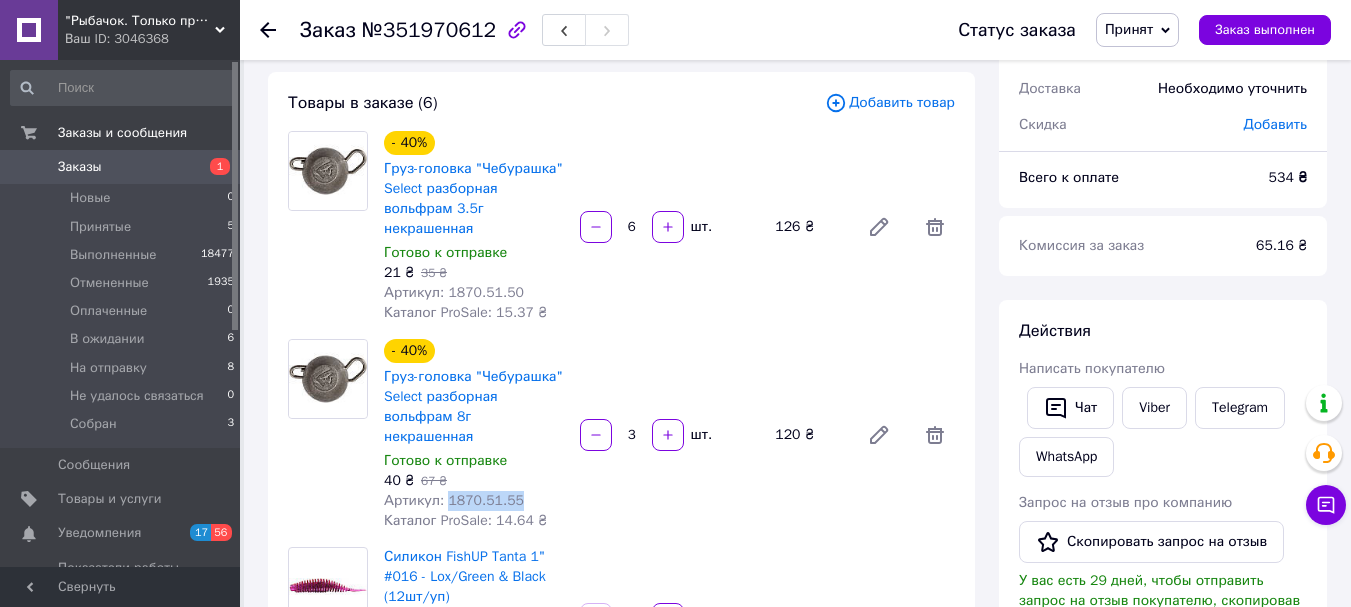 click on "Артикул: 1870.51.55" at bounding box center [454, 500] 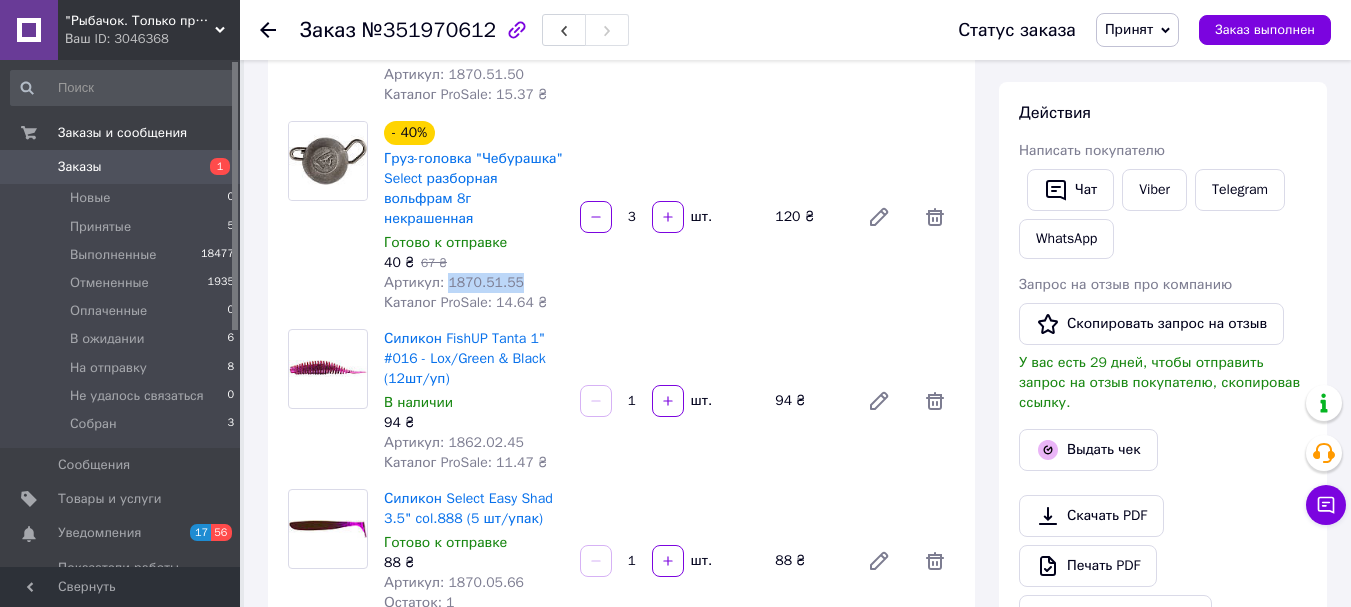scroll, scrollTop: 400, scrollLeft: 0, axis: vertical 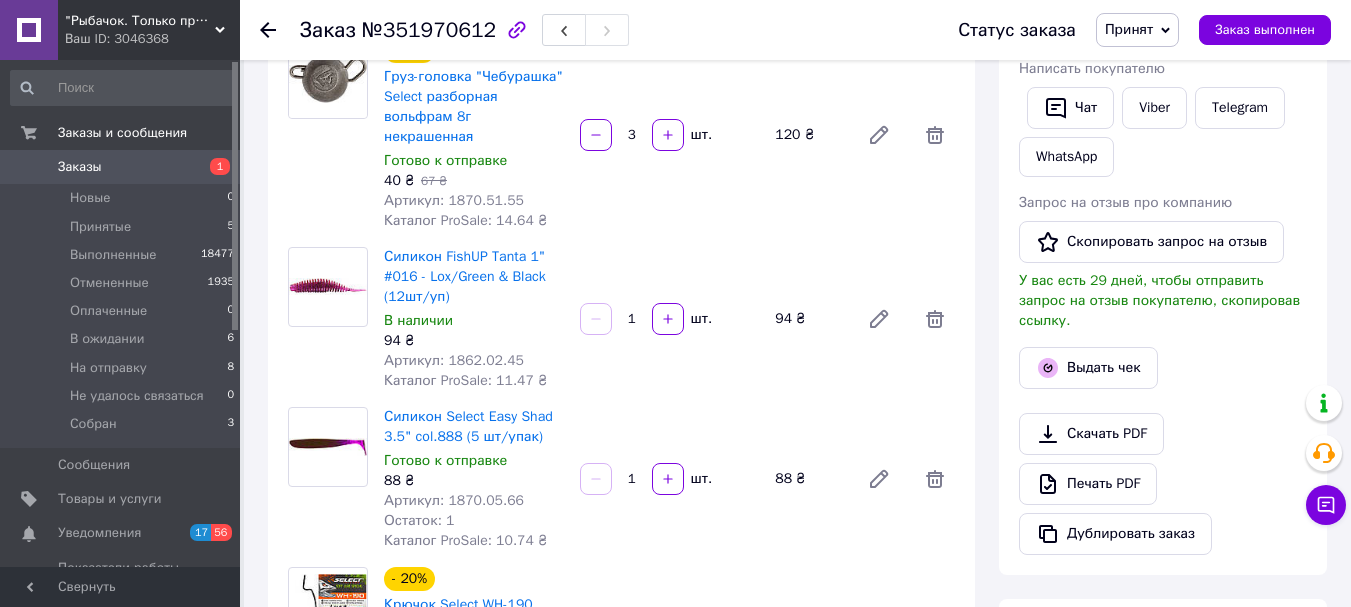 click on "Артикул: 1870.05.66" at bounding box center (454, 500) 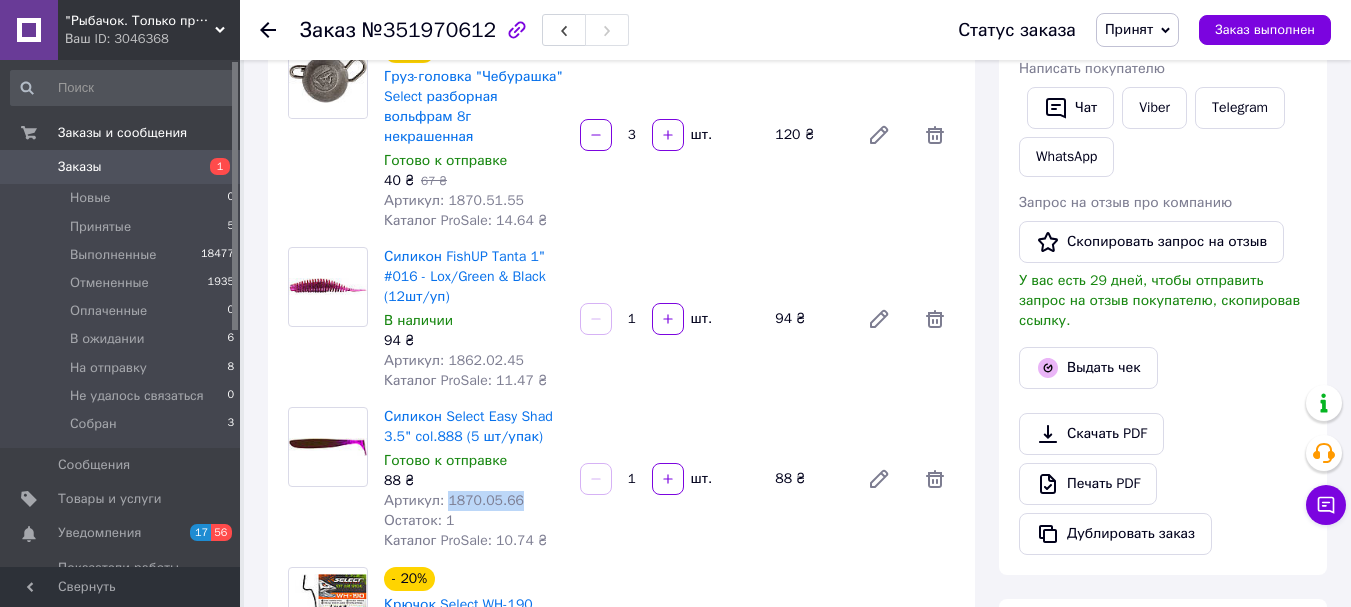 click on "Артикул: 1870.05.66" at bounding box center [454, 500] 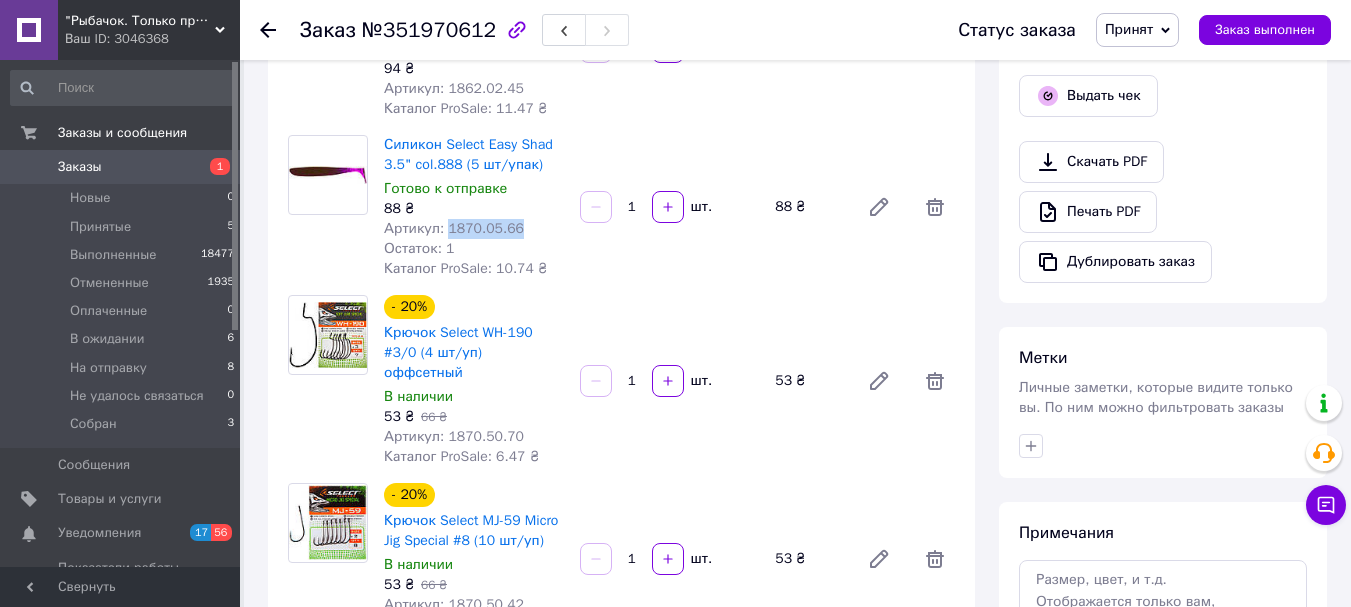 scroll, scrollTop: 700, scrollLeft: 0, axis: vertical 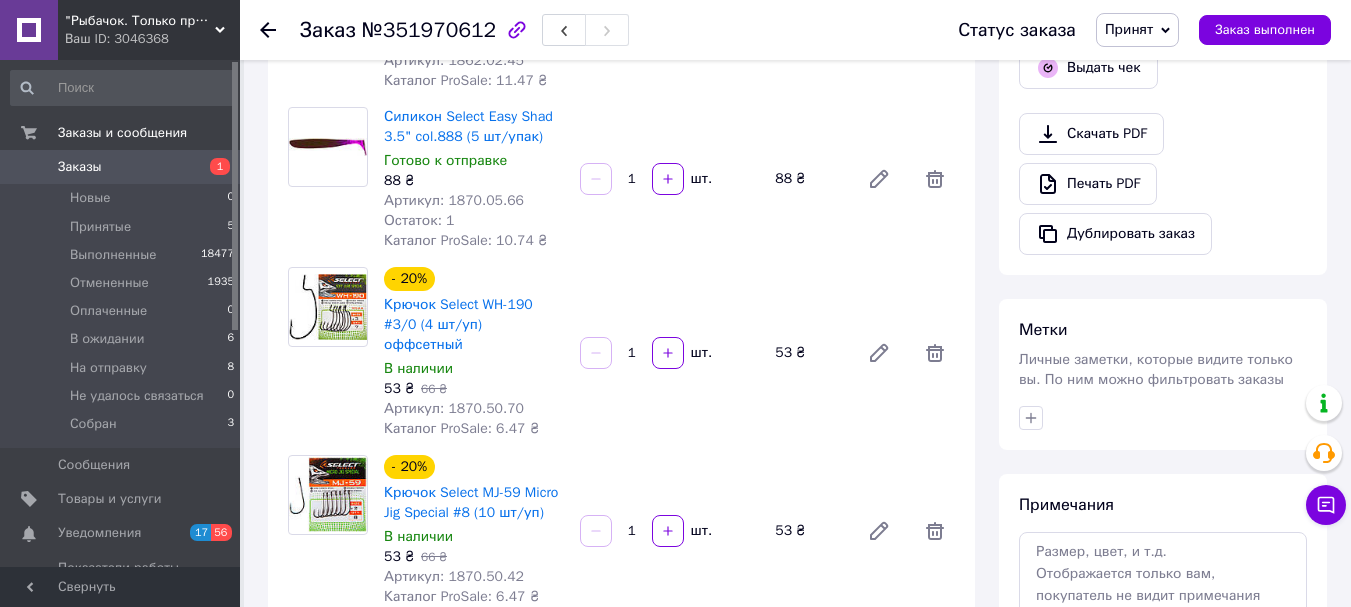 click on "Артикул: 1870.50.70" at bounding box center [454, 408] 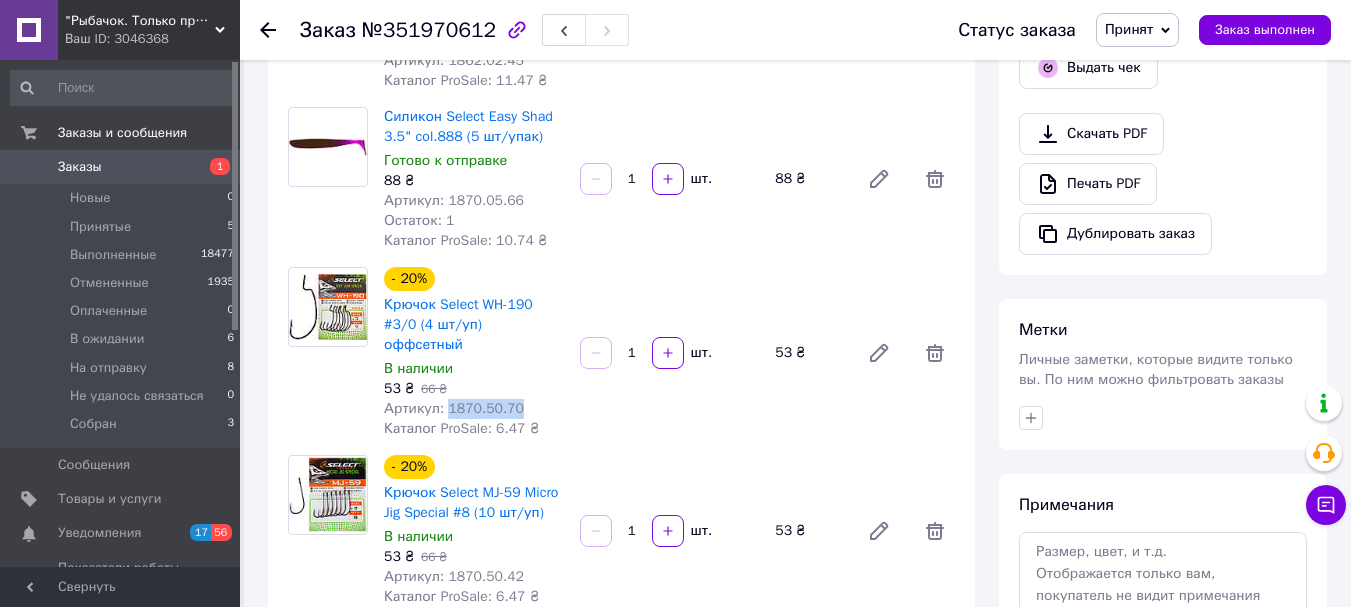 click on "Артикул: 1870.50.70" at bounding box center [454, 408] 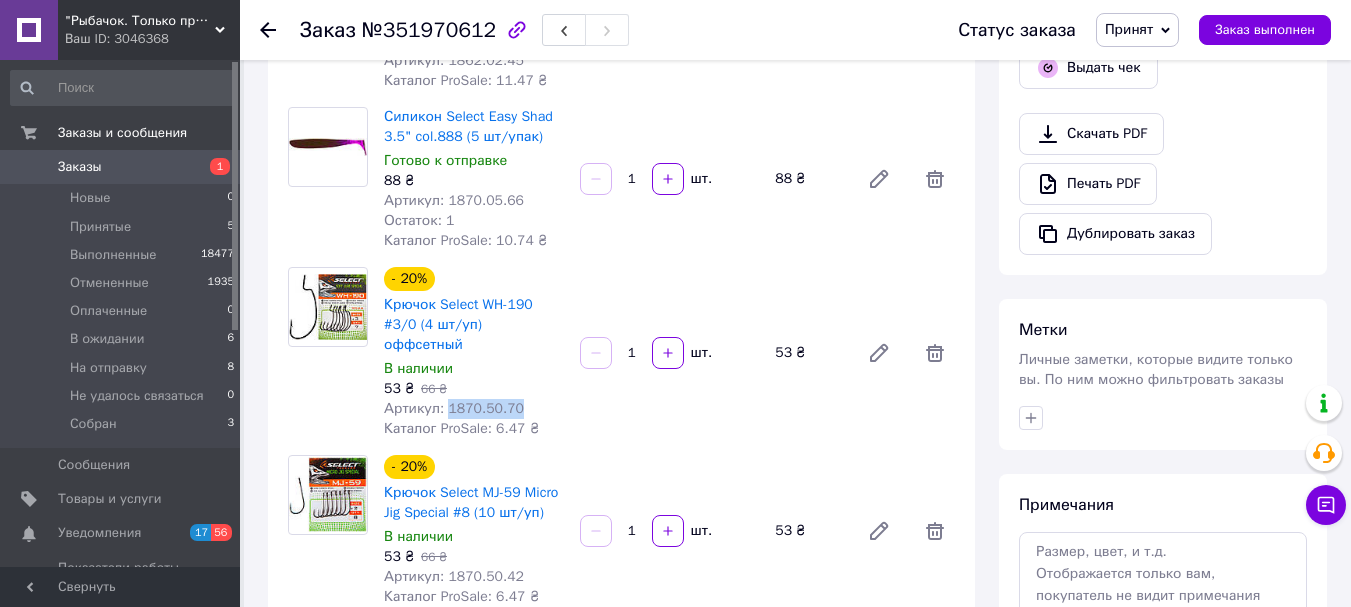 copy on "1870.50.70" 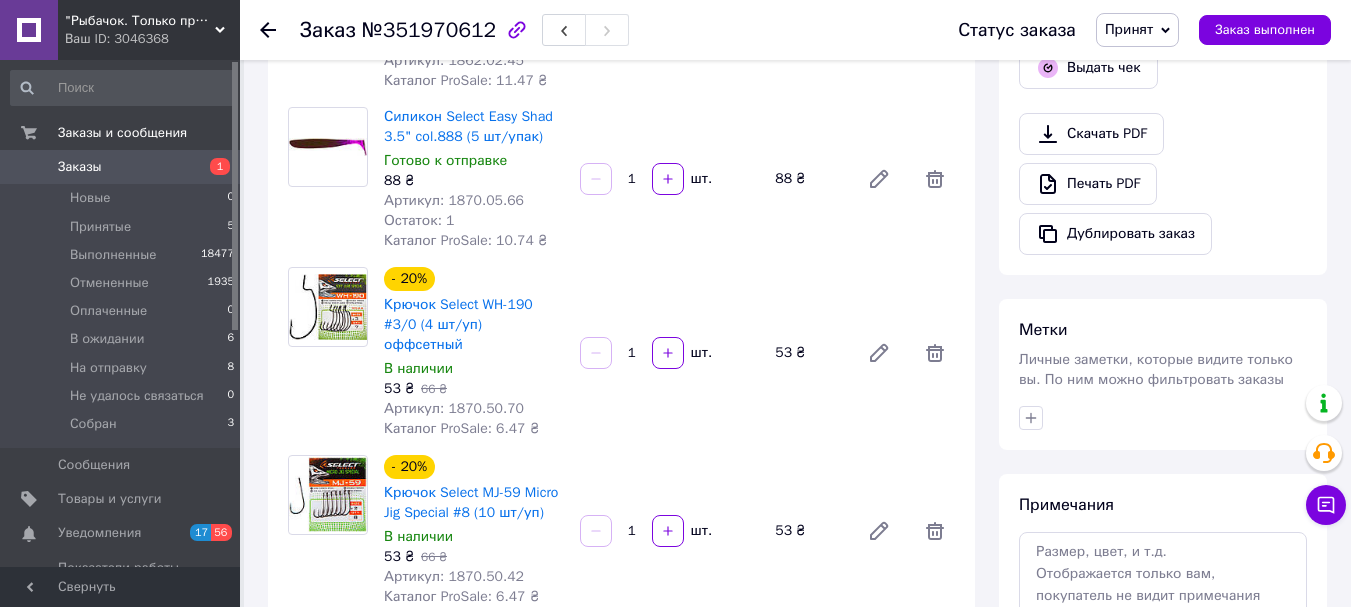 click on "Артикул: 1870.50.42" at bounding box center [454, 576] 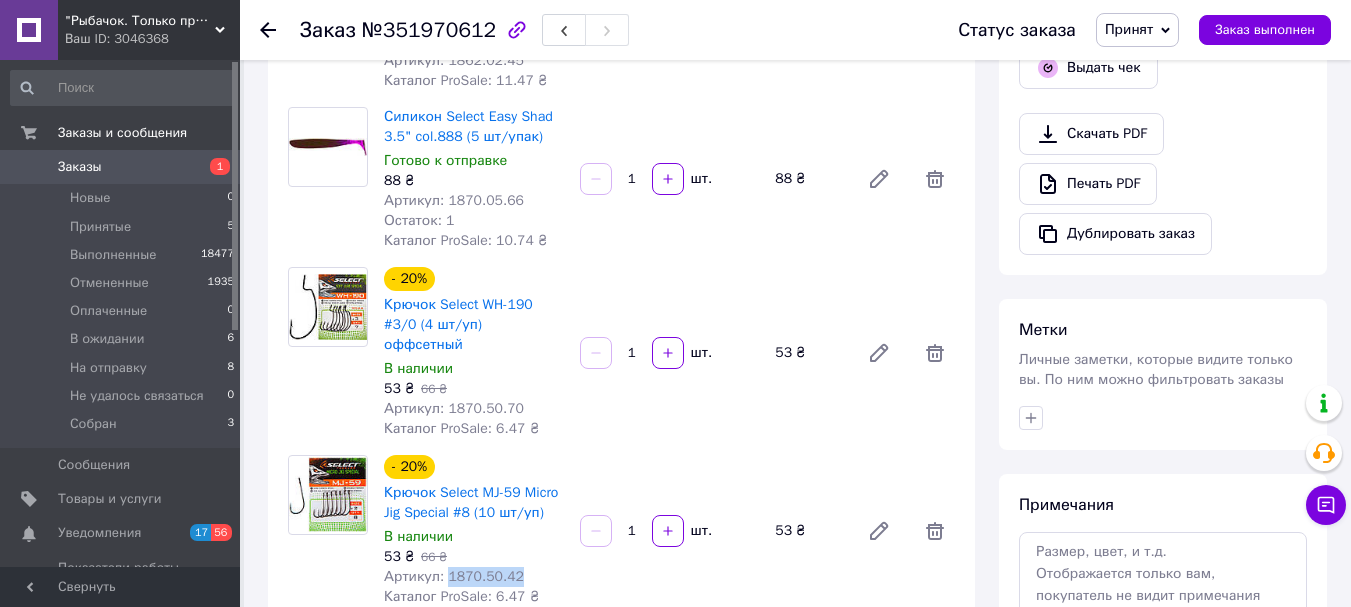 click on "Артикул: 1870.50.42" at bounding box center (454, 576) 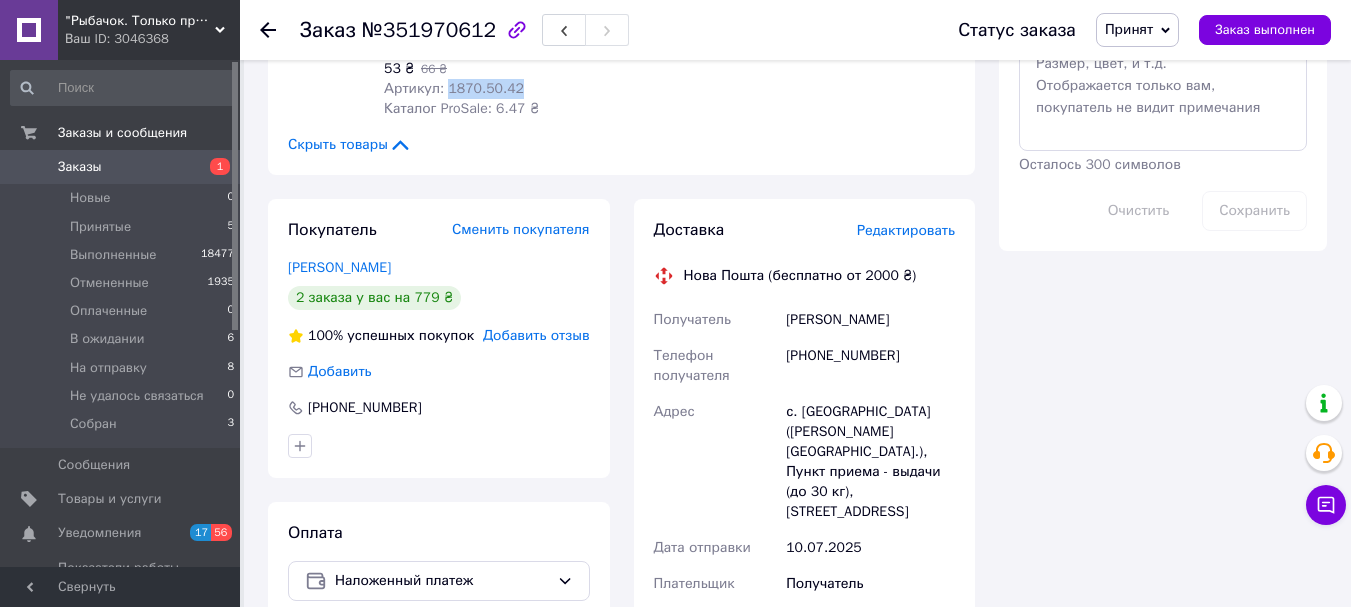scroll, scrollTop: 1200, scrollLeft: 0, axis: vertical 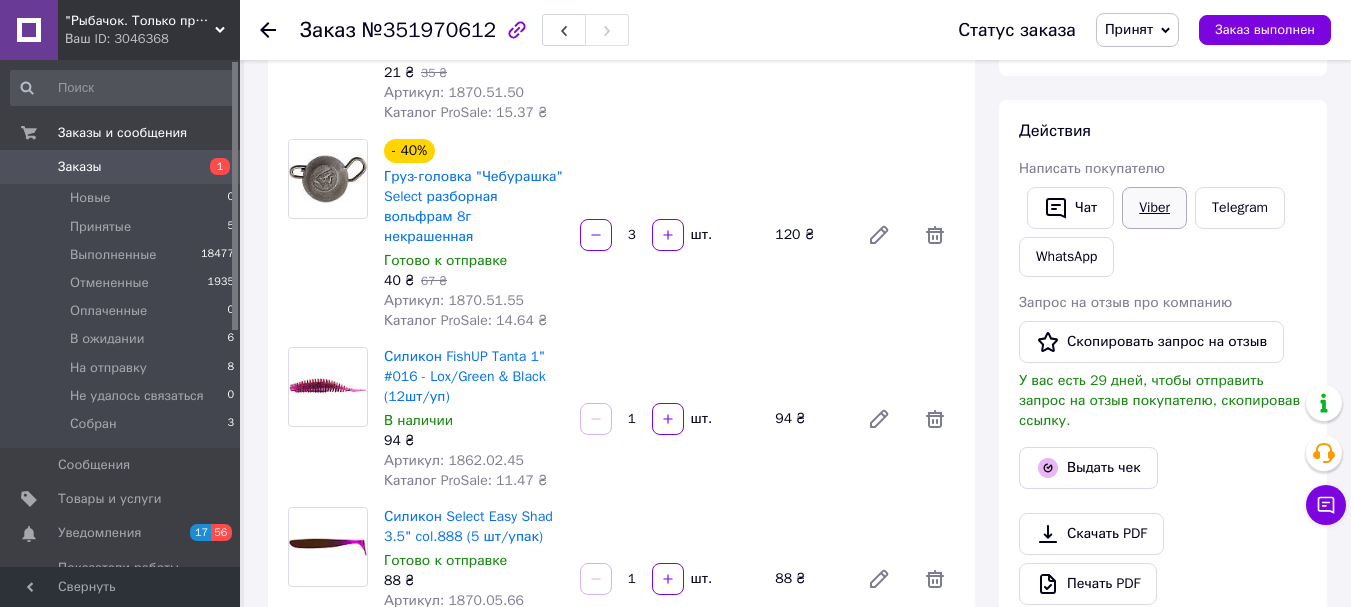 click on "Viber" at bounding box center (1154, 208) 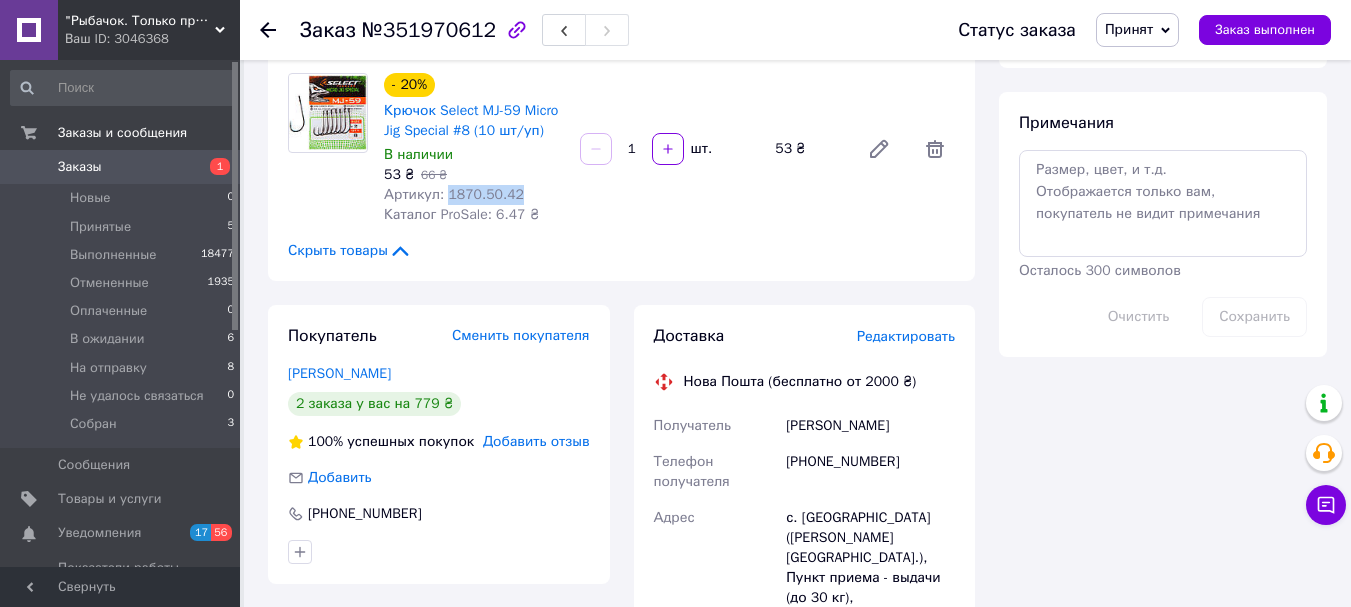 scroll, scrollTop: 1100, scrollLeft: 0, axis: vertical 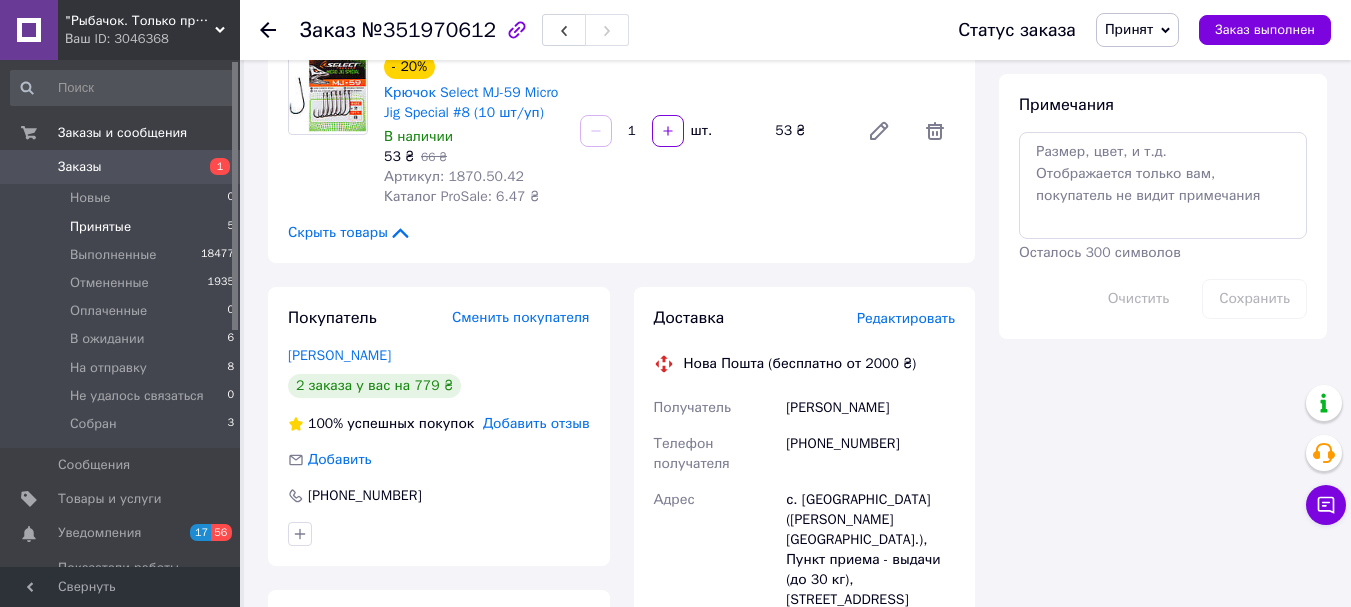 click on "Принятые" at bounding box center [100, 227] 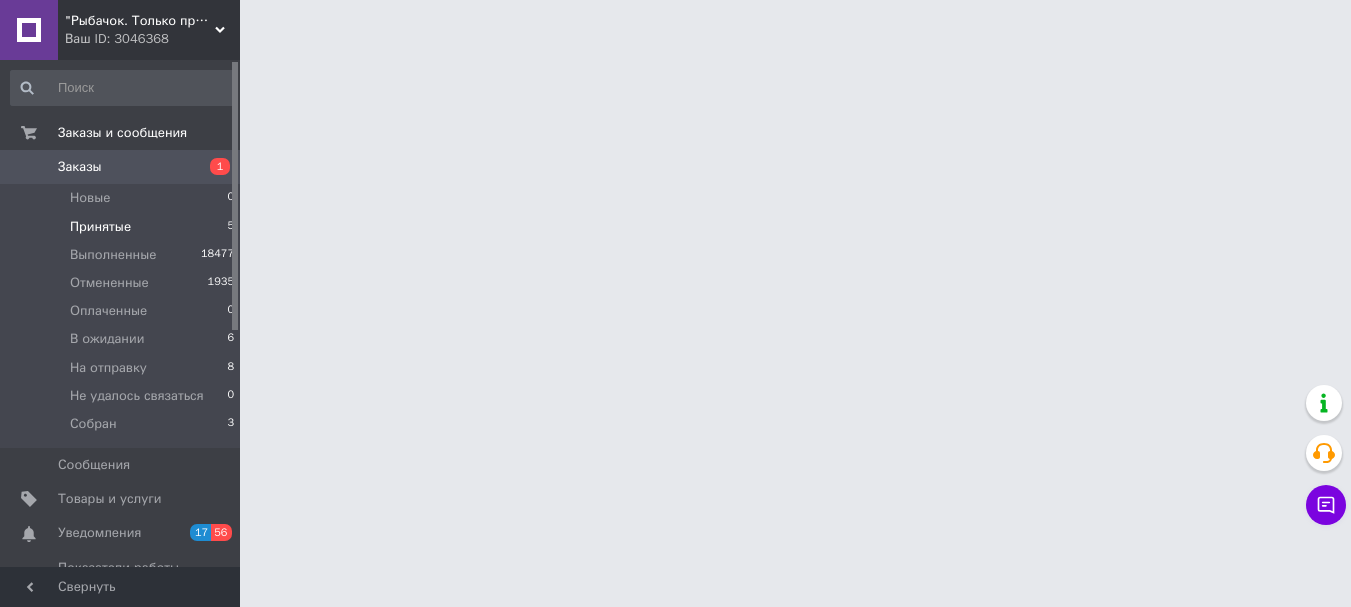scroll, scrollTop: 0, scrollLeft: 0, axis: both 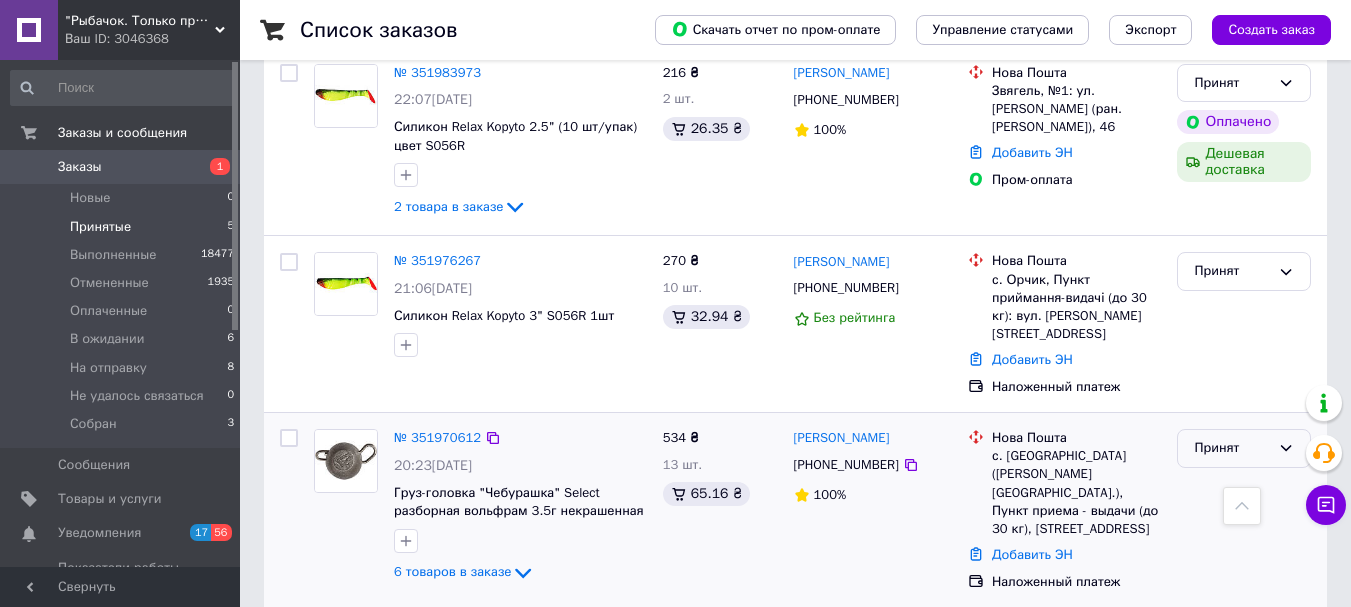 click on "Принят" at bounding box center [1232, 448] 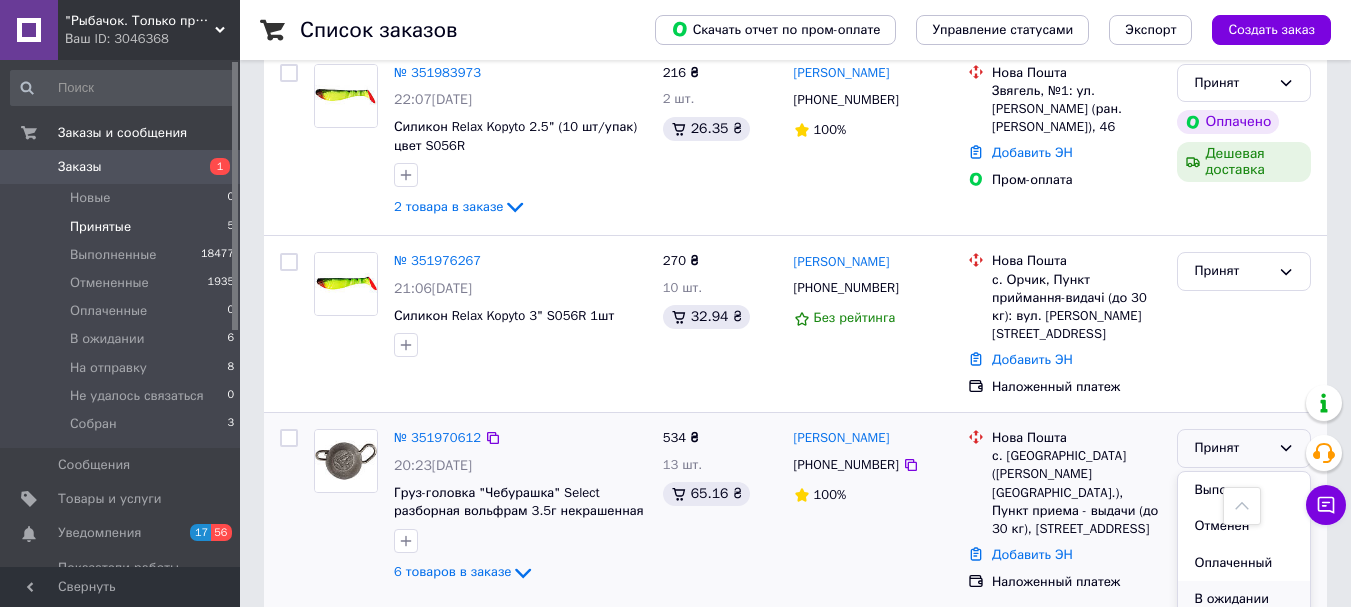 click on "В ожидании" at bounding box center (1244, 599) 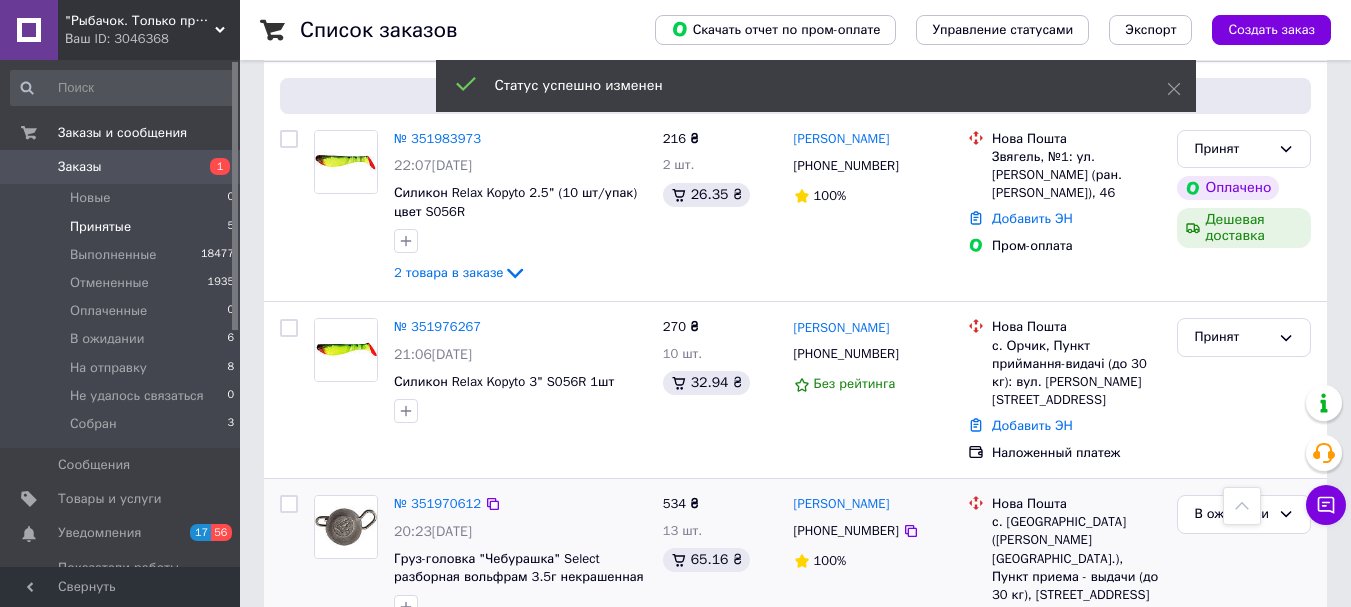 scroll, scrollTop: 537, scrollLeft: 0, axis: vertical 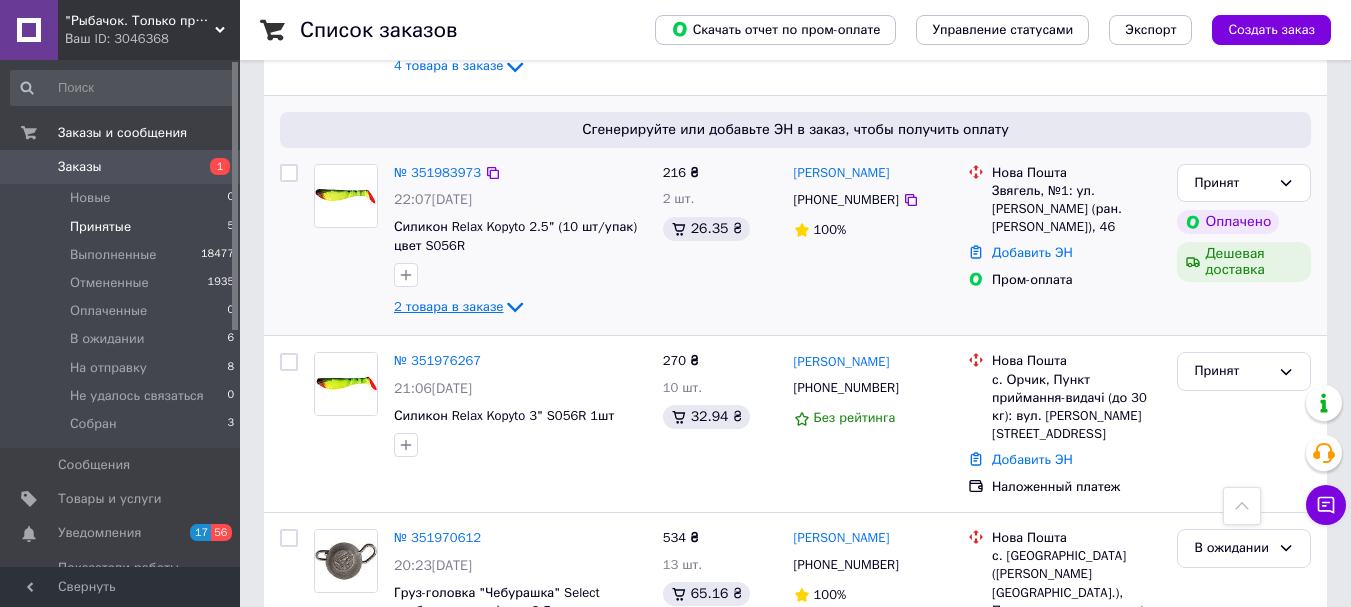 click 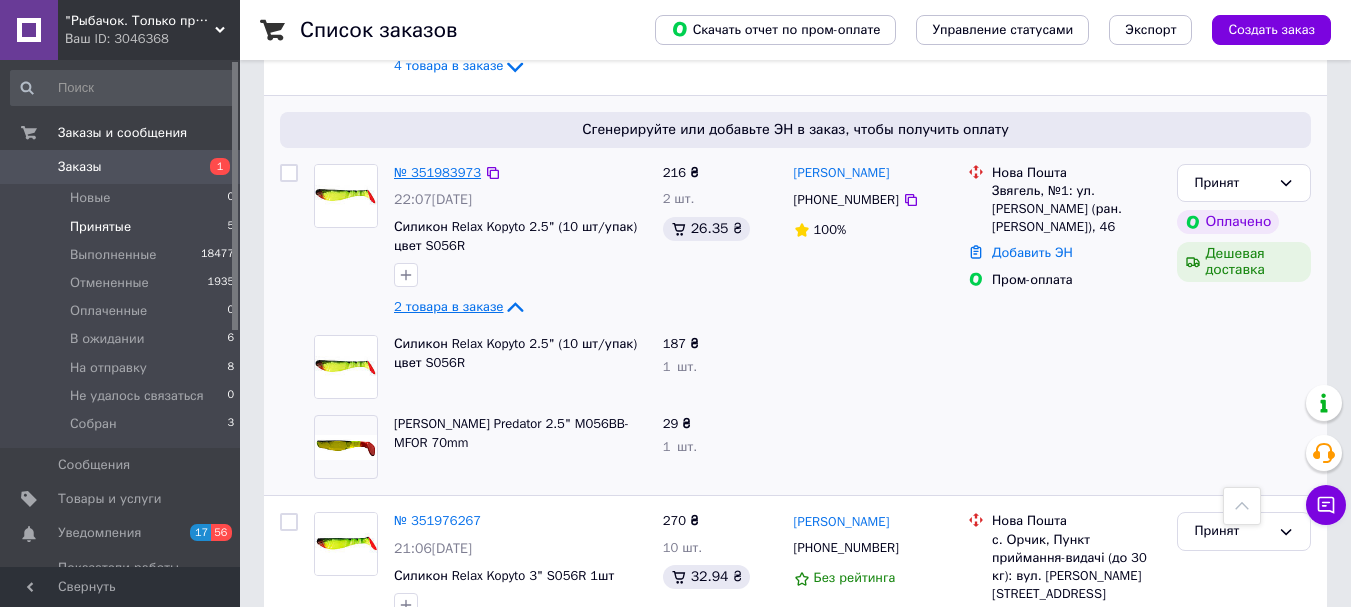 click on "№ 351983973" at bounding box center (437, 172) 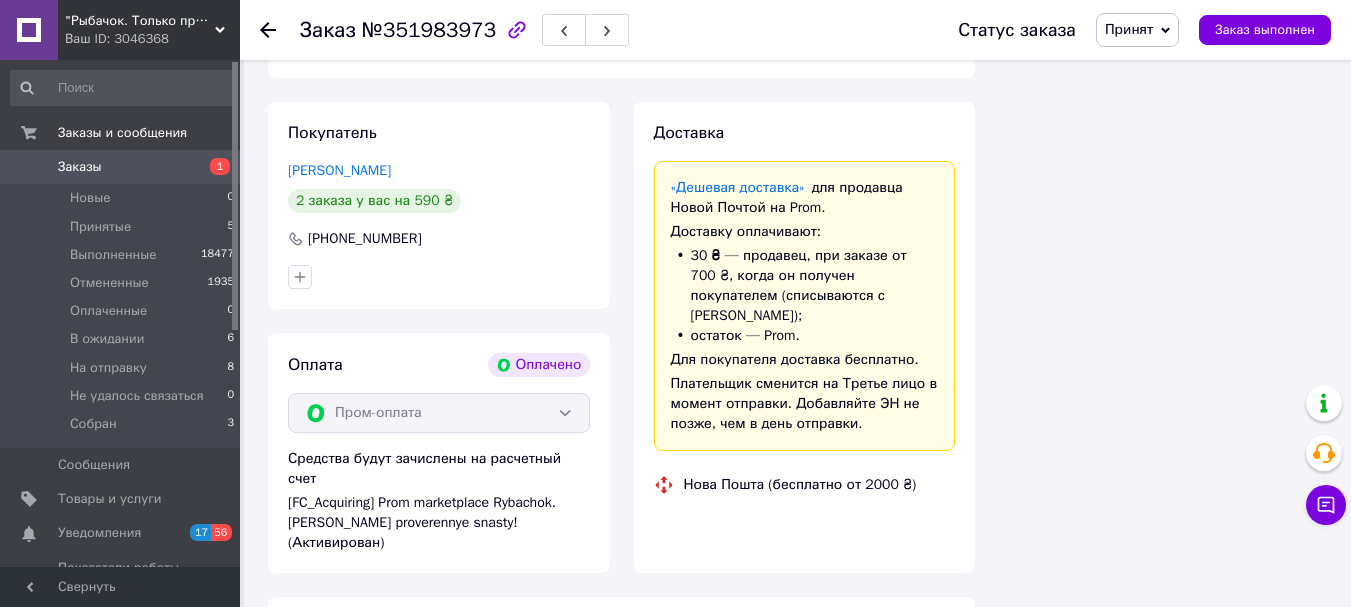 scroll, scrollTop: 537, scrollLeft: 0, axis: vertical 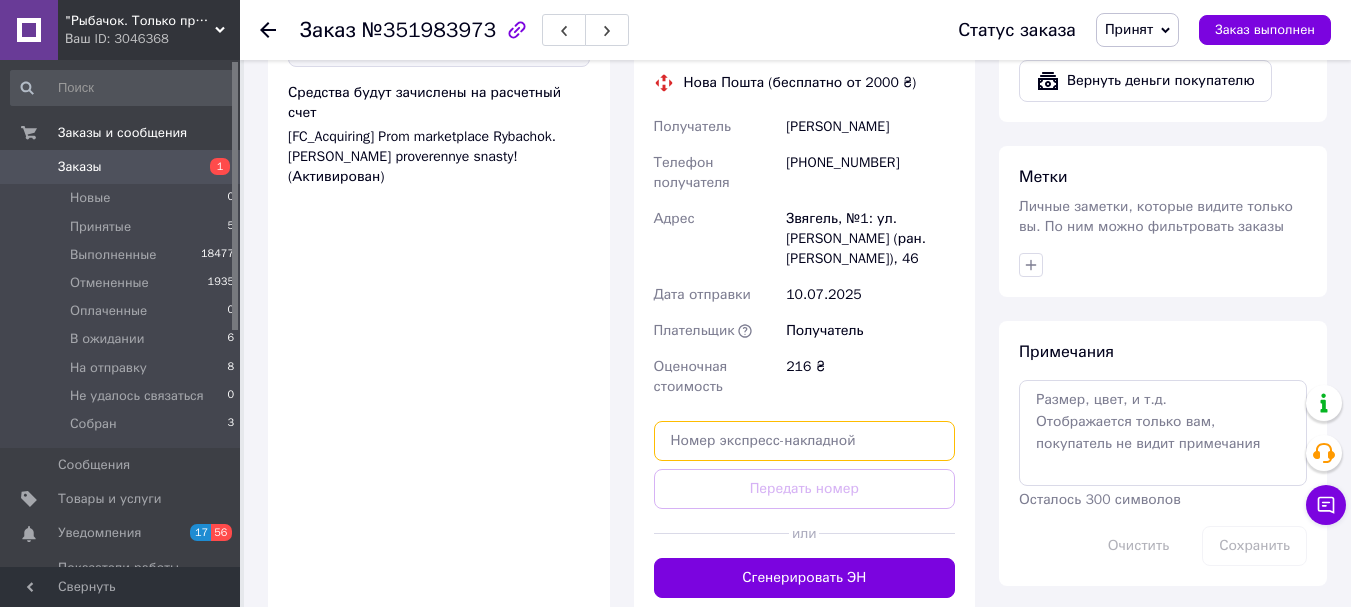 click at bounding box center [805, 441] 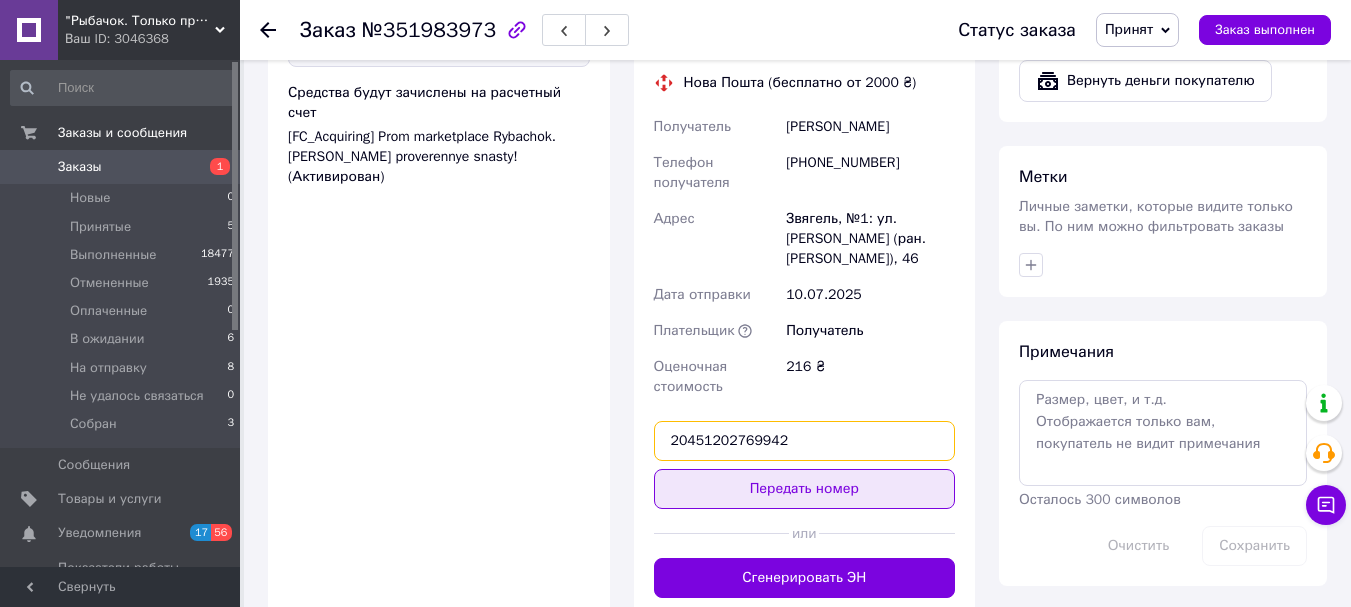 type on "20451202769942" 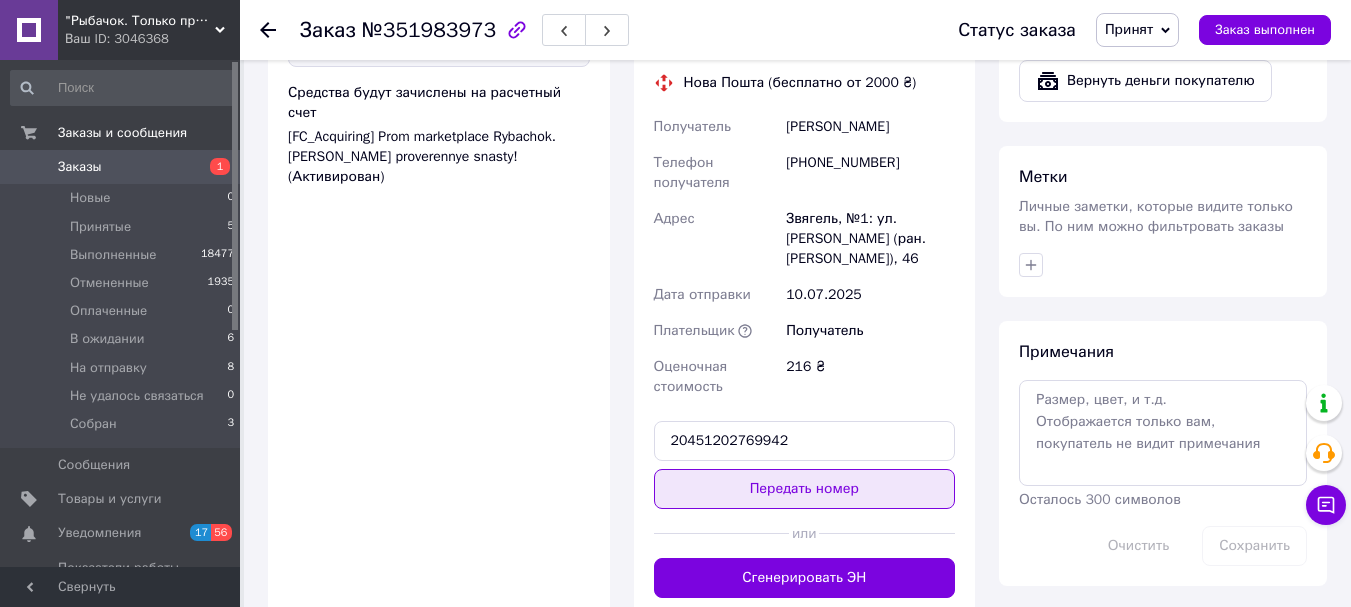 click on "Передать номер" at bounding box center (805, 489) 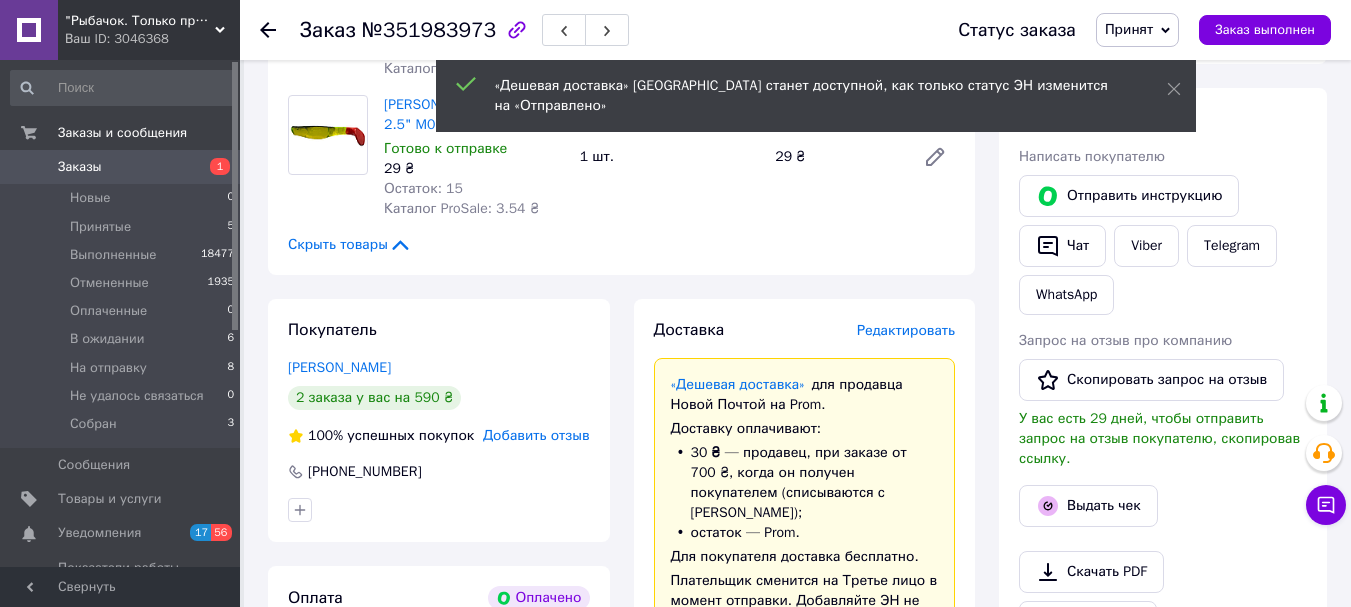 scroll, scrollTop: 337, scrollLeft: 0, axis: vertical 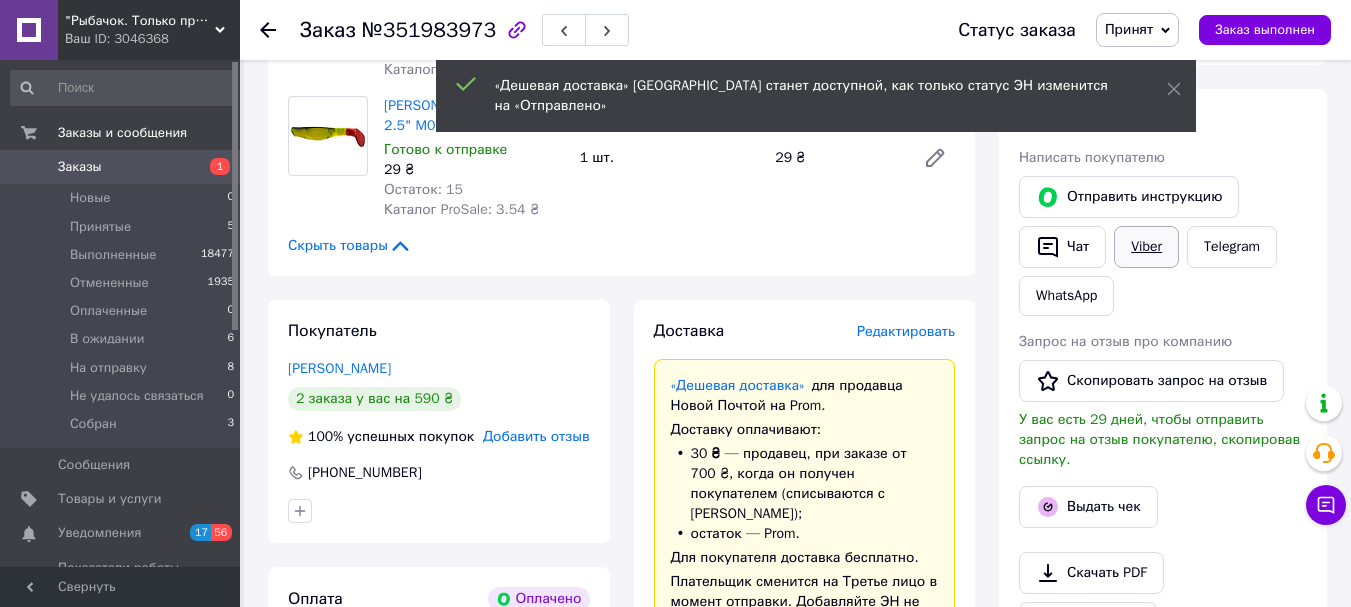 click on "Viber" at bounding box center (1146, 247) 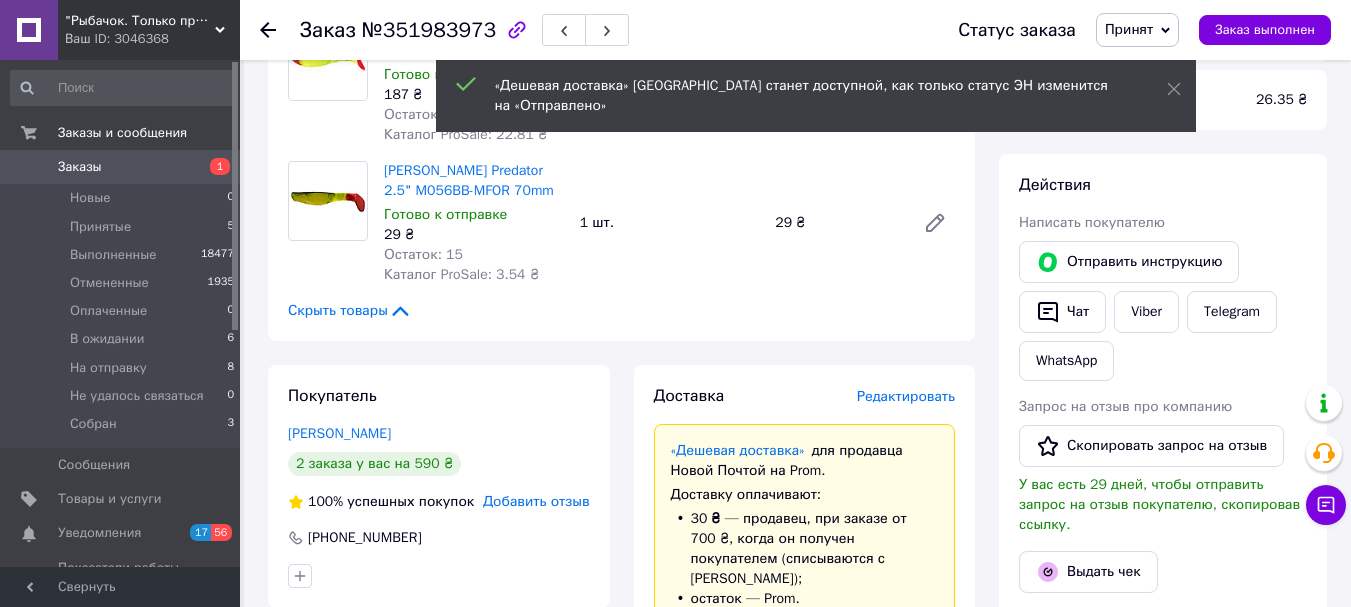 scroll, scrollTop: 237, scrollLeft: 0, axis: vertical 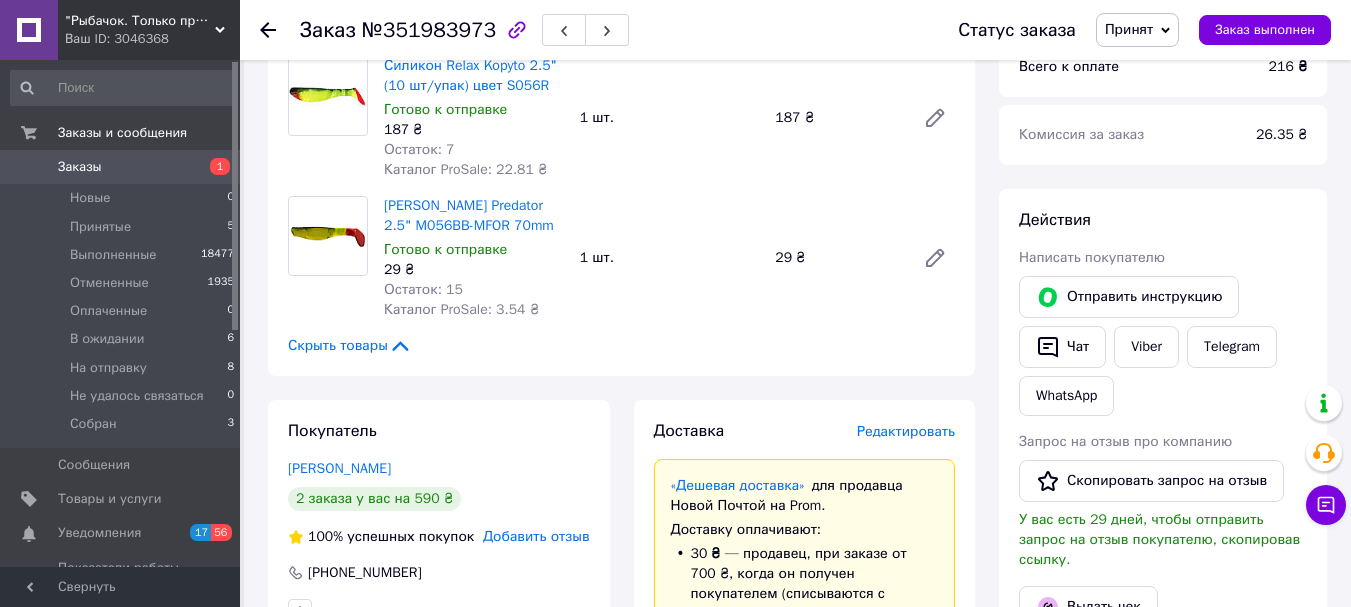 click on "Принят" at bounding box center [1129, 29] 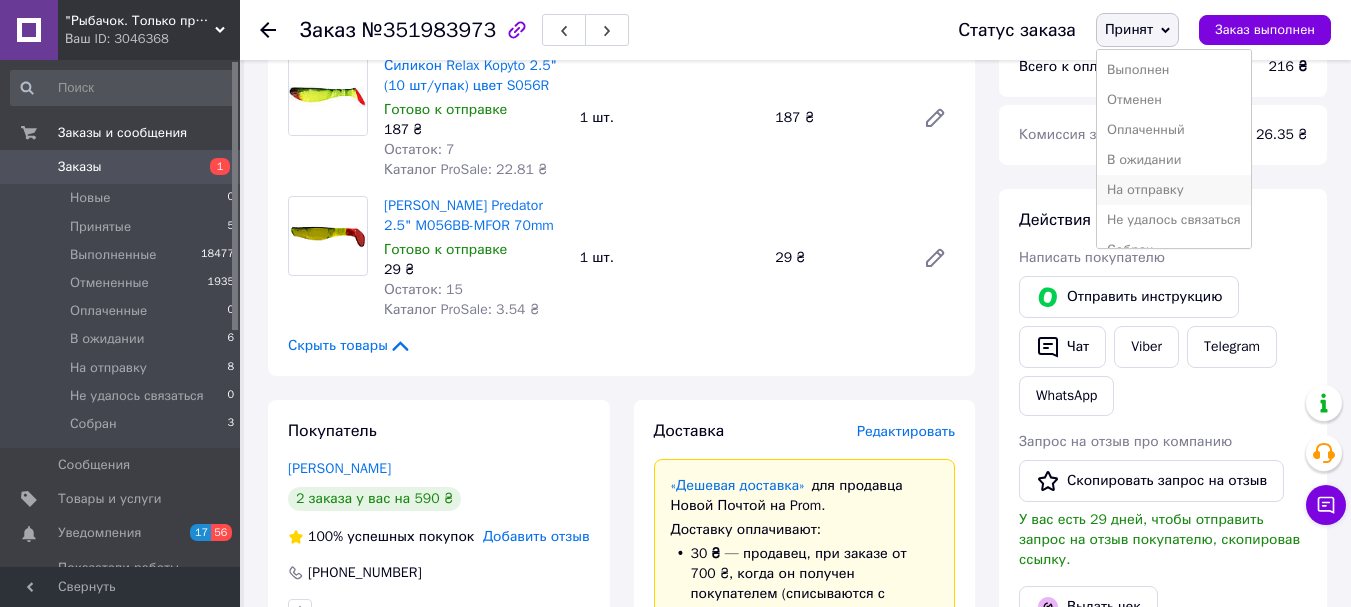 click on "На отправку" at bounding box center (1174, 190) 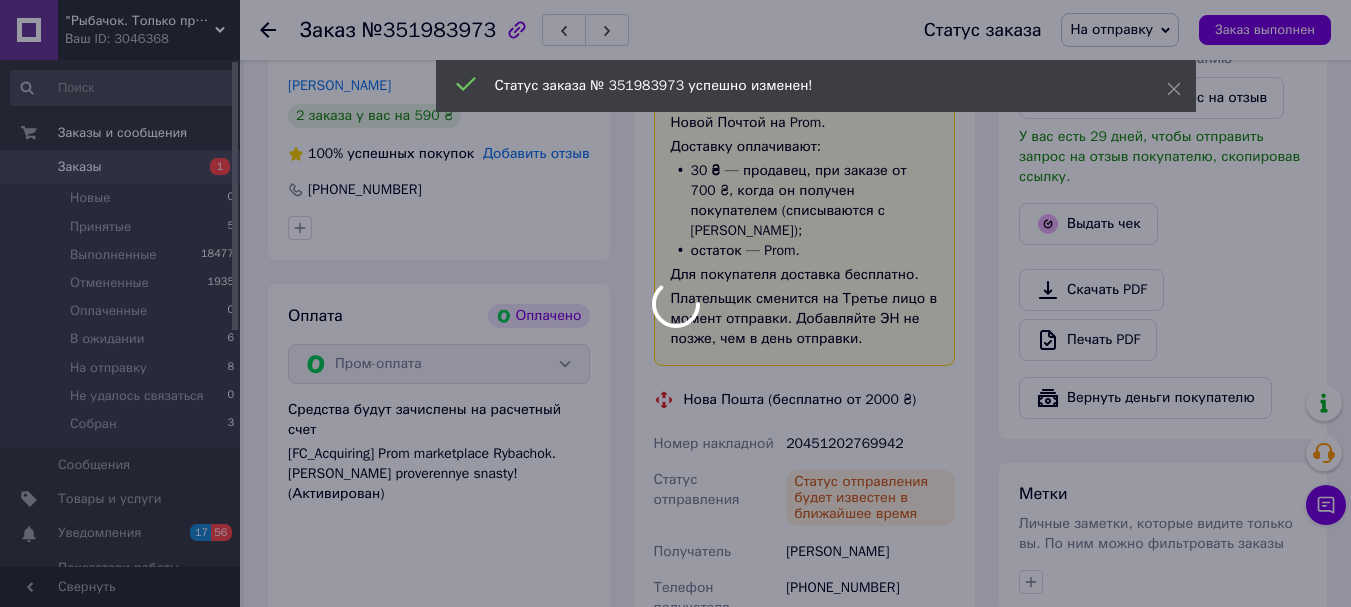 scroll, scrollTop: 637, scrollLeft: 0, axis: vertical 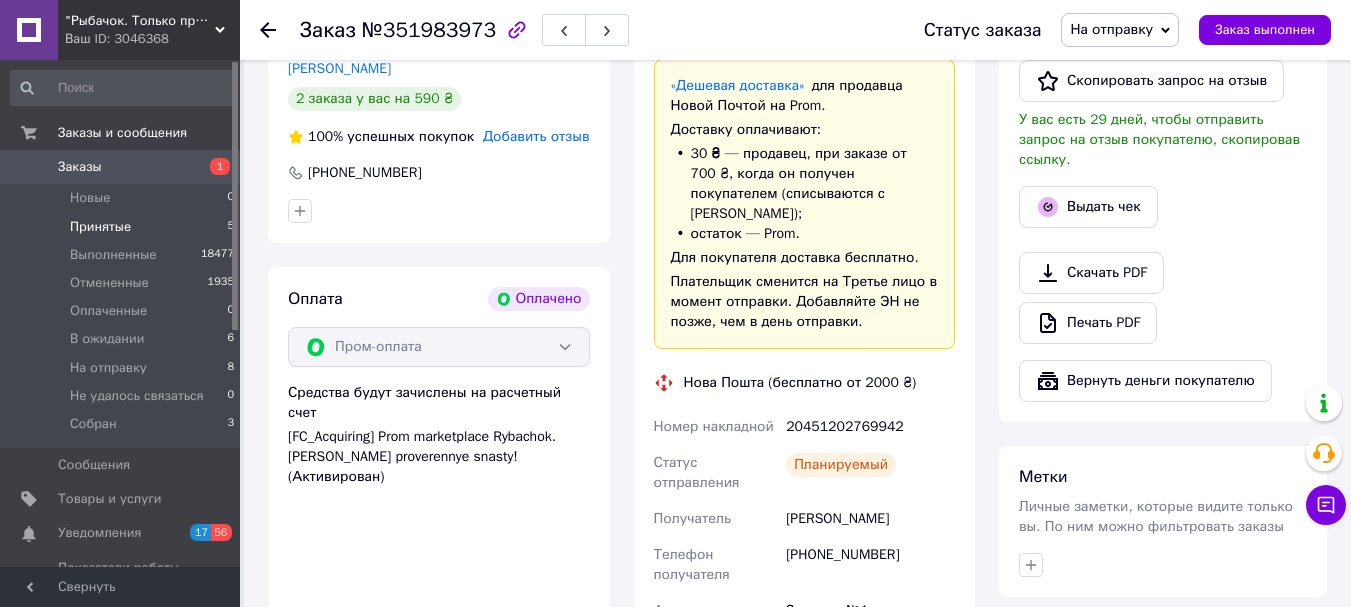 click on "Принятые" at bounding box center (100, 227) 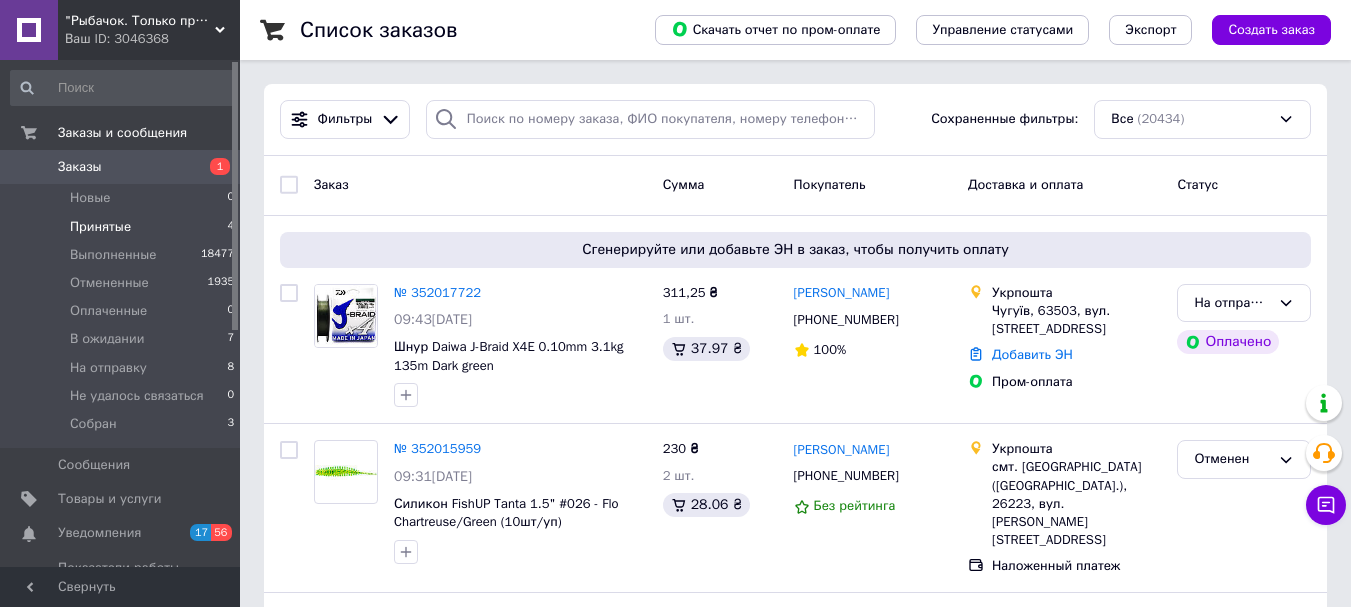 click on "Принятые" at bounding box center [100, 227] 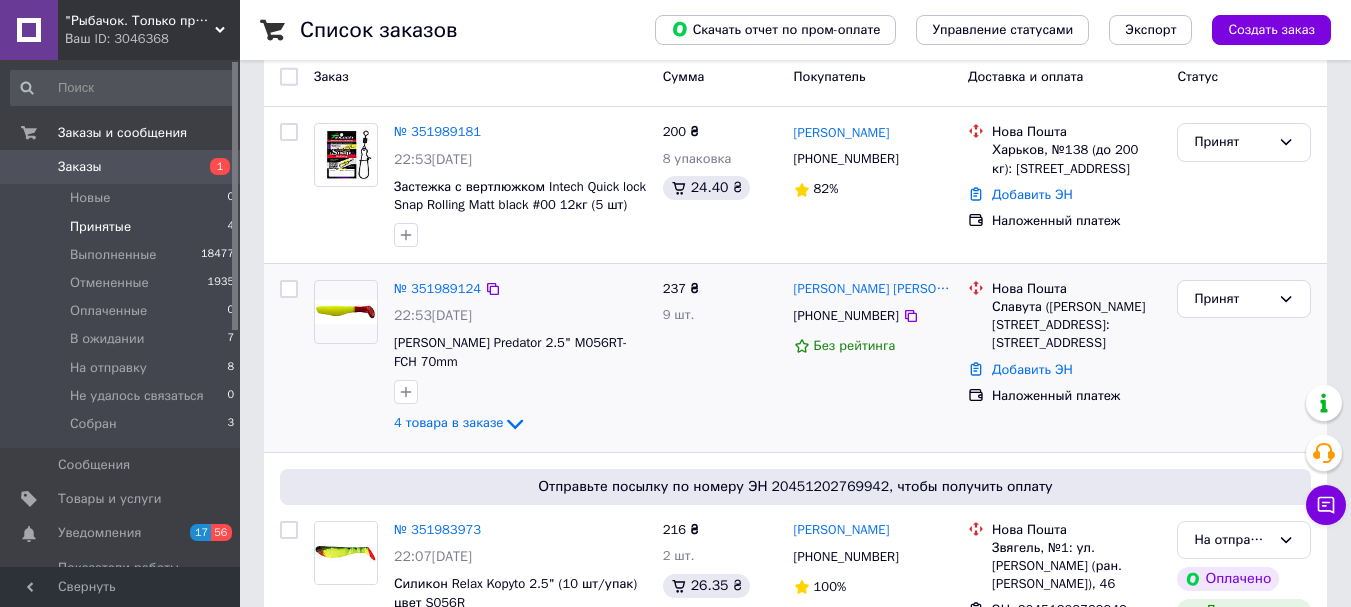 scroll, scrollTop: 148, scrollLeft: 0, axis: vertical 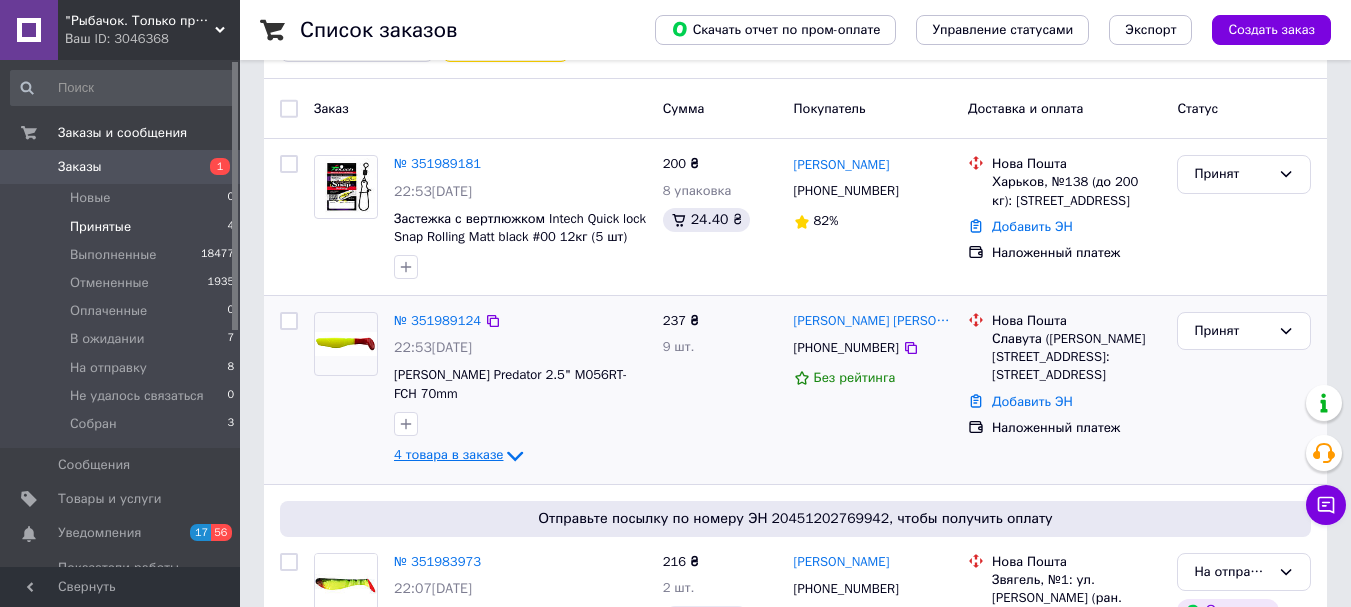click 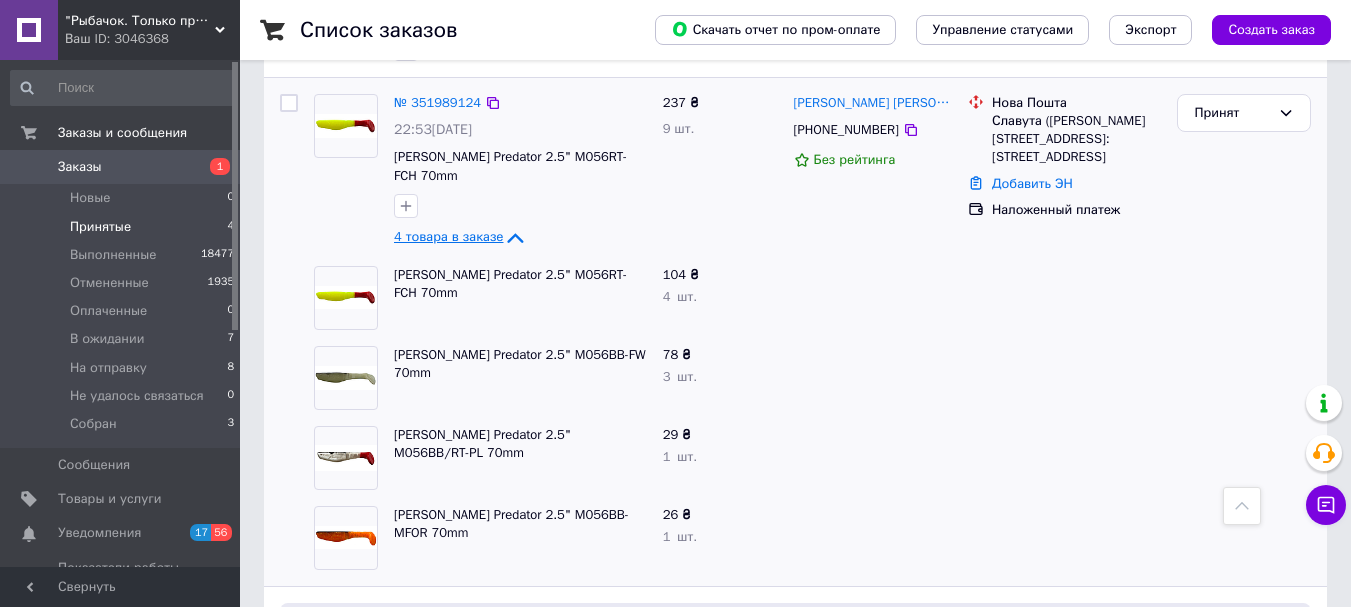 scroll, scrollTop: 348, scrollLeft: 0, axis: vertical 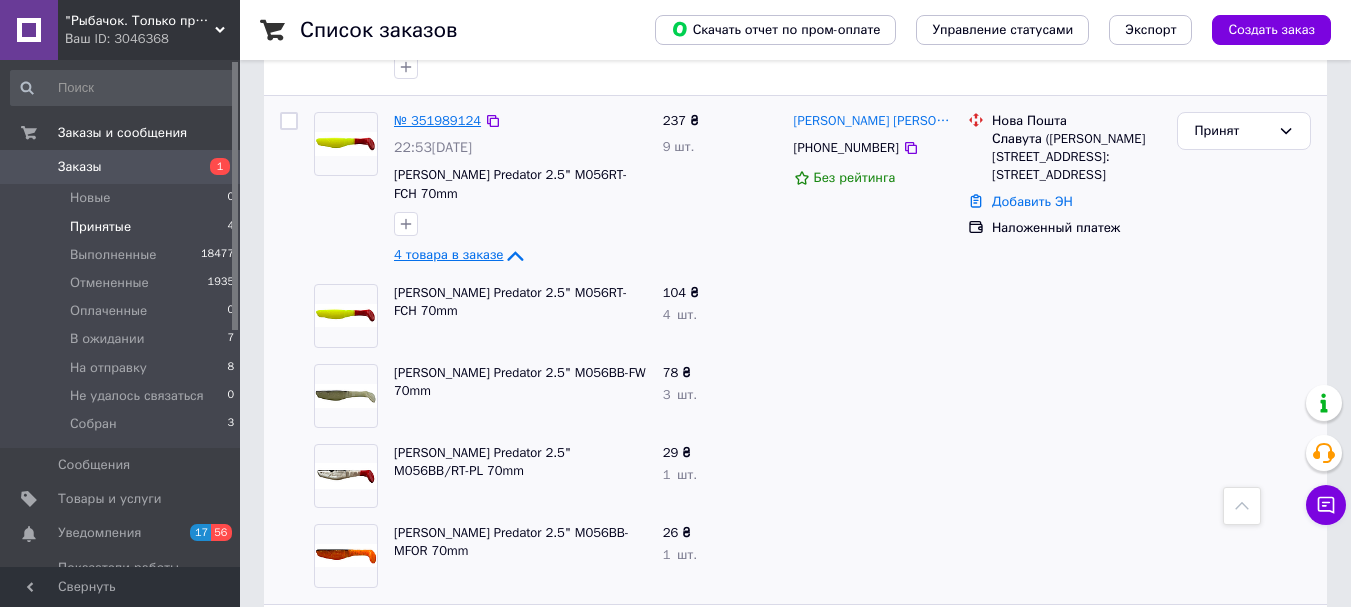 click on "№ 351989124" at bounding box center [437, 120] 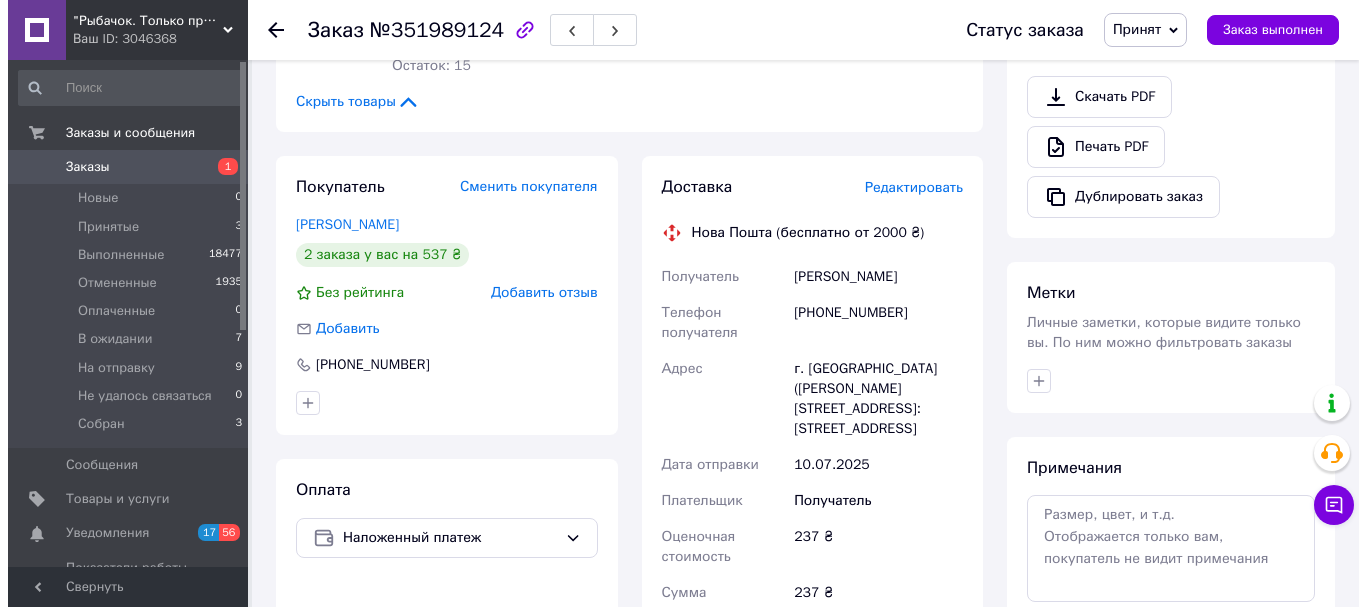 scroll, scrollTop: 648, scrollLeft: 0, axis: vertical 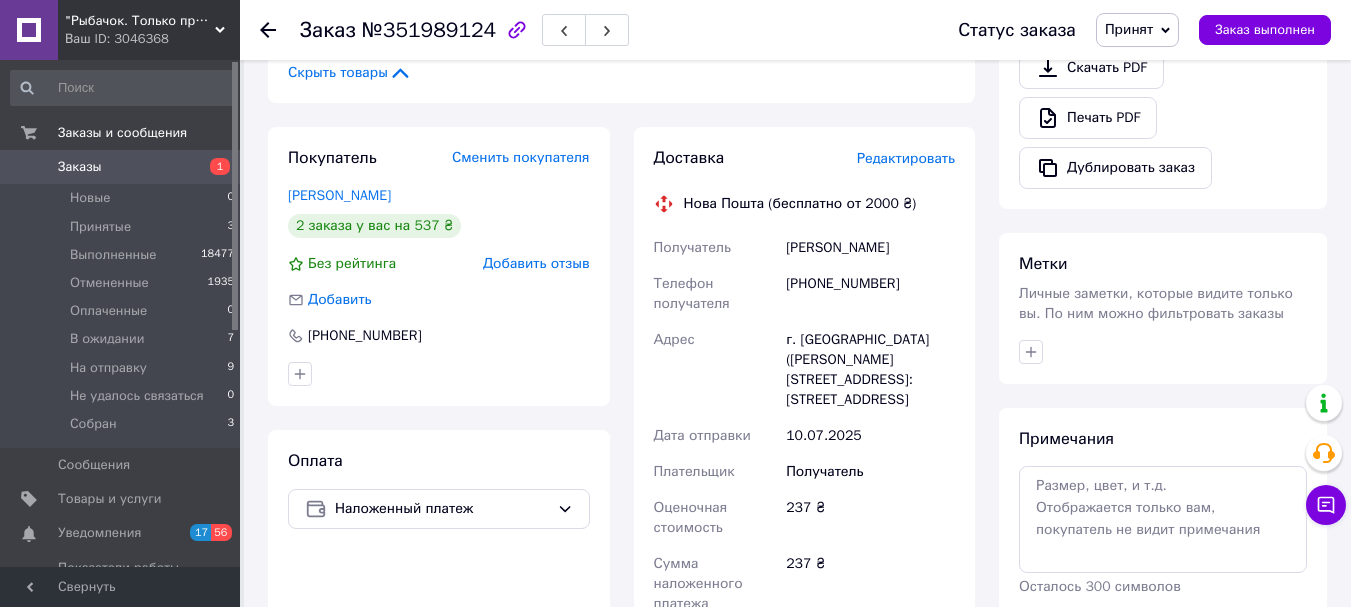click on "Редактировать" at bounding box center [906, 158] 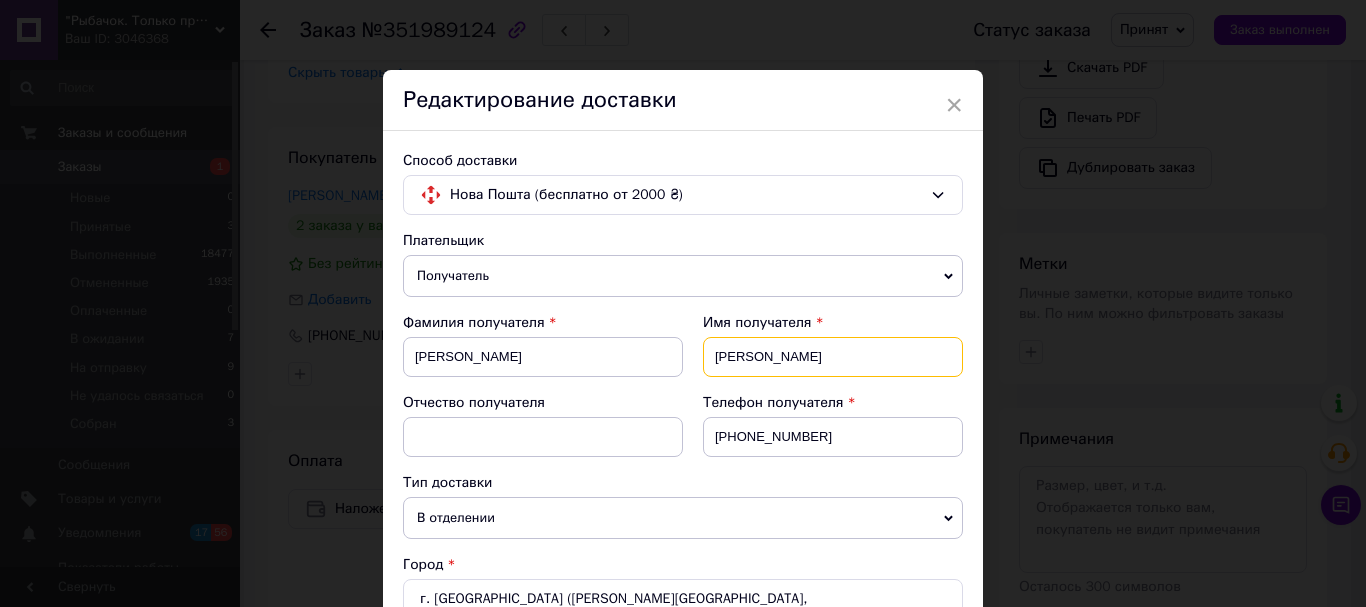 drag, startPoint x: 773, startPoint y: 356, endPoint x: 701, endPoint y: 356, distance: 72 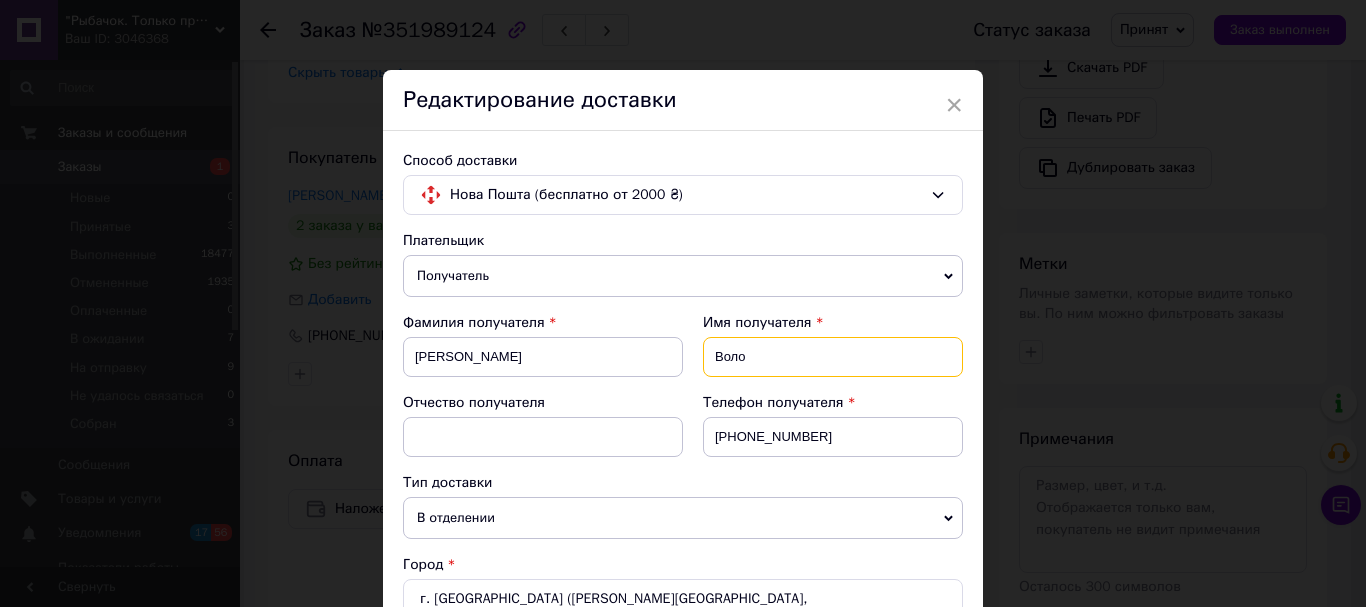 type on "Ознамец" 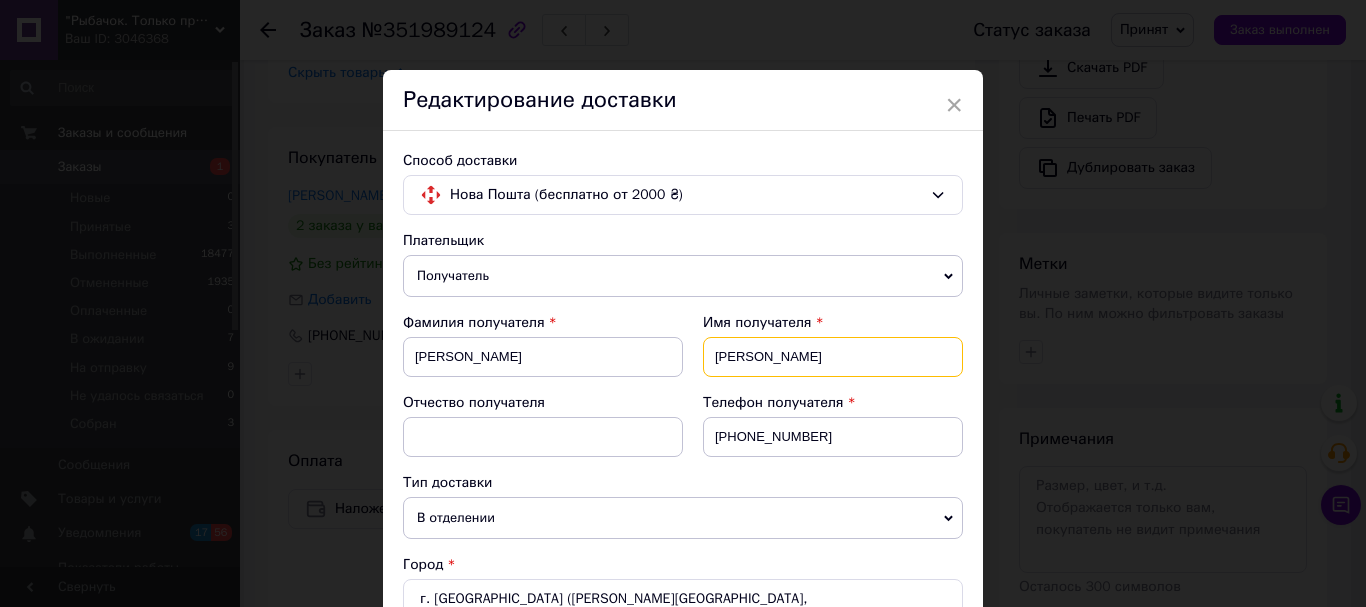 type on "Володимир" 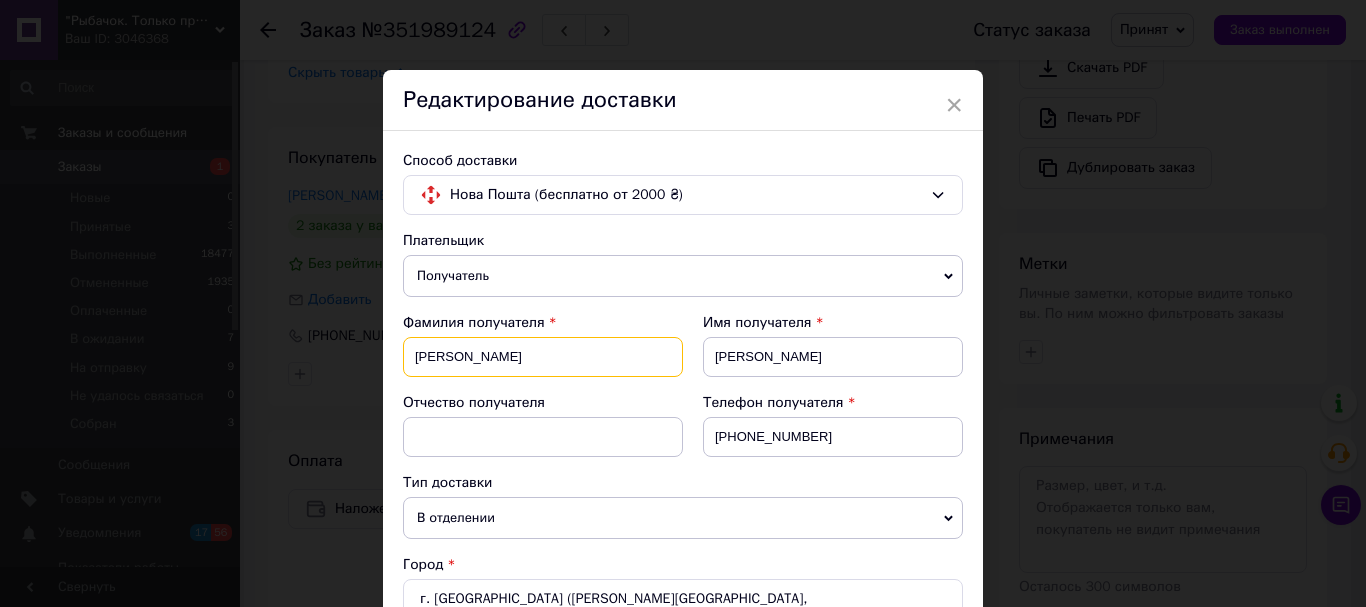click on "Сергіевич" at bounding box center (543, 357) 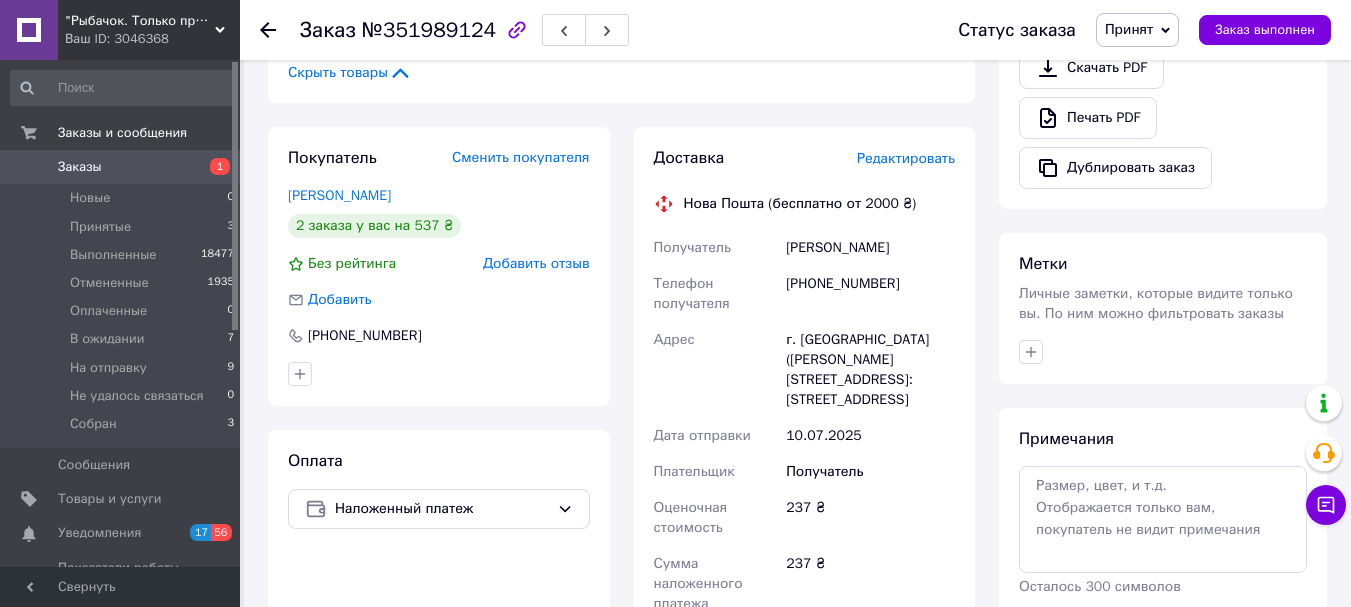 click on "Редактировать" at bounding box center (906, 158) 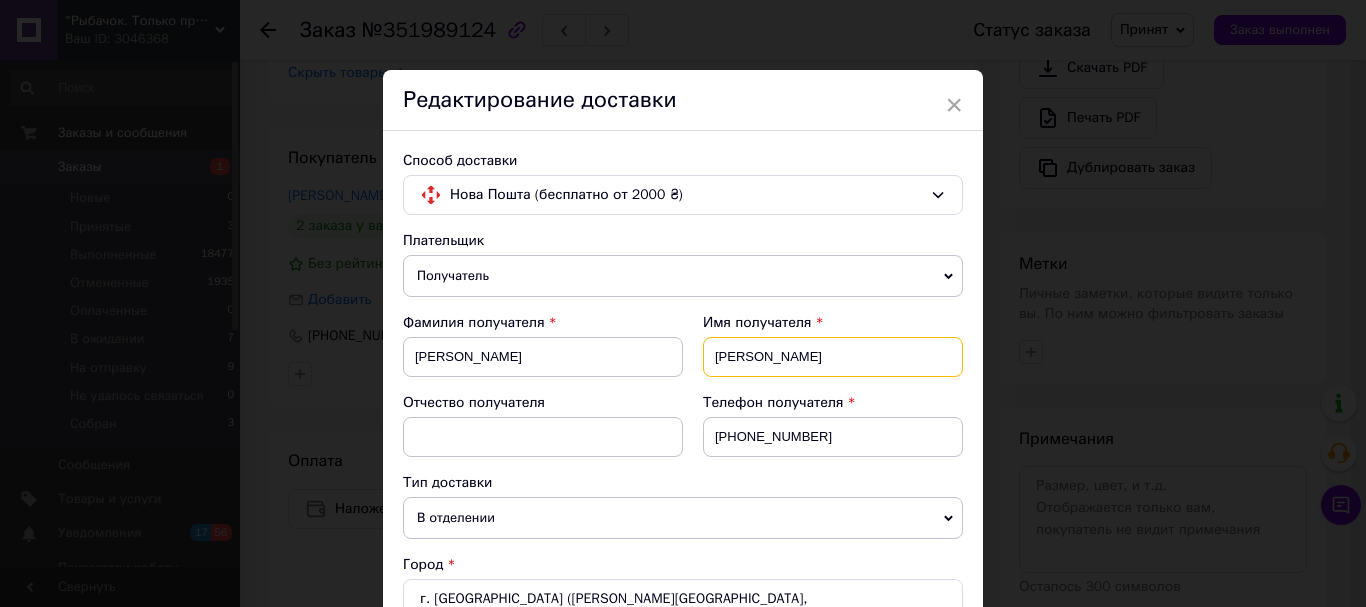 drag, startPoint x: 780, startPoint y: 353, endPoint x: 703, endPoint y: 361, distance: 77.41447 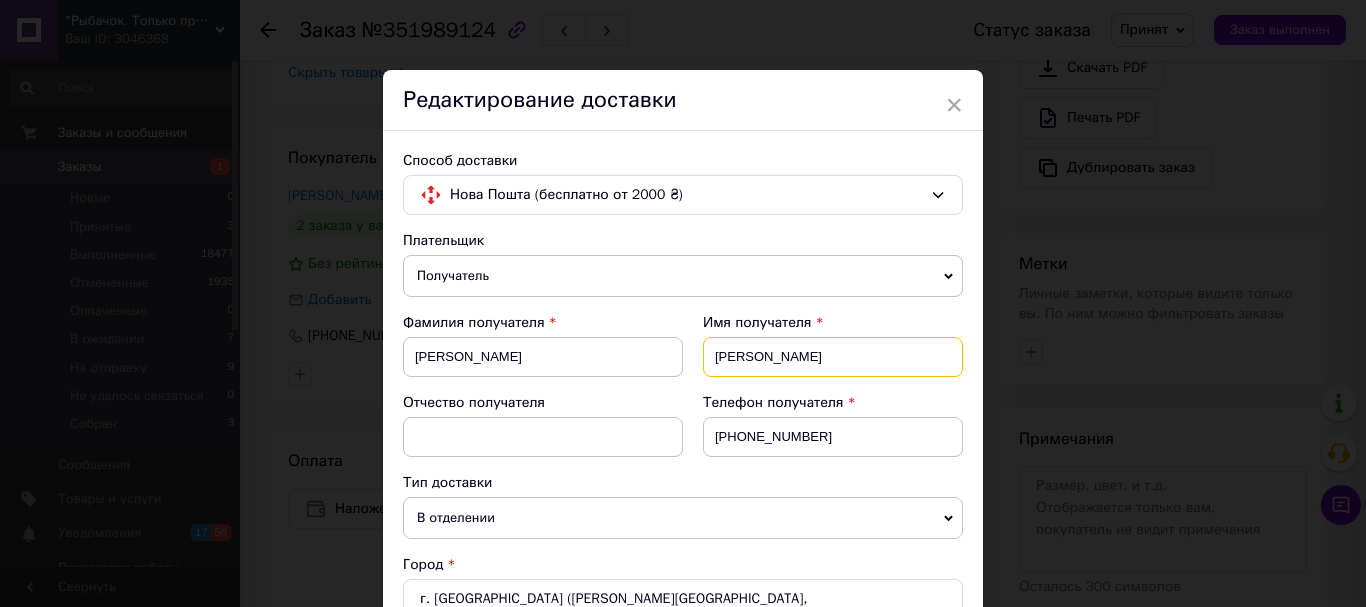 type on "Володимир" 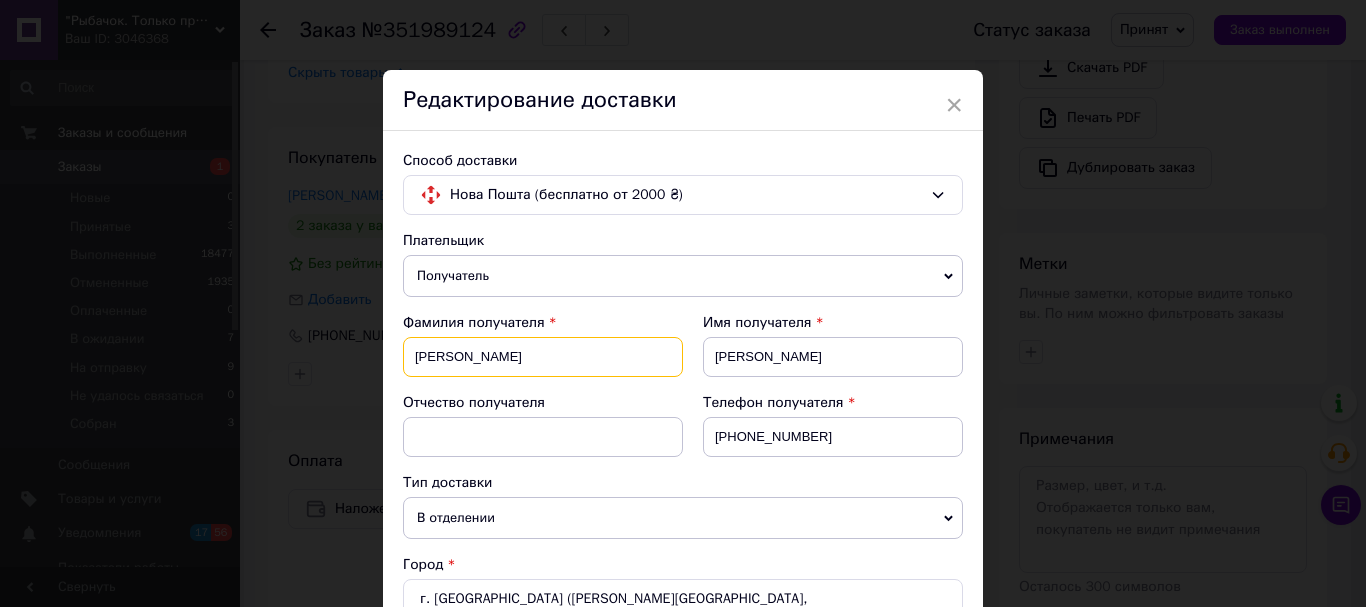 click on "Сергіевич" at bounding box center [543, 357] 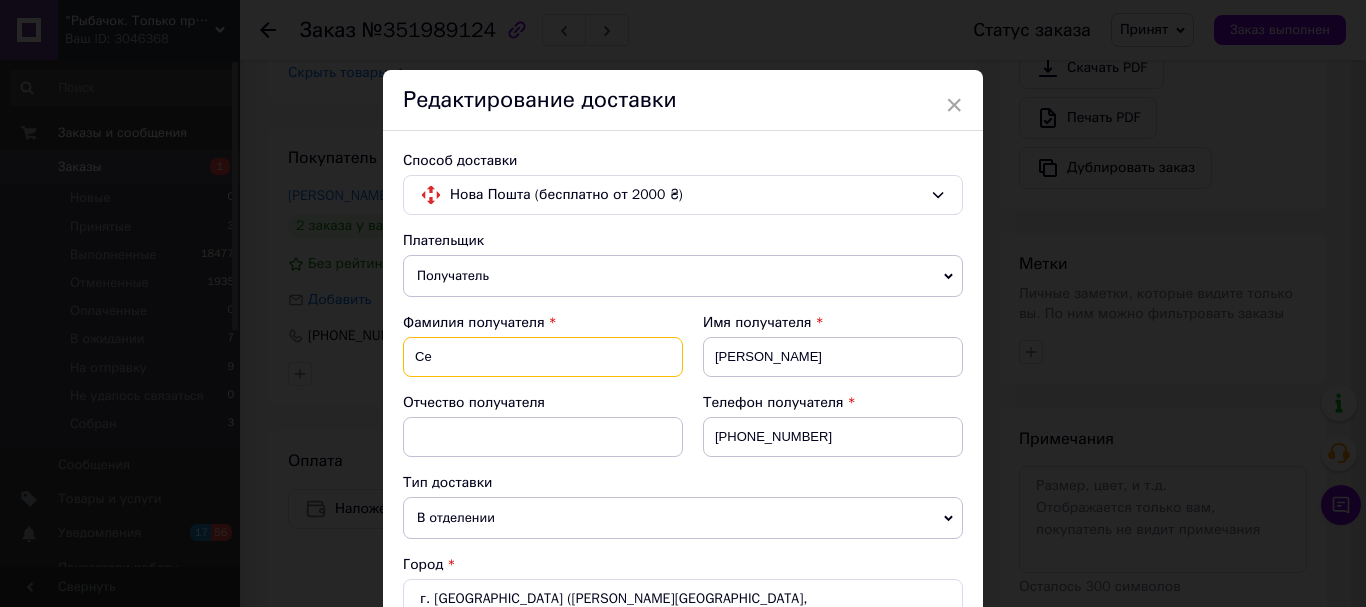 type on "С" 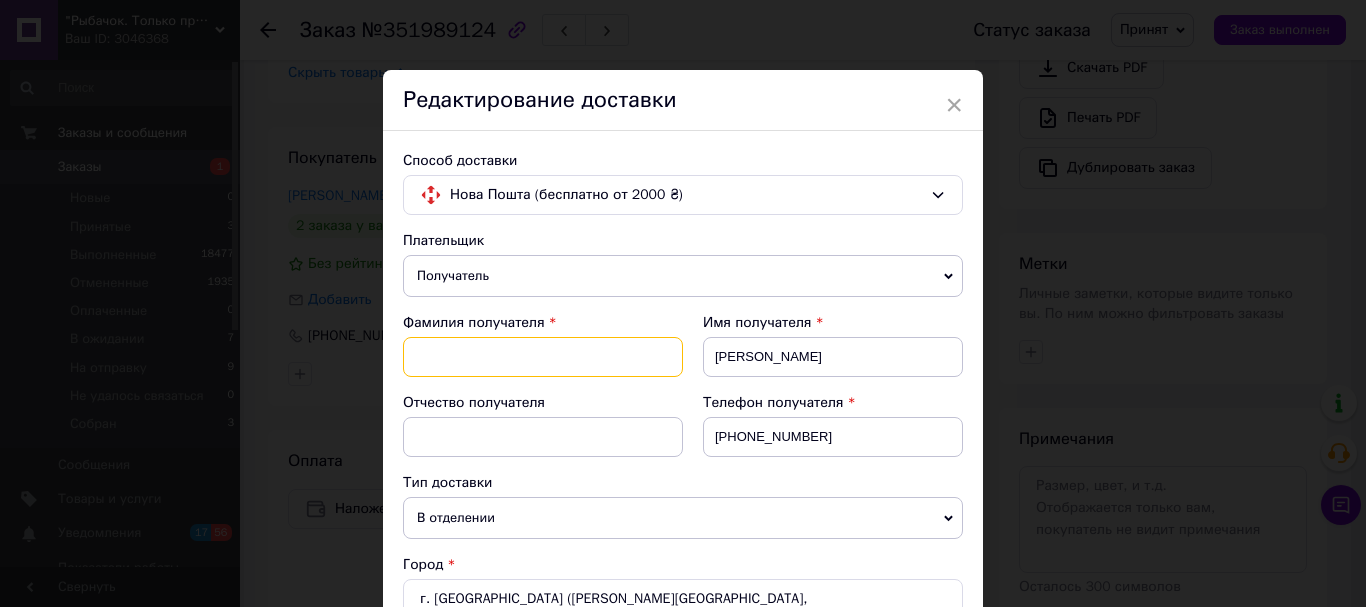 paste on "Ознамец" 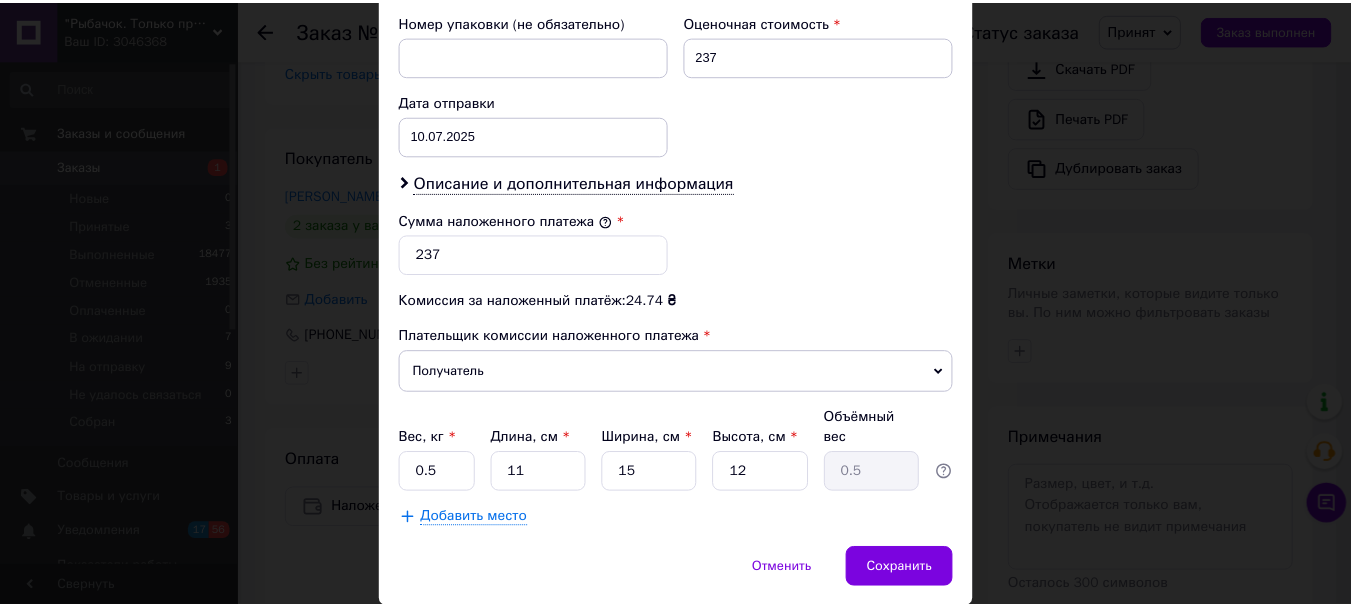 scroll, scrollTop: 919, scrollLeft: 0, axis: vertical 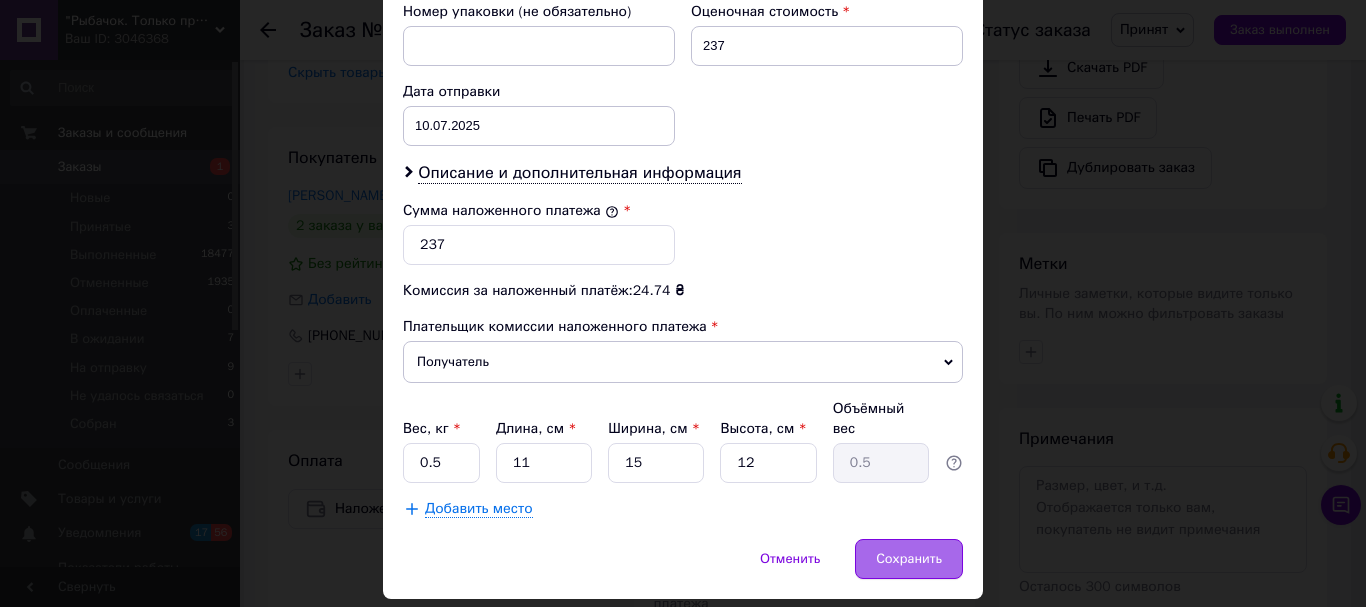 type on "Ознамец" 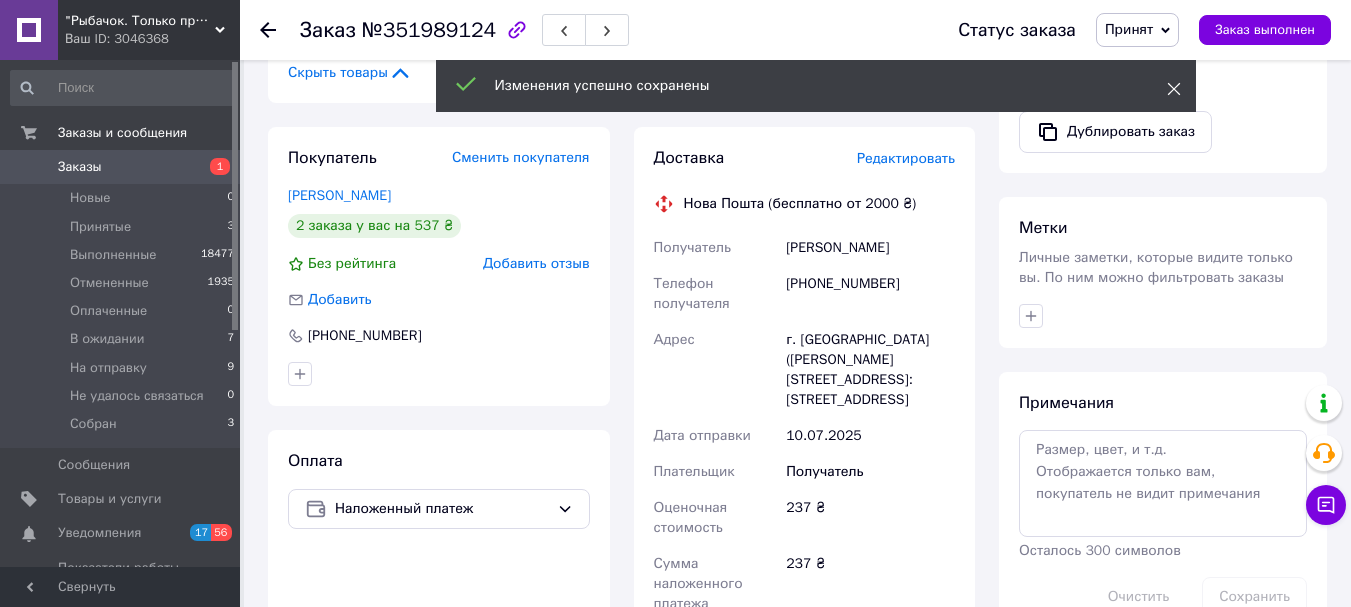 click 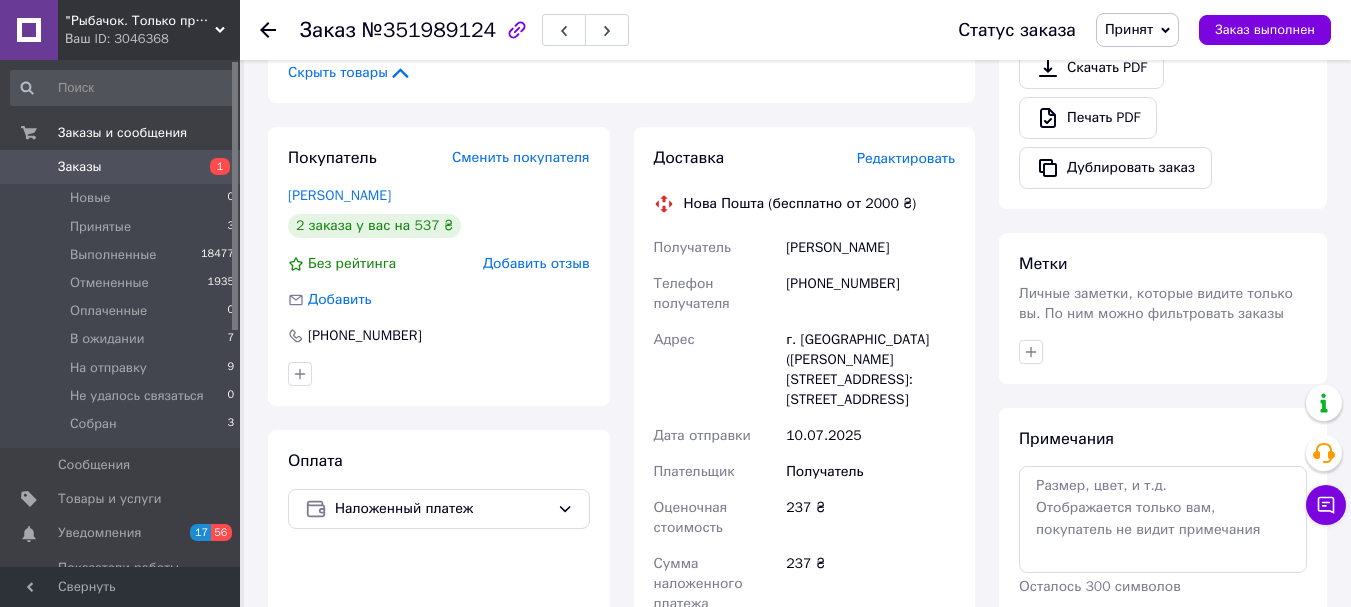 click on "Принят" at bounding box center (1137, 30) 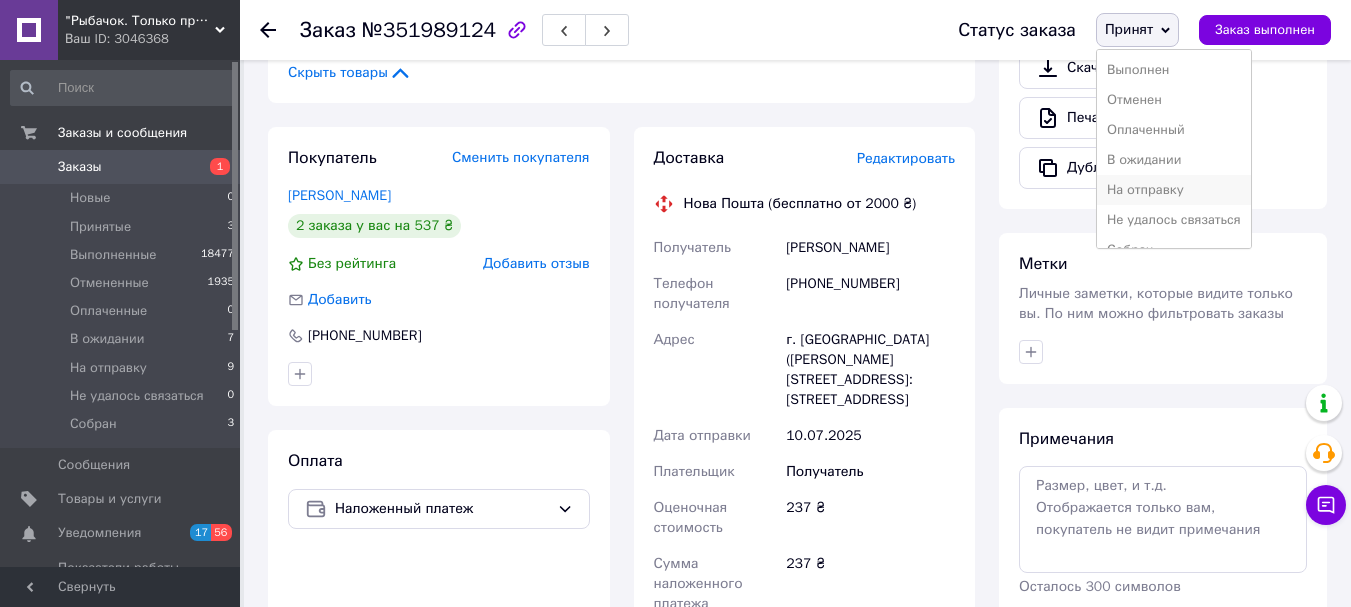click on "На отправку" at bounding box center [1174, 190] 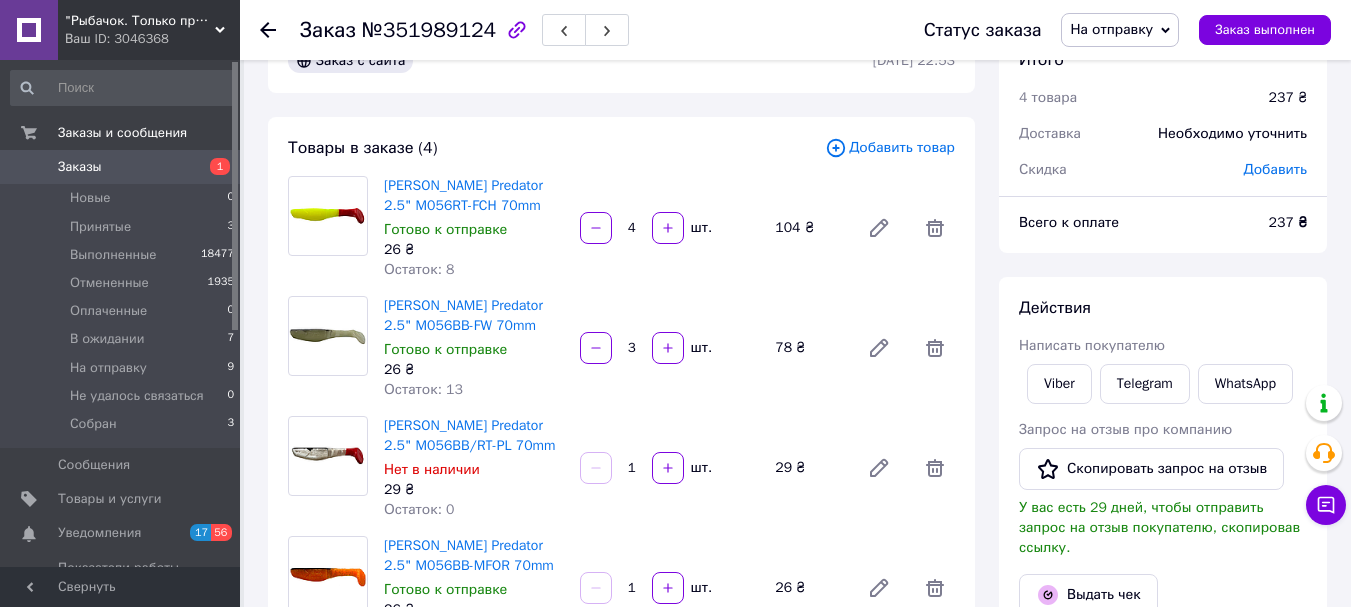 scroll, scrollTop: 48, scrollLeft: 0, axis: vertical 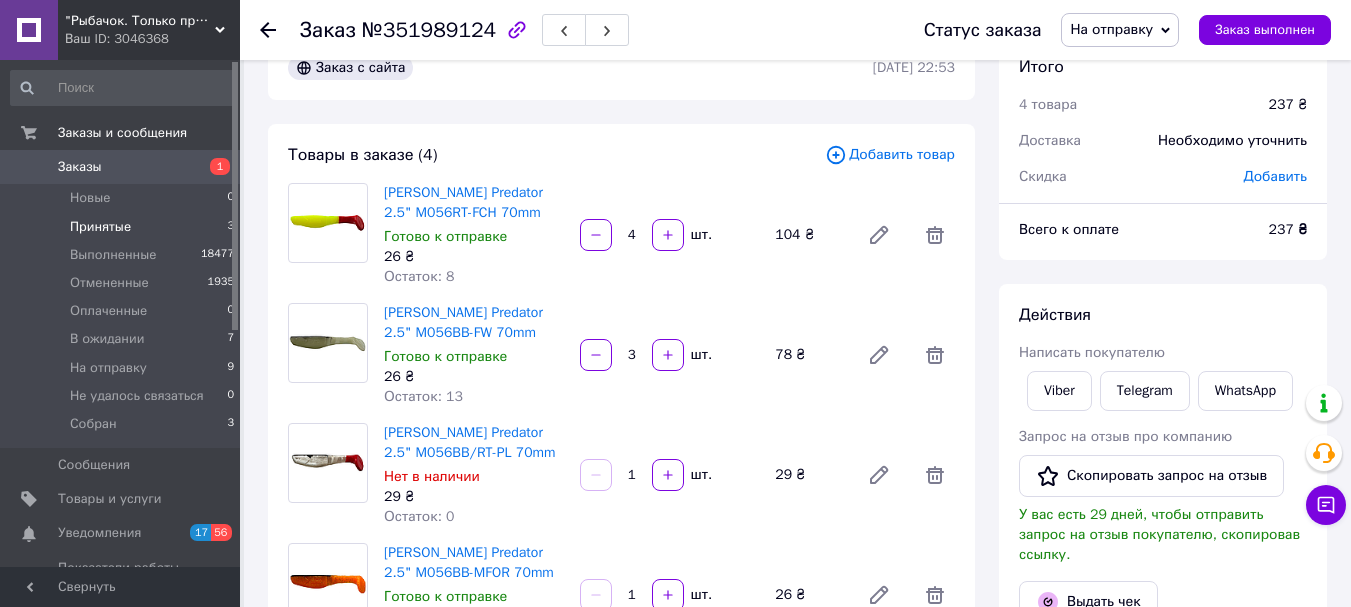 click on "Принятые" at bounding box center (100, 227) 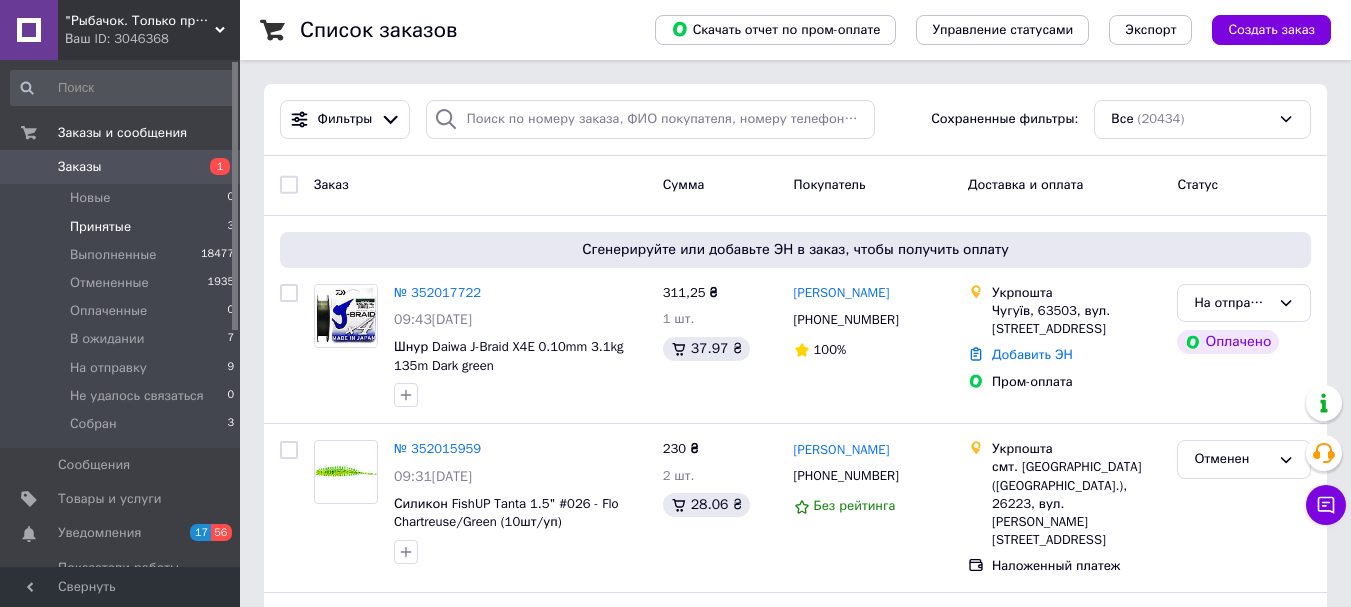 click on "Принятые" at bounding box center [100, 227] 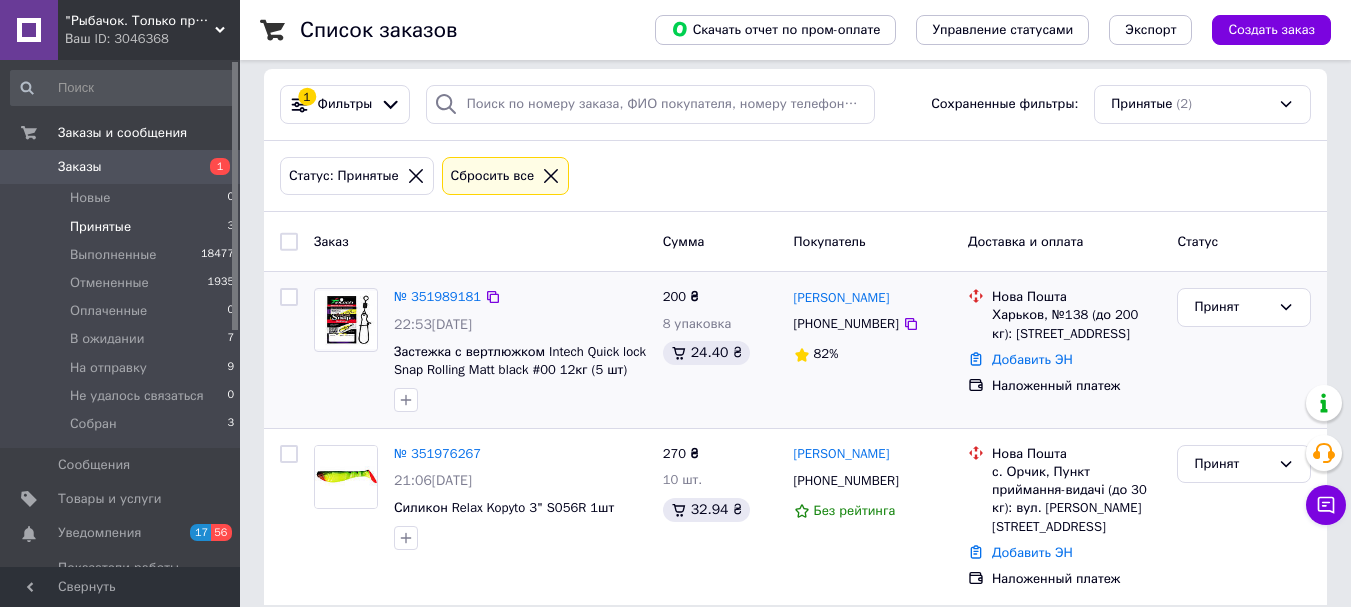 scroll, scrollTop: 18, scrollLeft: 0, axis: vertical 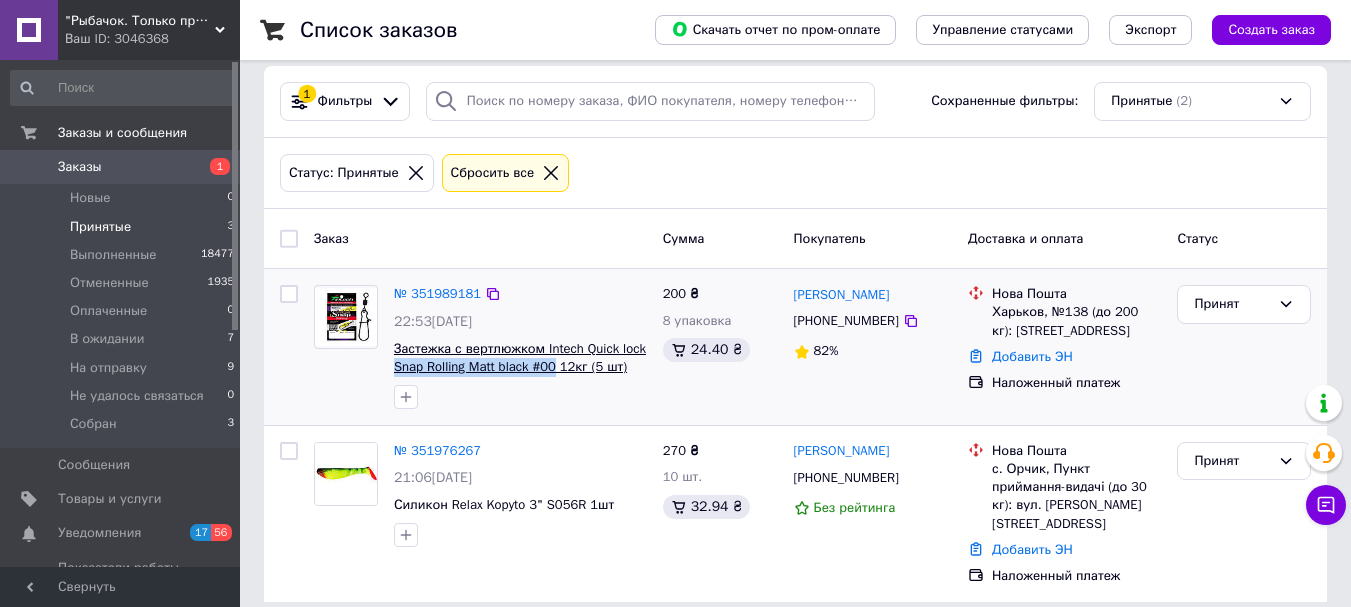 drag, startPoint x: 387, startPoint y: 369, endPoint x: 553, endPoint y: 362, distance: 166.14752 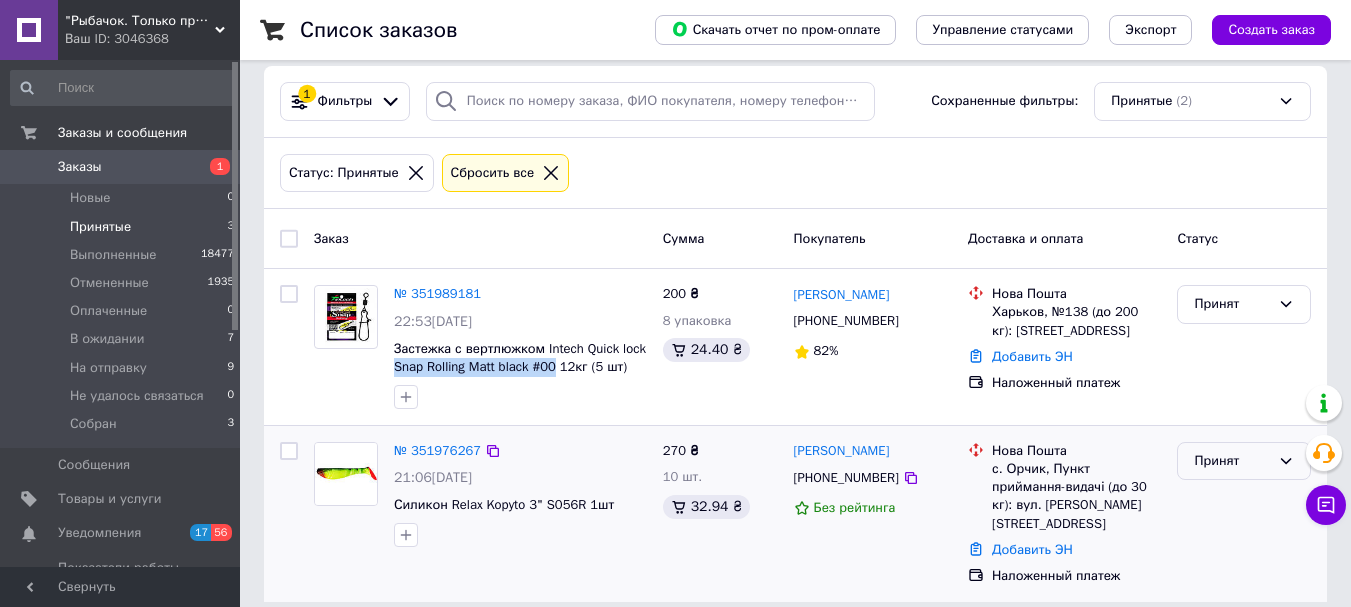 click on "Принят" at bounding box center (1232, 461) 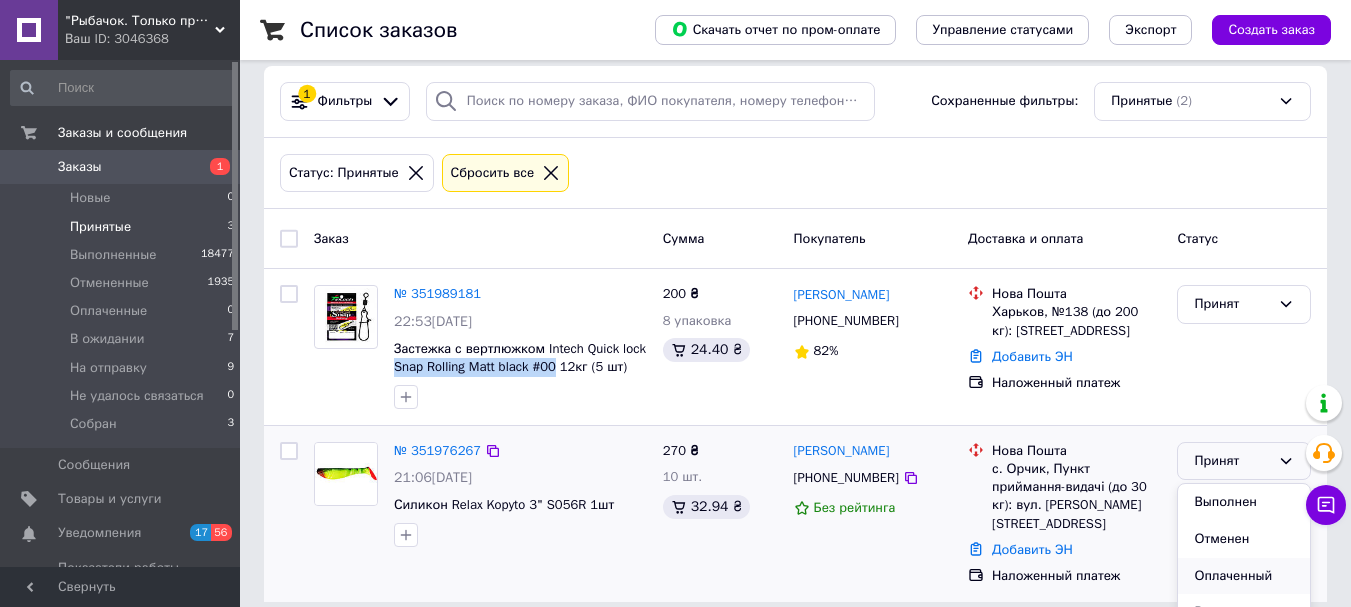 scroll, scrollTop: 100, scrollLeft: 0, axis: vertical 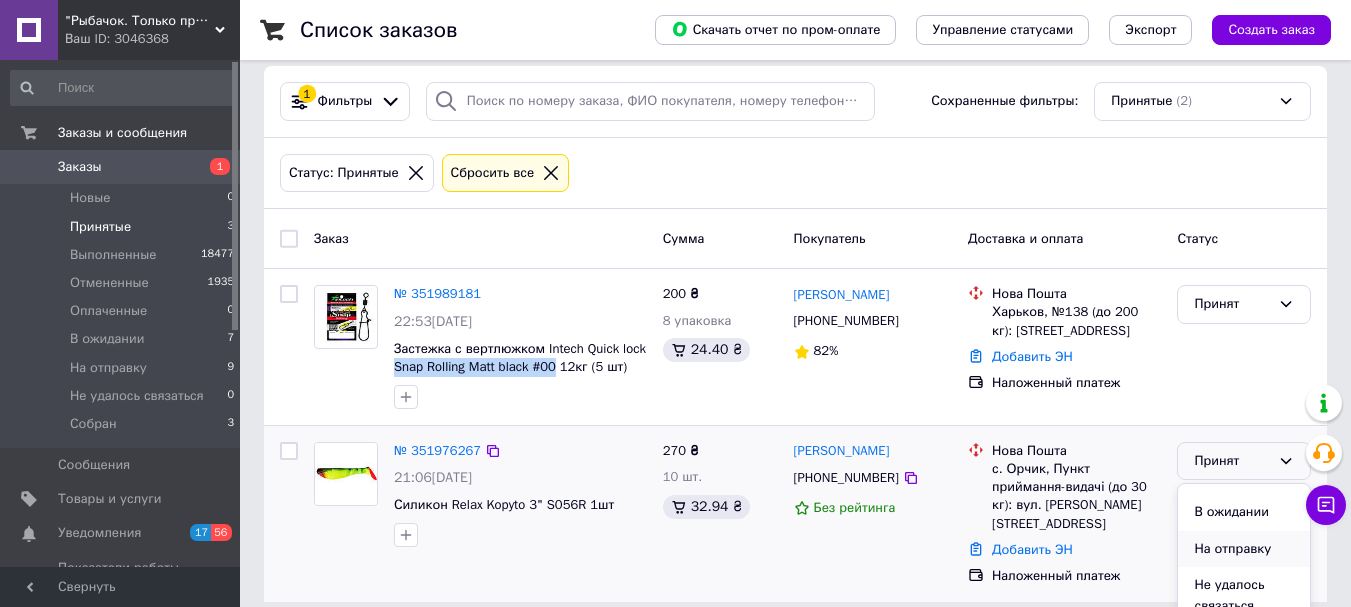click on "На отправку" at bounding box center (1244, 549) 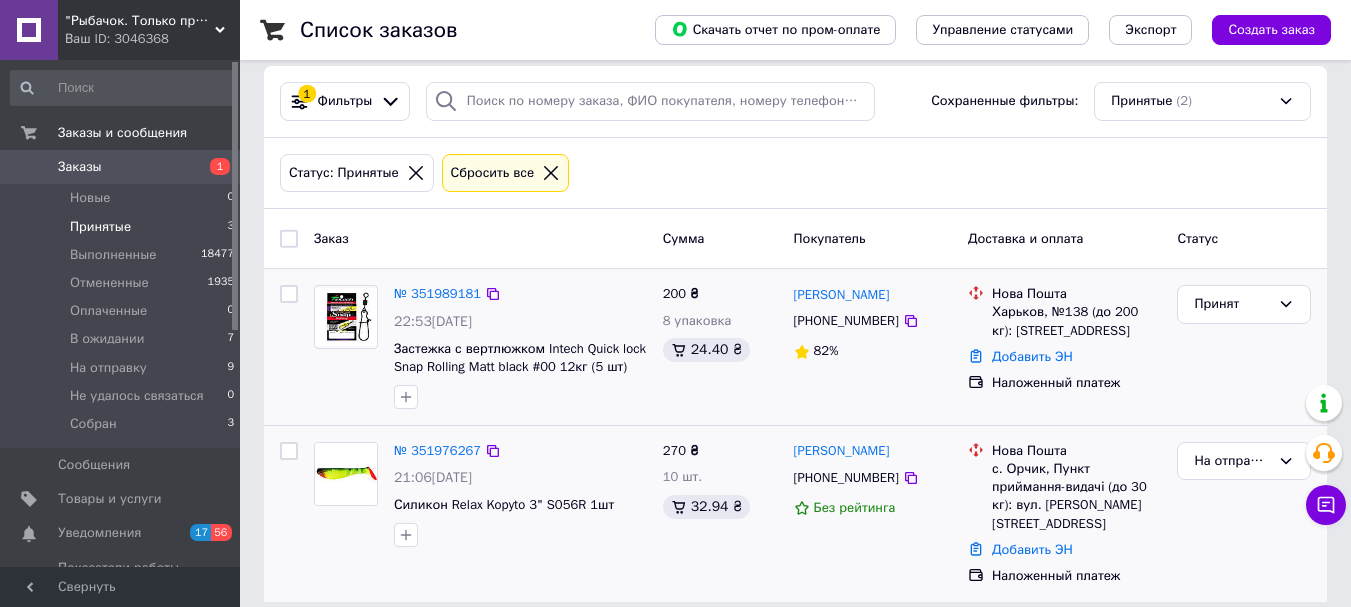 click on "200 ₴ 8 упаковка 24.40 ₴" at bounding box center (720, 347) 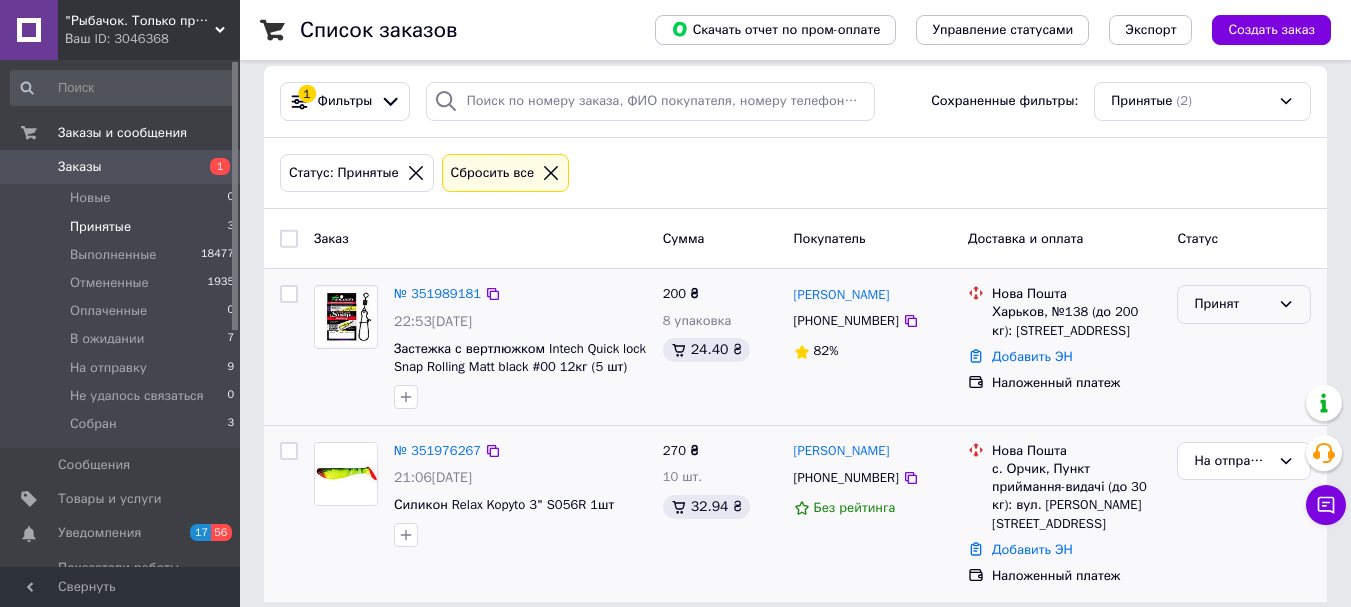 click on "Принят" at bounding box center (1232, 304) 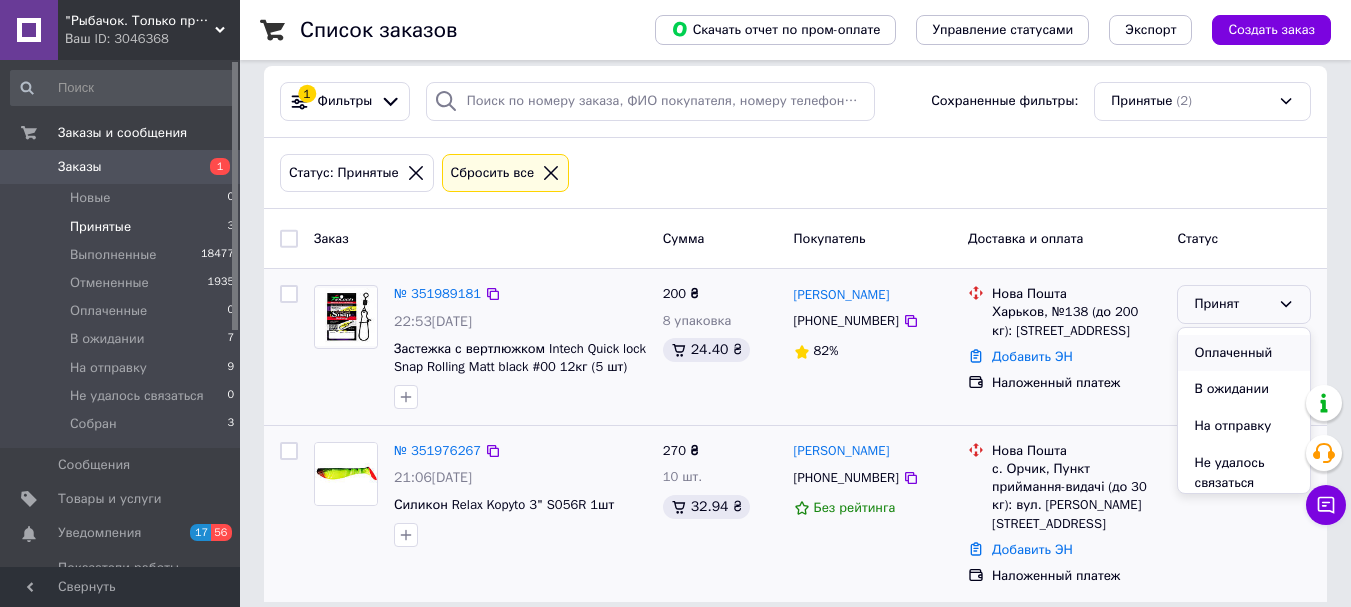 scroll, scrollTop: 100, scrollLeft: 0, axis: vertical 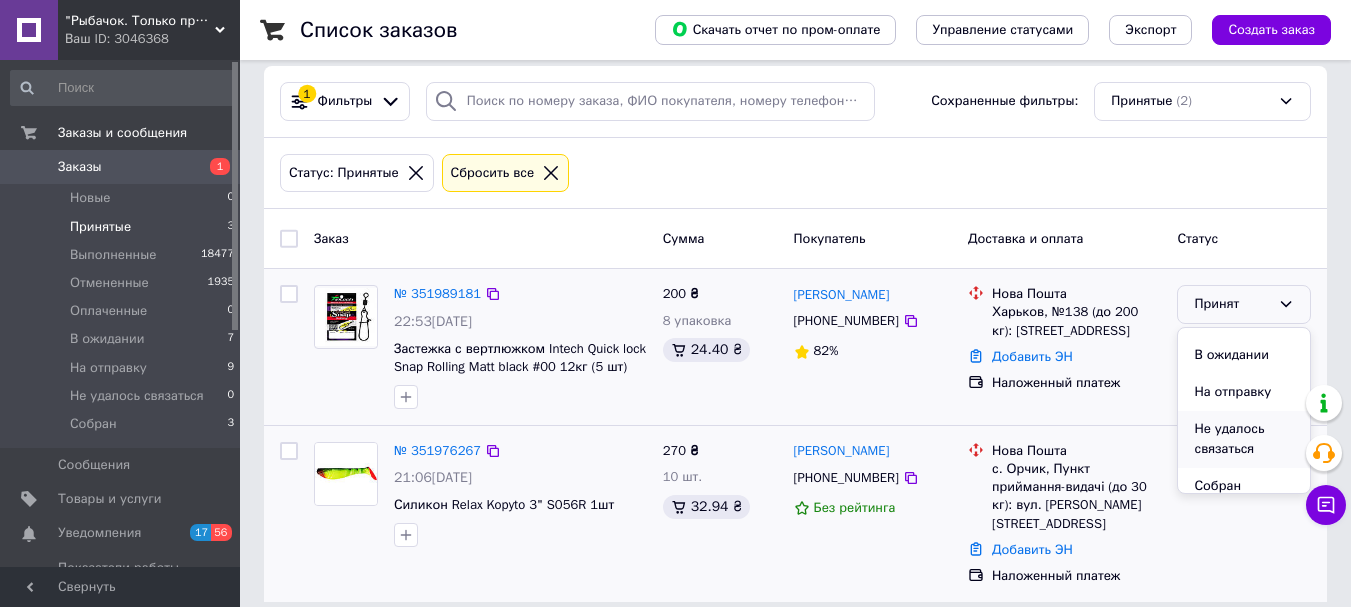click on "Не удалось связаться" at bounding box center [1244, 439] 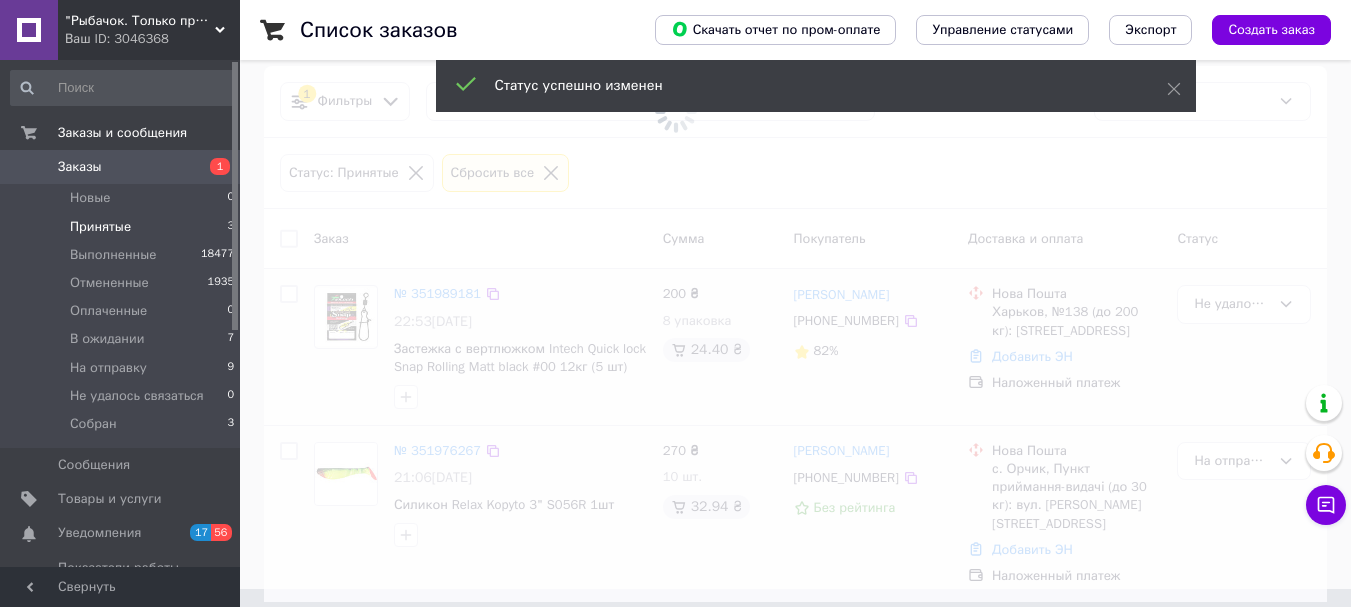 scroll, scrollTop: 0, scrollLeft: 0, axis: both 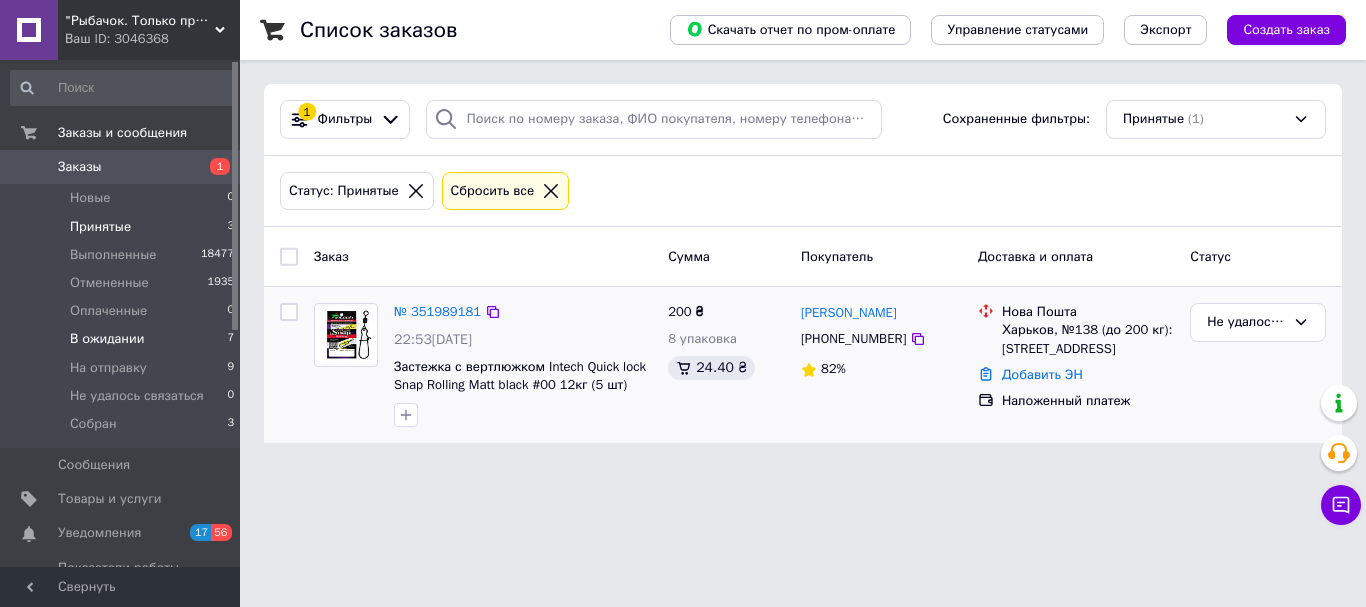click on "В ожидании" at bounding box center [107, 339] 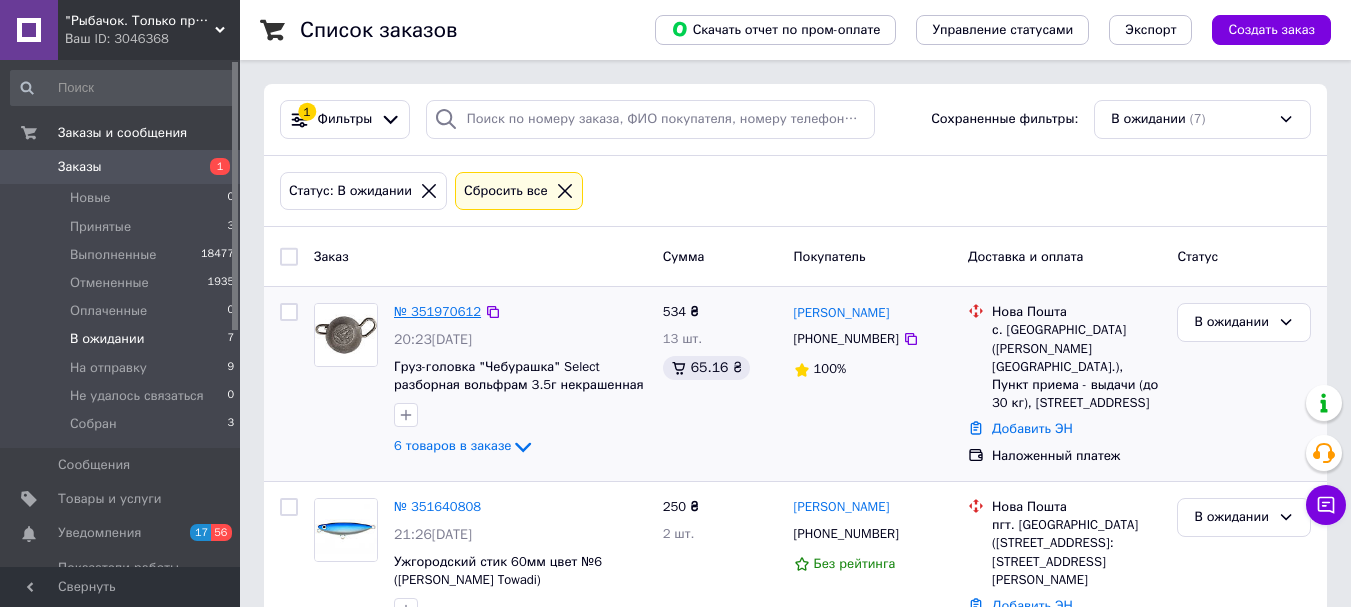 click on "№ 351970612" at bounding box center (437, 311) 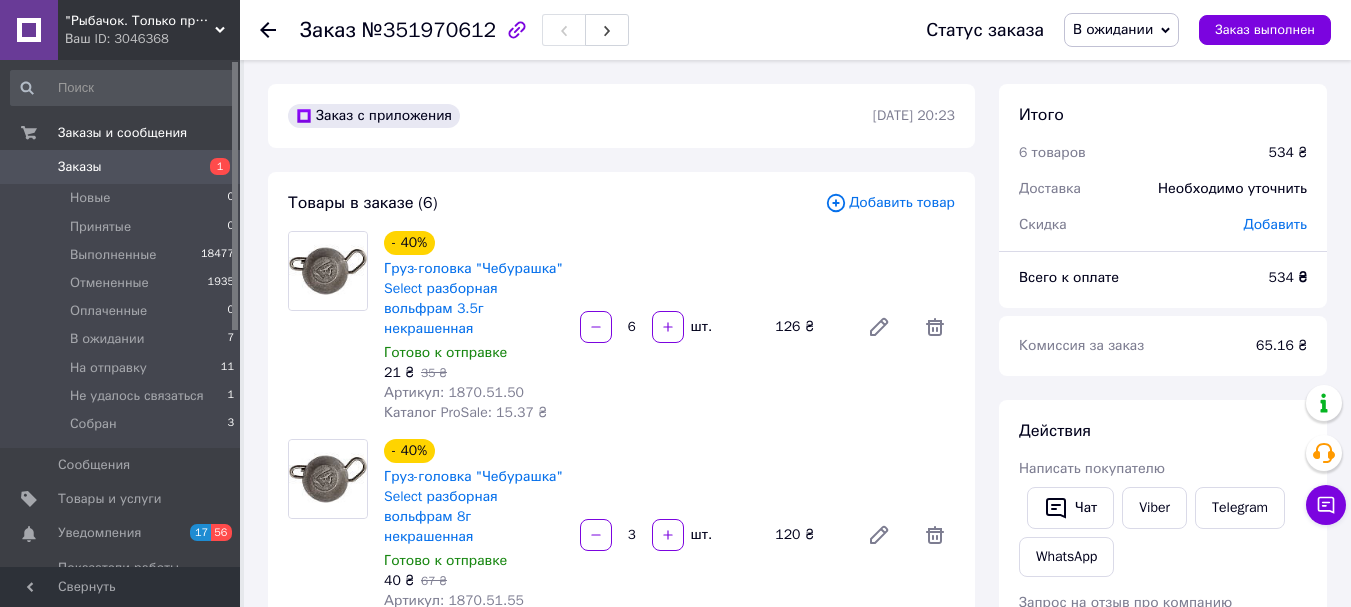click on "Артикул: 1870.51.55" at bounding box center (454, 600) 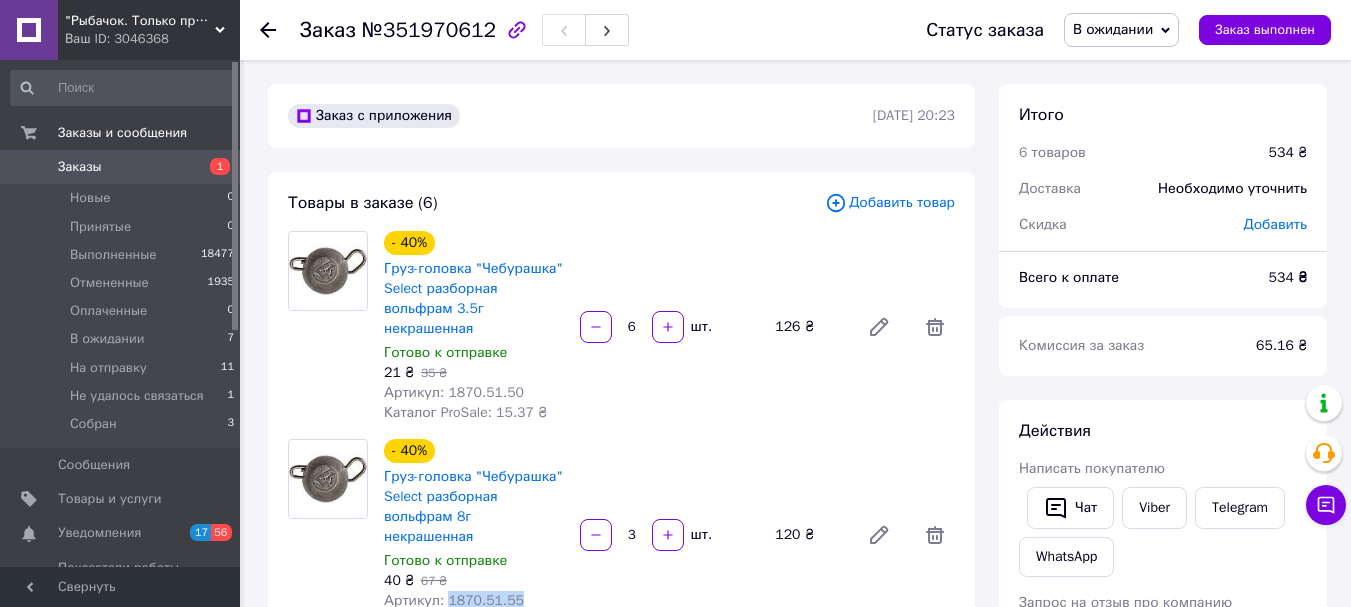 click on "Артикул: 1870.51.55" at bounding box center [454, 600] 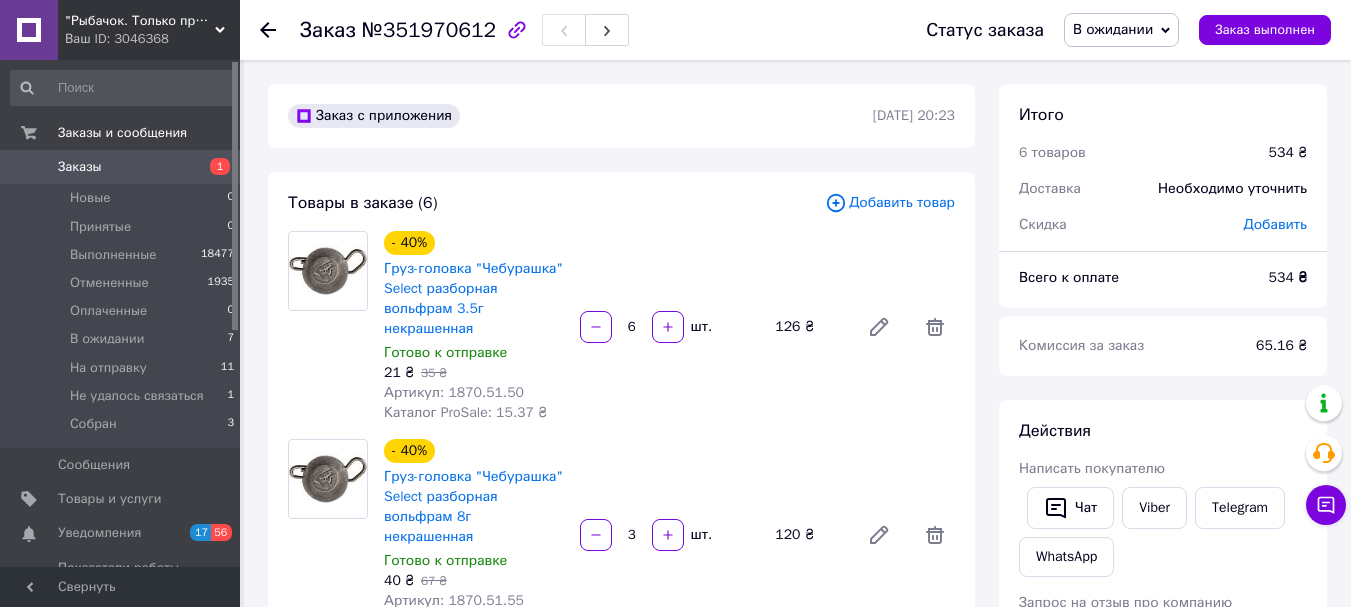 click on "Итого 6 товаров 534 ₴ Доставка Необходимо уточнить Скидка Добавить Всего к оплате 534 ₴ Комиссия за заказ 65.16 ₴ Действия Написать покупателю   Чат Viber Telegram WhatsApp Запрос на отзыв про компанию   Скопировать запрос на отзыв У вас есть 29 дней, чтобы отправить запрос на отзыв покупателю, скопировав ссылку.   Выдать чек   Скачать PDF   Печать PDF   Дублировать заказ Метки Личные заметки, которые видите только вы. По ним можно фильтровать заказы Примечания Осталось 300 символов Очистить Сохранить" at bounding box center [1163, 1315] 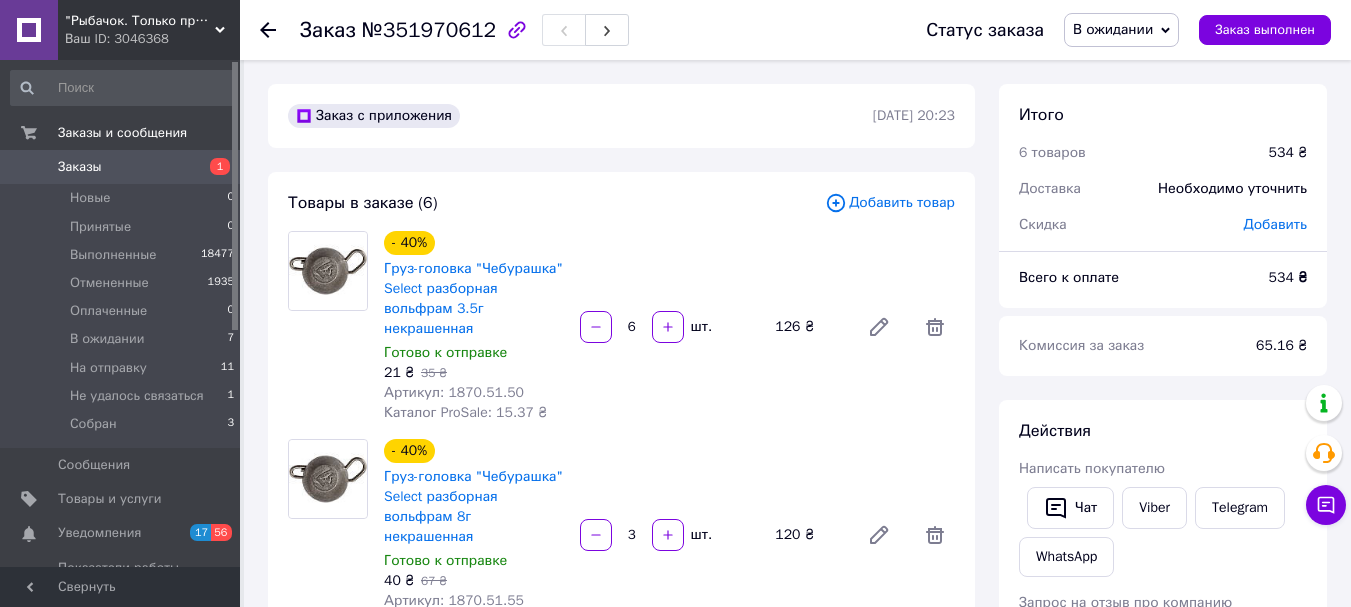 click on "Итого 6 товаров 534 ₴ Доставка Необходимо уточнить Скидка Добавить Всего к оплате 534 ₴ Комиссия за заказ 65.16 ₴ Действия Написать покупателю   Чат Viber Telegram WhatsApp Запрос на отзыв про компанию   Скопировать запрос на отзыв У вас есть 29 дней, чтобы отправить запрос на отзыв покупателю, скопировав ссылку.   Выдать чек   Скачать PDF   Печать PDF   Дублировать заказ Метки Личные заметки, которые видите только вы. По ним можно фильтровать заказы Примечания Осталось 300 символов Очистить Сохранить" at bounding box center (1163, 1315) 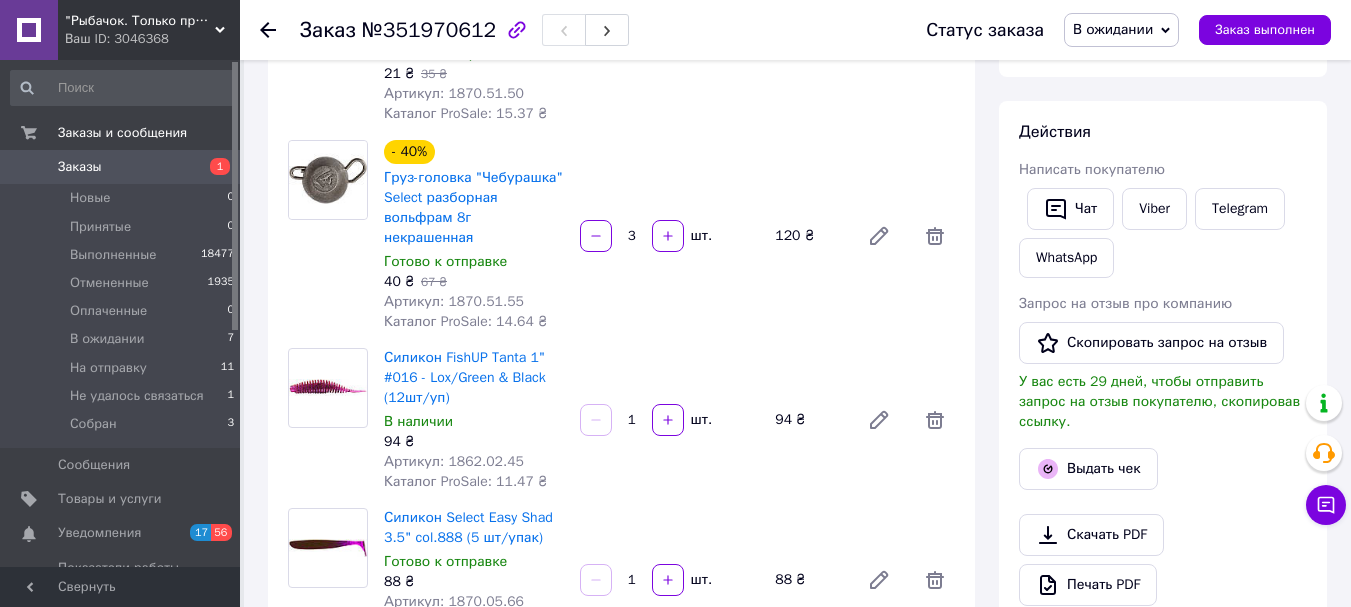 scroll, scrollTop: 300, scrollLeft: 0, axis: vertical 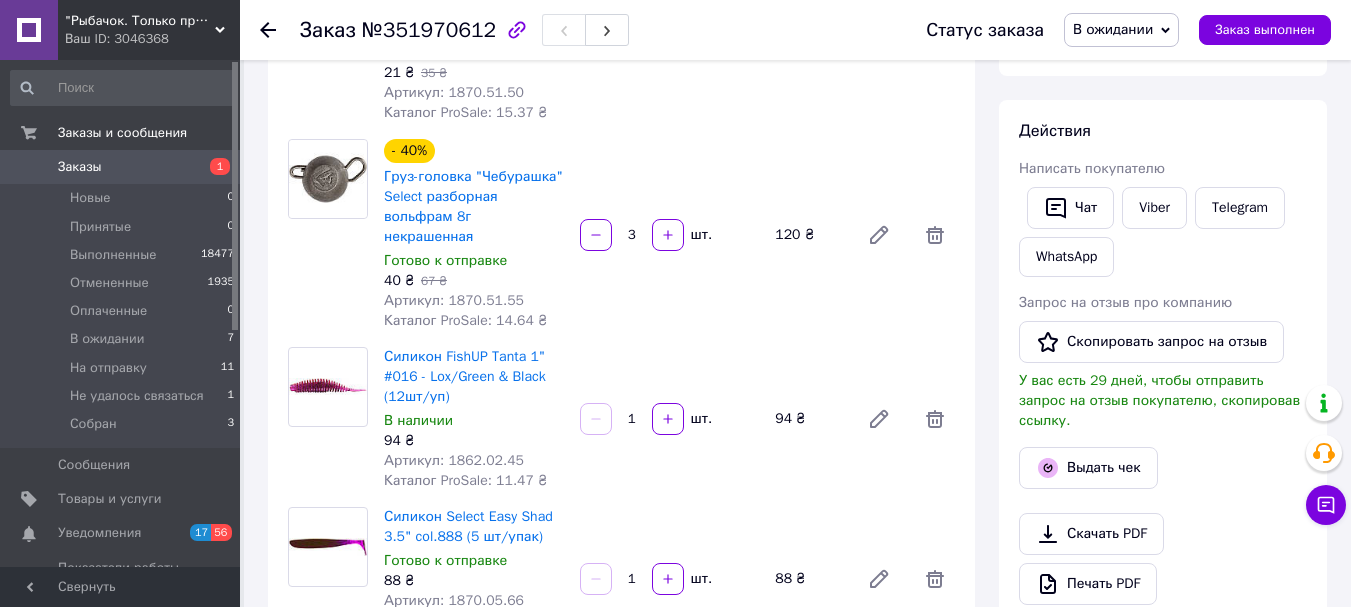 click on "Артикул: 1862.02.45" at bounding box center [454, 460] 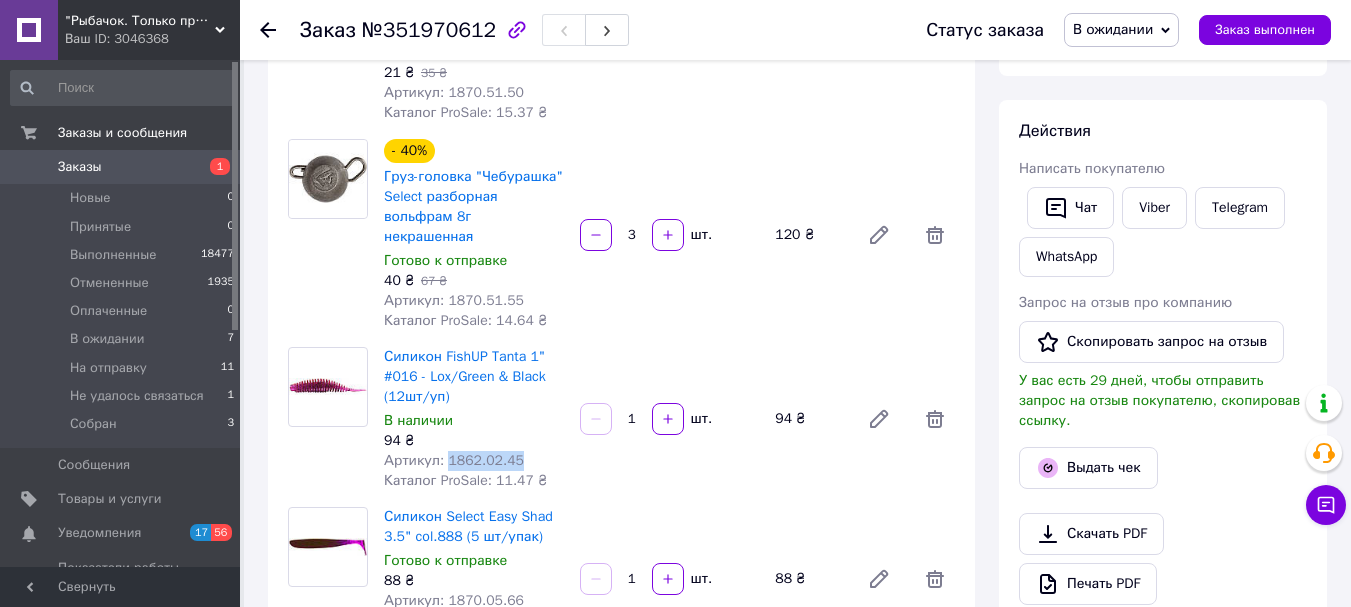 click on "Артикул: 1862.02.45" at bounding box center [454, 460] 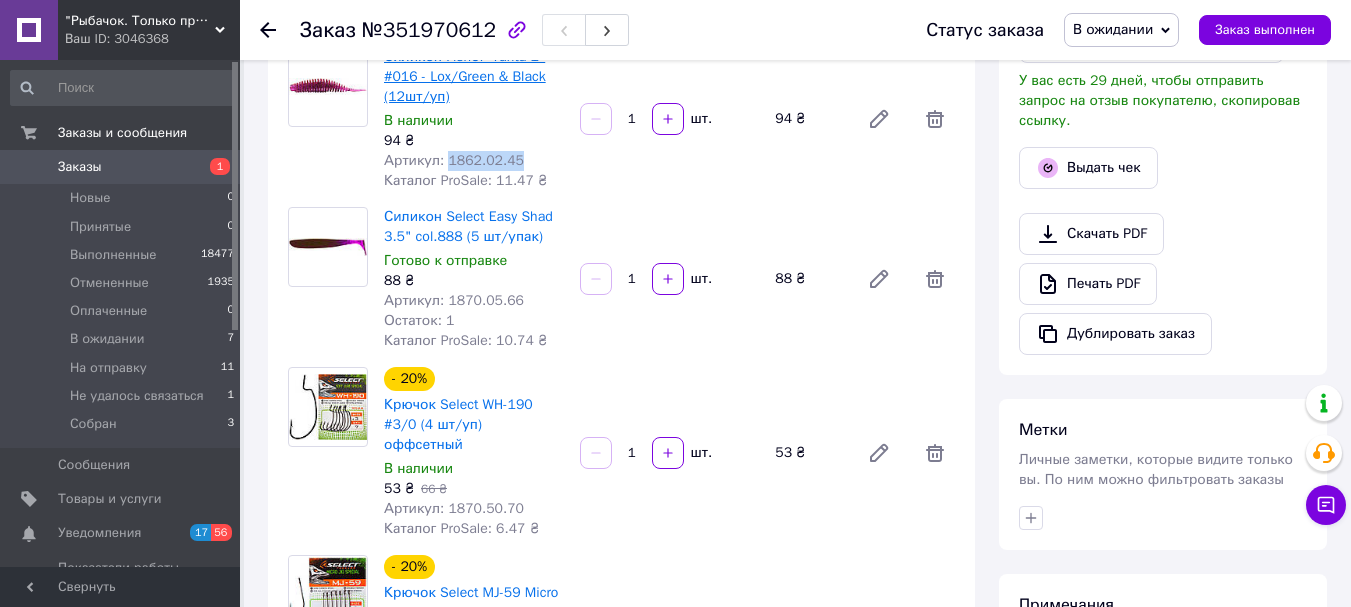 scroll, scrollTop: 700, scrollLeft: 0, axis: vertical 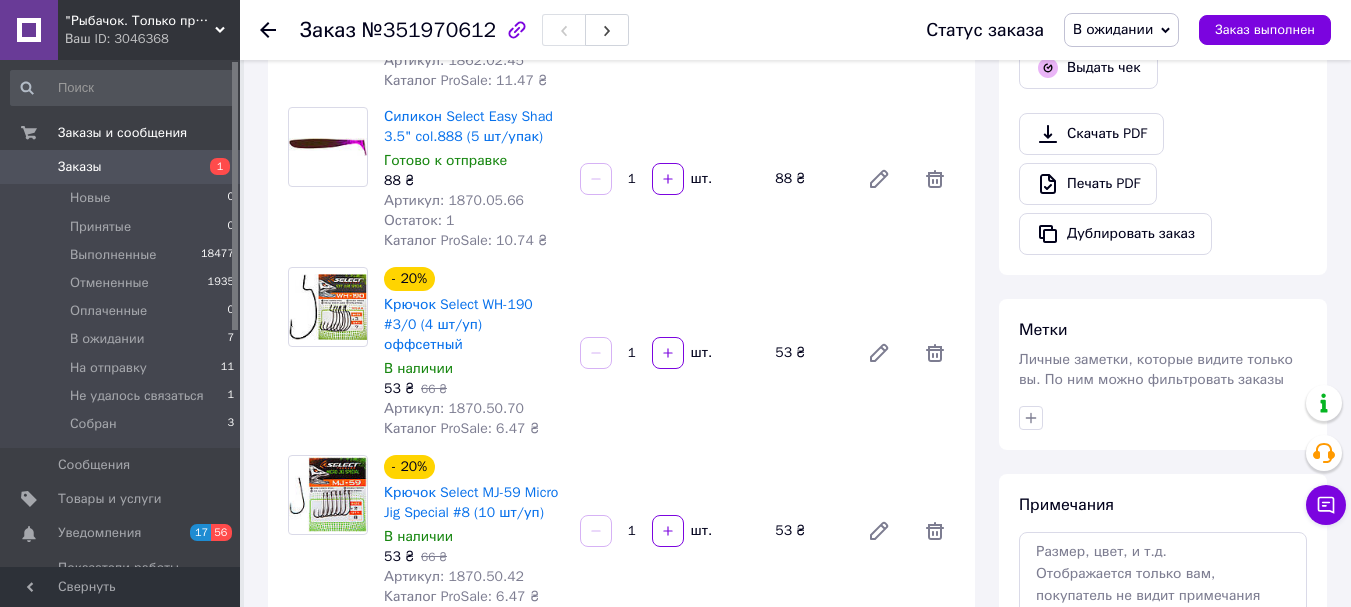 click on "Артикул: 1870.50.70" at bounding box center [454, 408] 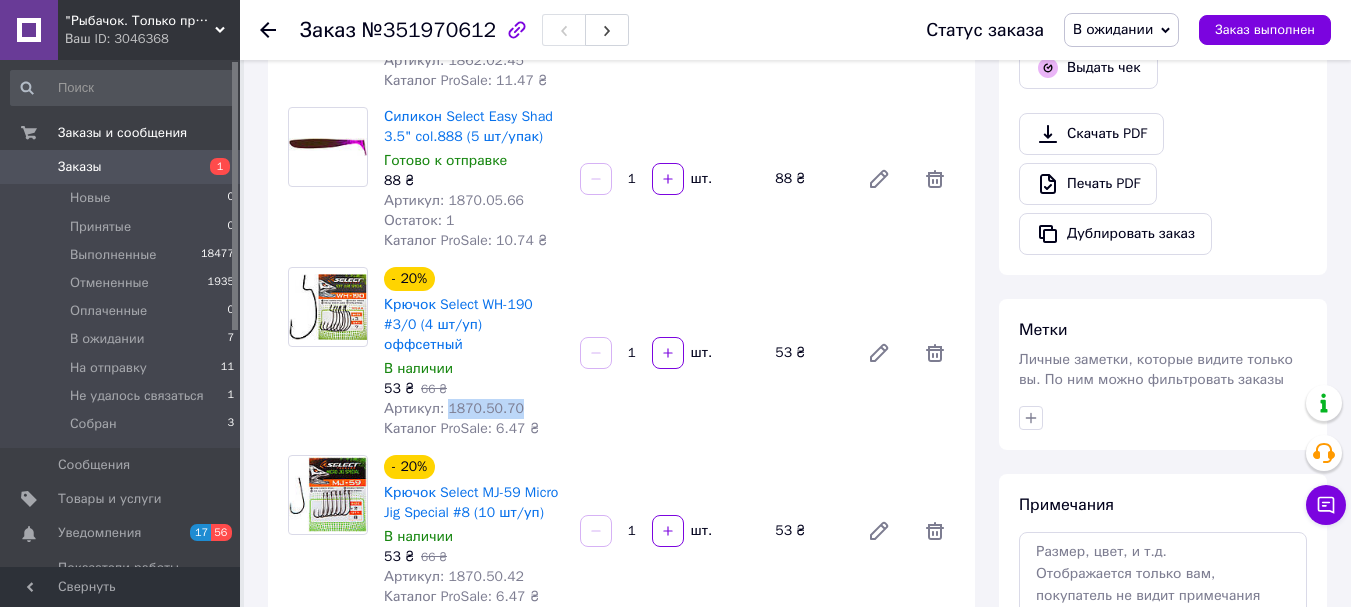 click on "Артикул: 1870.50.70" at bounding box center (454, 408) 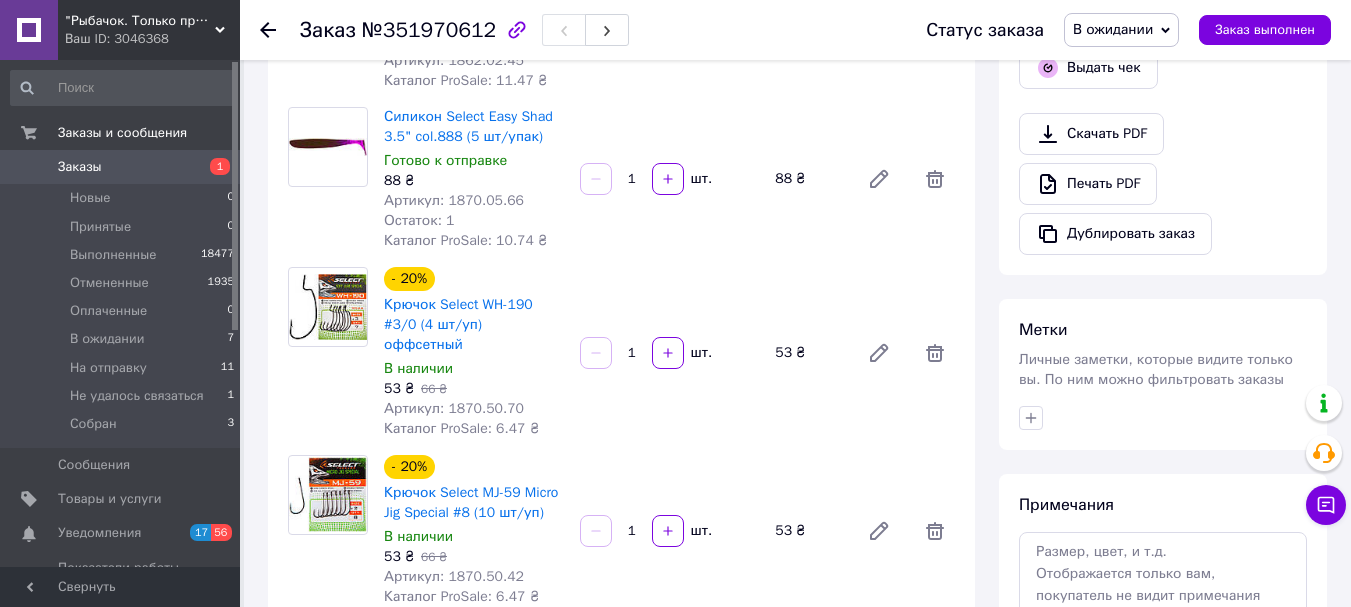 click on "Артикул: 1870.50.42" at bounding box center [454, 576] 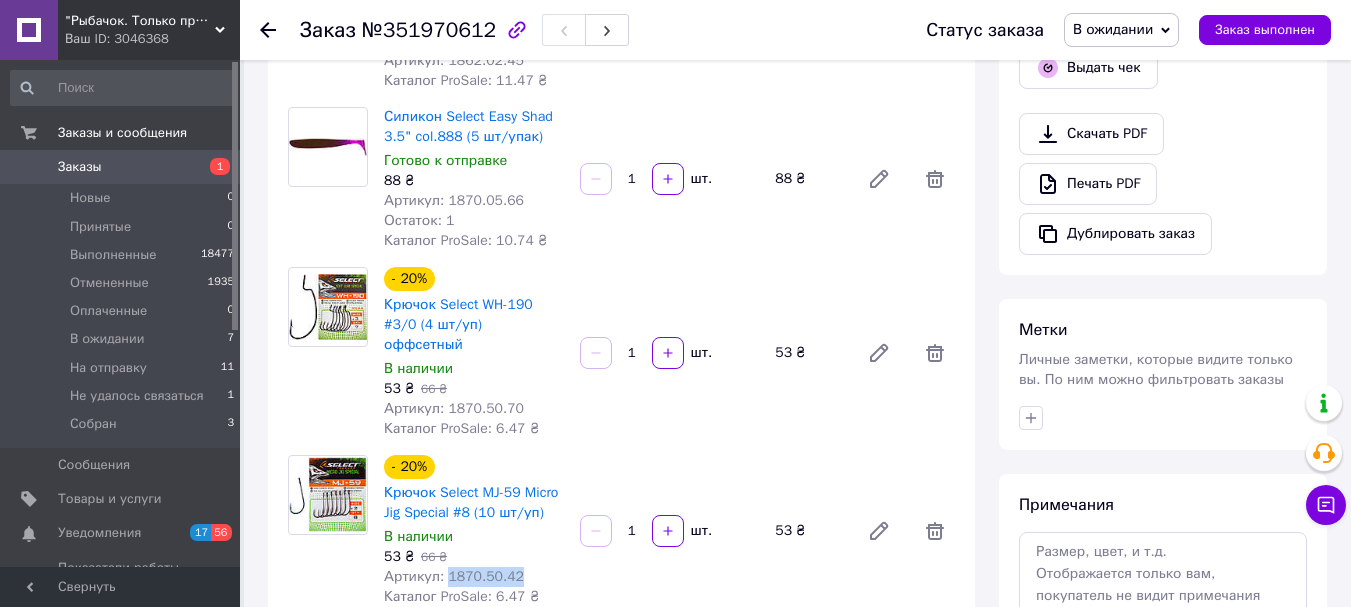 click on "Артикул: 1870.50.42" at bounding box center (454, 576) 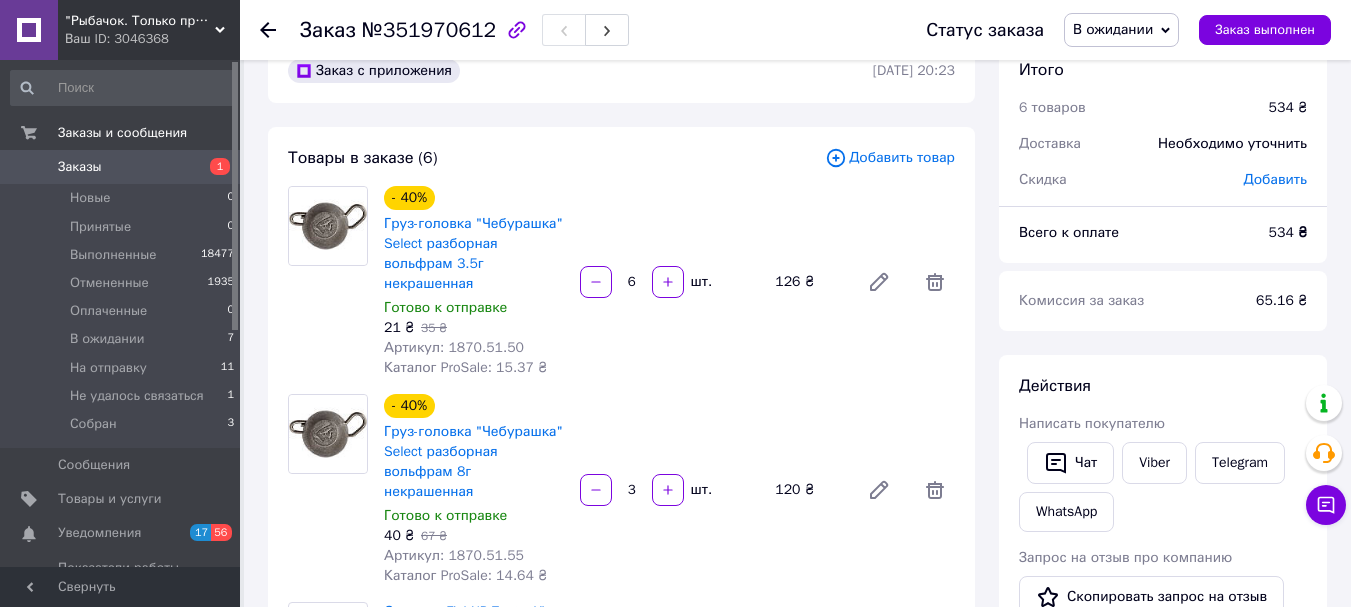 scroll, scrollTop: 0, scrollLeft: 0, axis: both 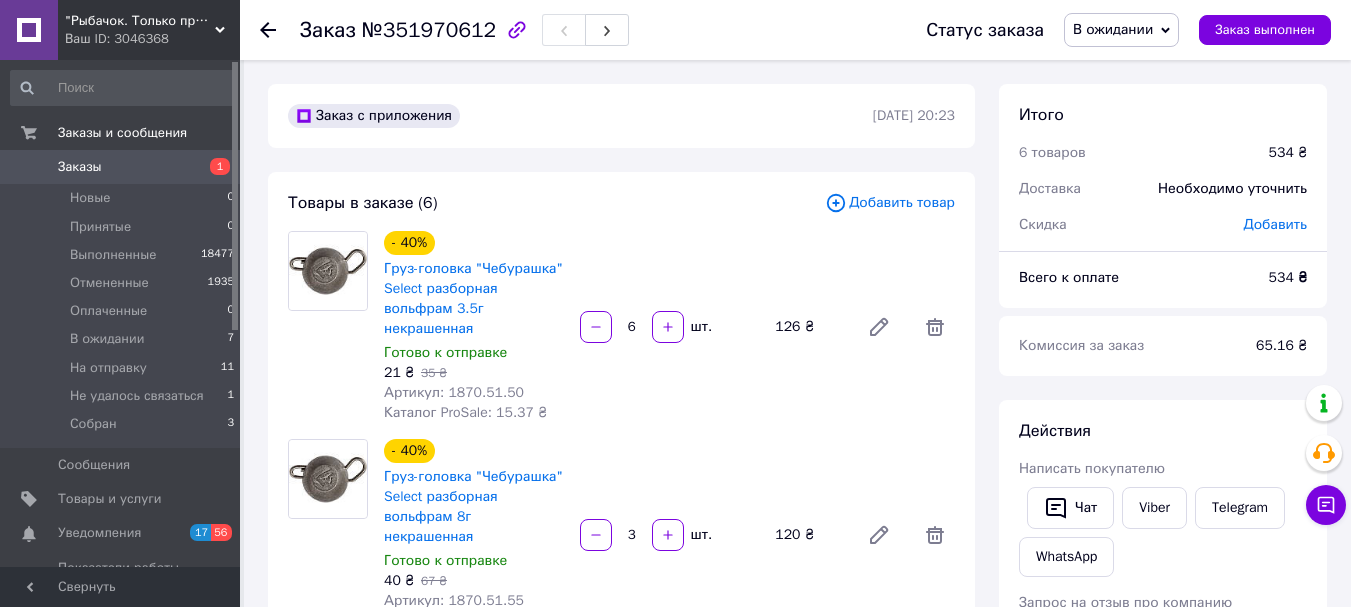 click on "В ожидании" at bounding box center (1113, 29) 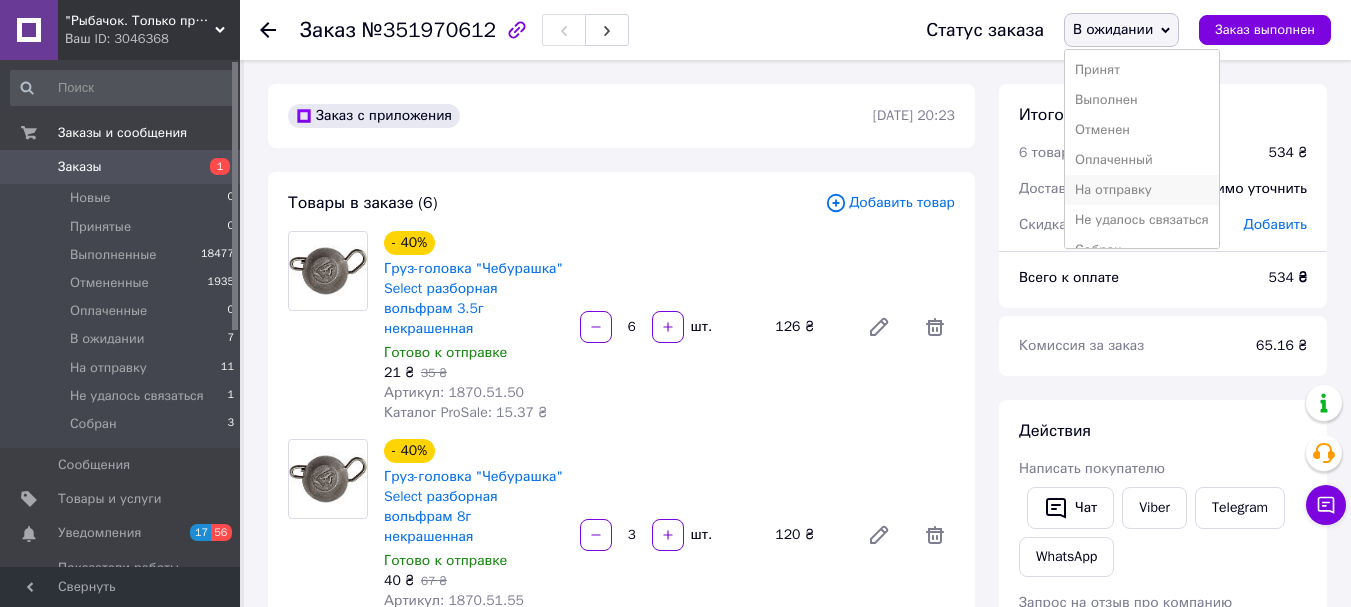 click on "На отправку" at bounding box center [1142, 190] 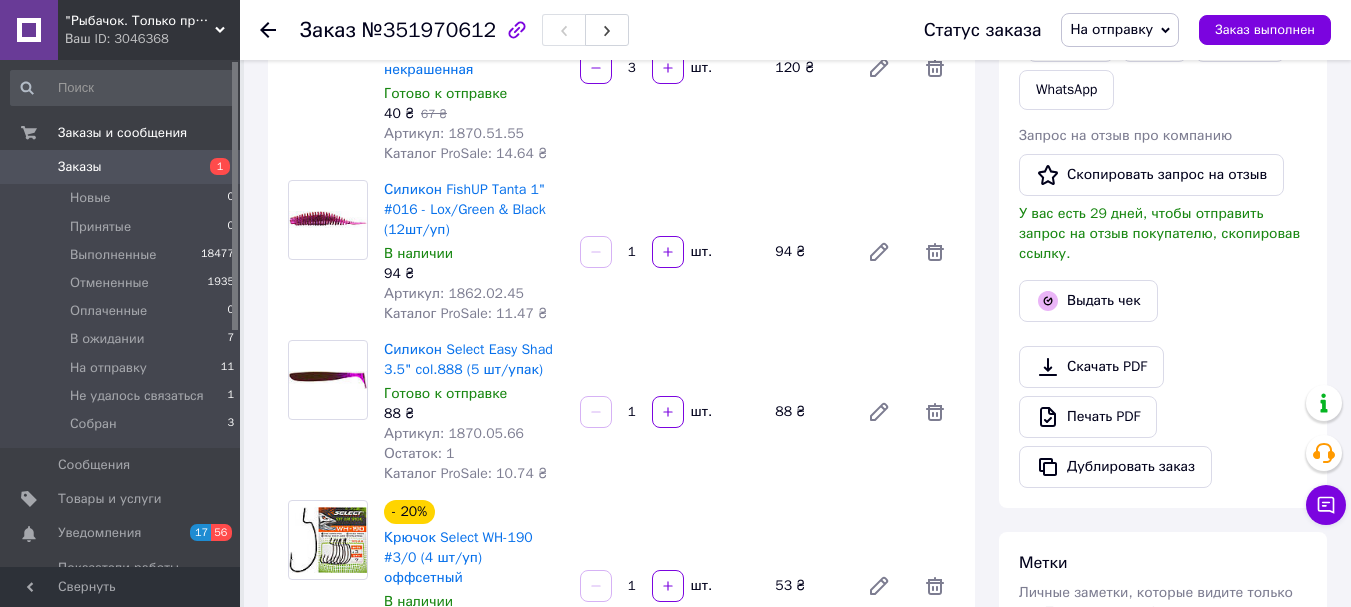 scroll, scrollTop: 600, scrollLeft: 0, axis: vertical 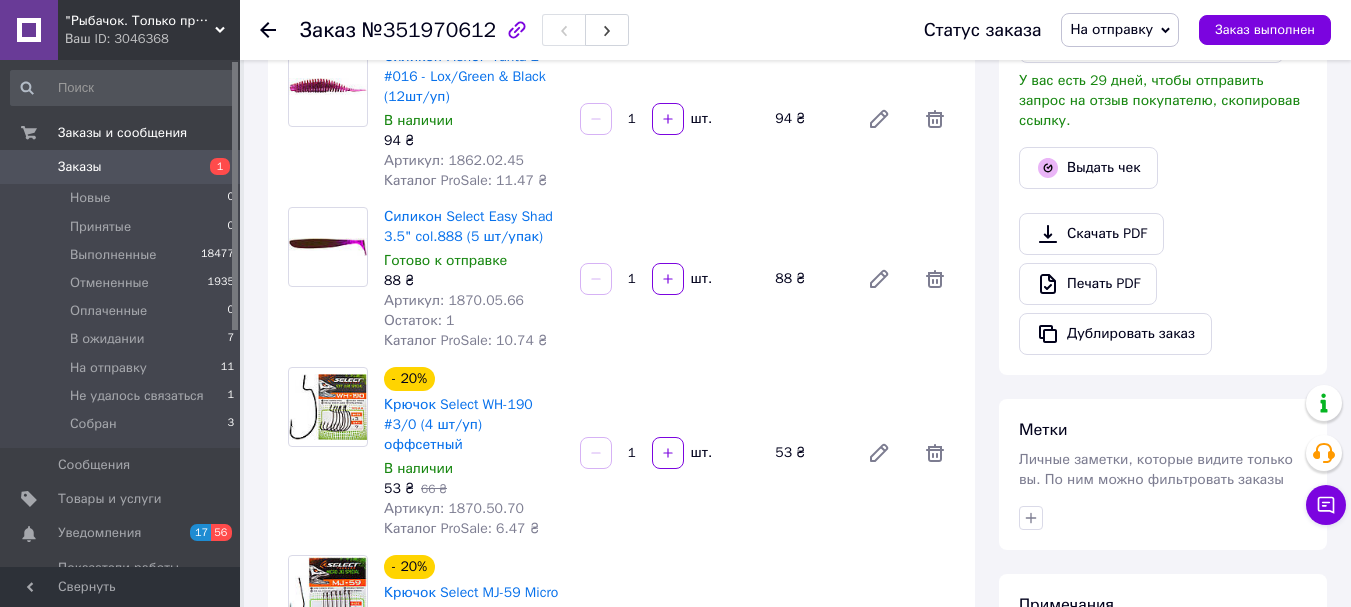 click on "Заказ с приложения 09.07.2025 | 20:23 Товары в заказе (6) Добавить товар - 40% Груз-головка "Чебурашка" Select разборная вольфрам 3.5г некрашенная Готово к отправке 21 ₴   35 ₴ Артикул: 1870.51.50 Каталог ProSale: 15.37 ₴  6   шт. 126 ₴ - 40% Груз-головка "Чебурашка" Select разборная вольфрам 8г некрашенная Готово к отправке 40 ₴   67 ₴ Артикул: 1870.51.55 Каталог ProSale: 14.64 ₴  3   шт. 120 ₴ Силикон FishUP Tanta 1" #016 - Lox/Green & Black (12шт/уп) В наличии 94 ₴ Артикул: 1862.02.45 Каталог ProSale: 11.47 ₴  1   шт. 94 ₴ Силикон Select Easy Shad 3.5" col.888 (5 шт/упак) Готово к отправке 88 ₴ Артикул: 1870.05.66 Остаток: 1 Каталог ProSale: 10.74 ₴  1   шт. 88 ₴ - 20% 53 ₴" at bounding box center (621, 715) 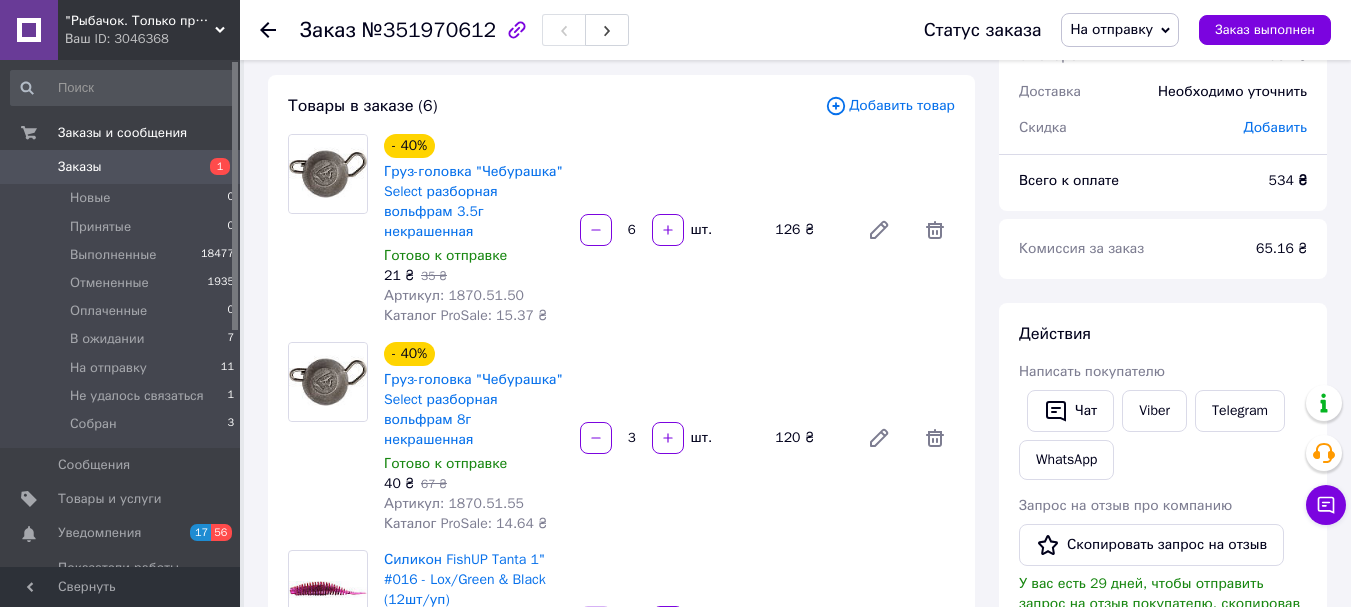 scroll, scrollTop: 0, scrollLeft: 0, axis: both 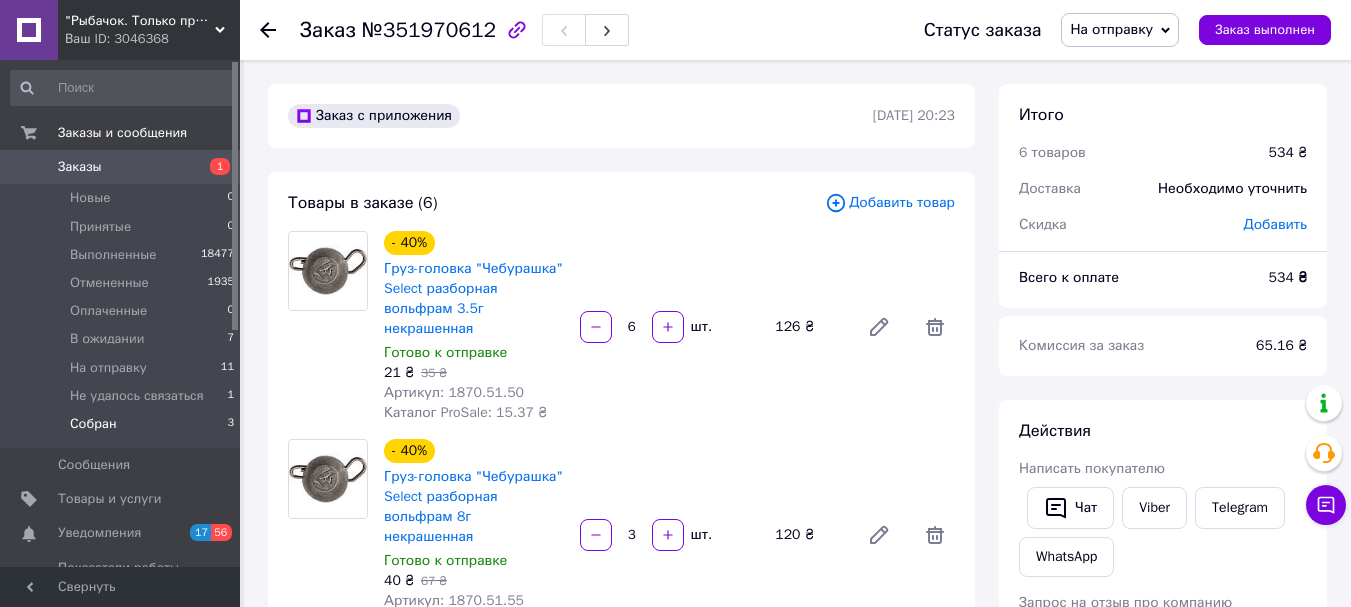 click on "Собран" at bounding box center [93, 424] 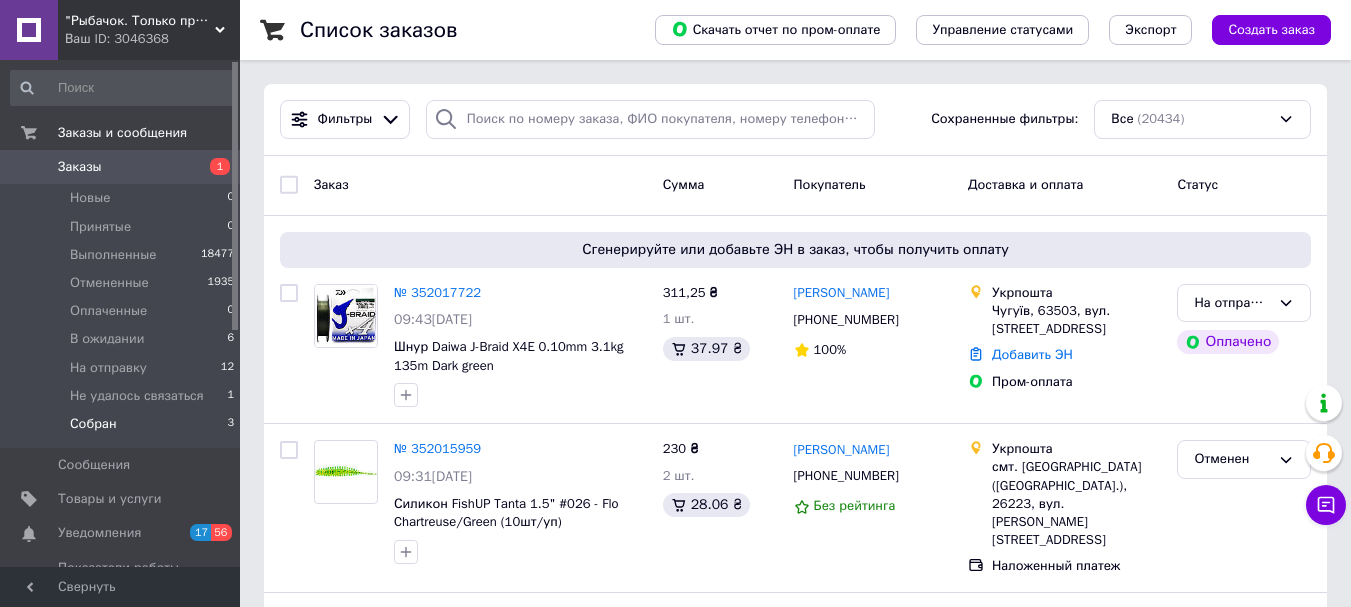 click on "Собран" at bounding box center [93, 424] 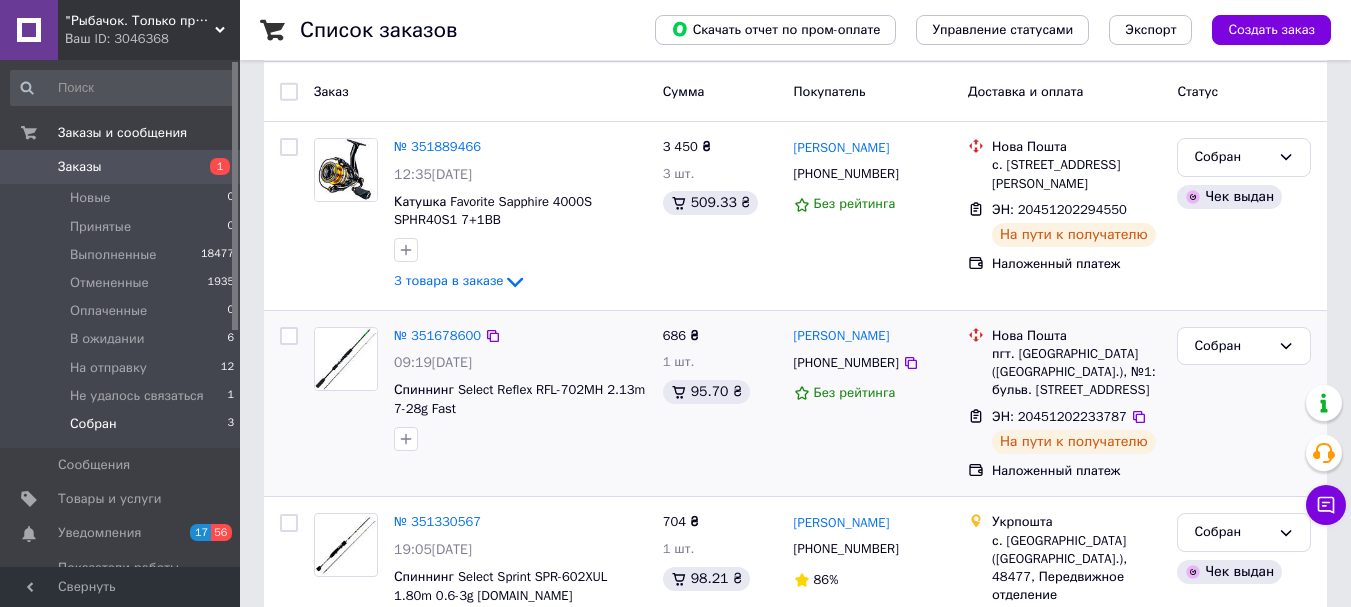 scroll, scrollTop: 65, scrollLeft: 0, axis: vertical 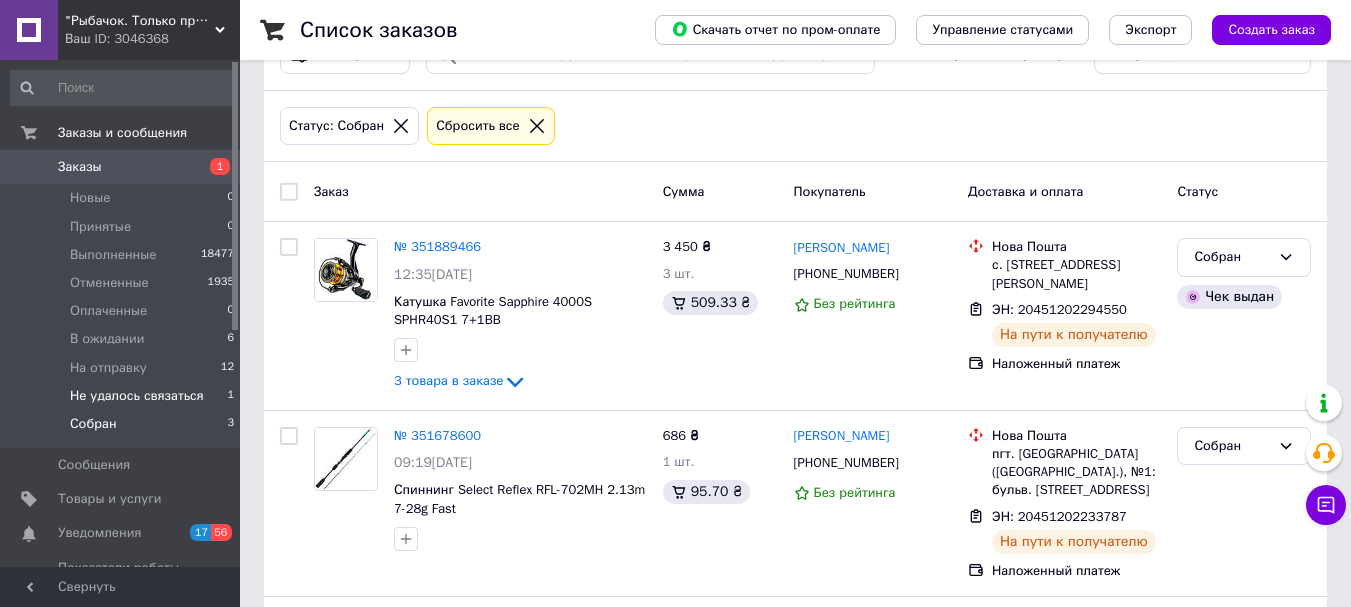click on "Не удалось связаться" at bounding box center [137, 396] 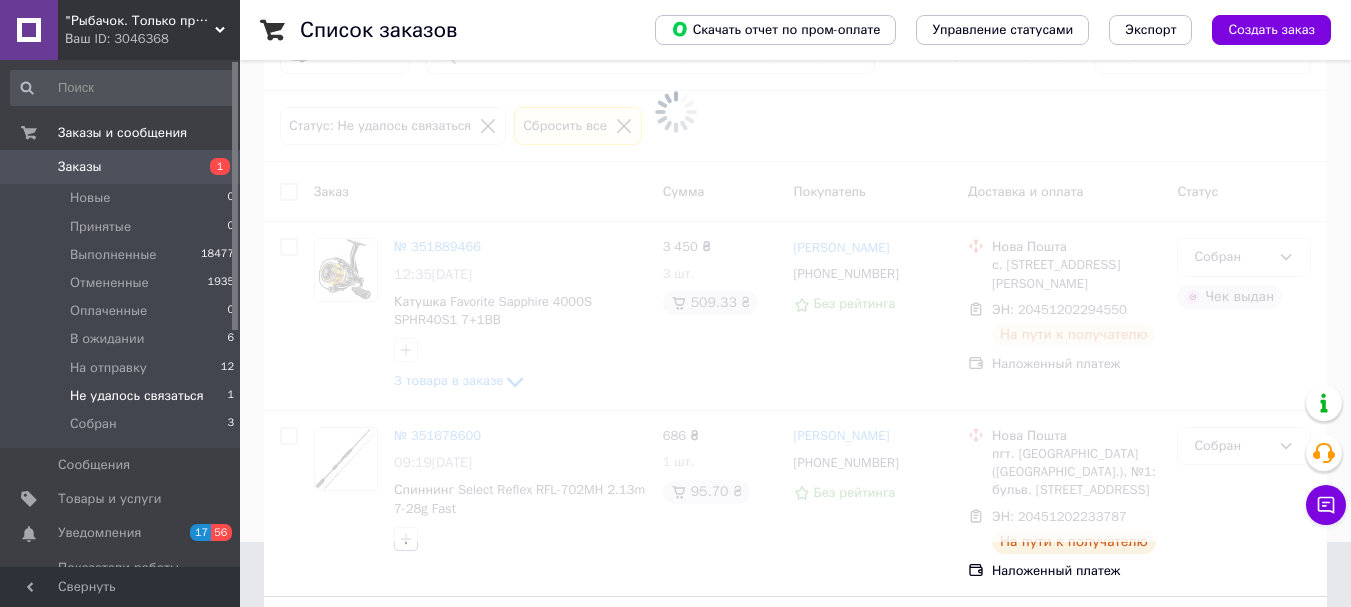 scroll, scrollTop: 0, scrollLeft: 0, axis: both 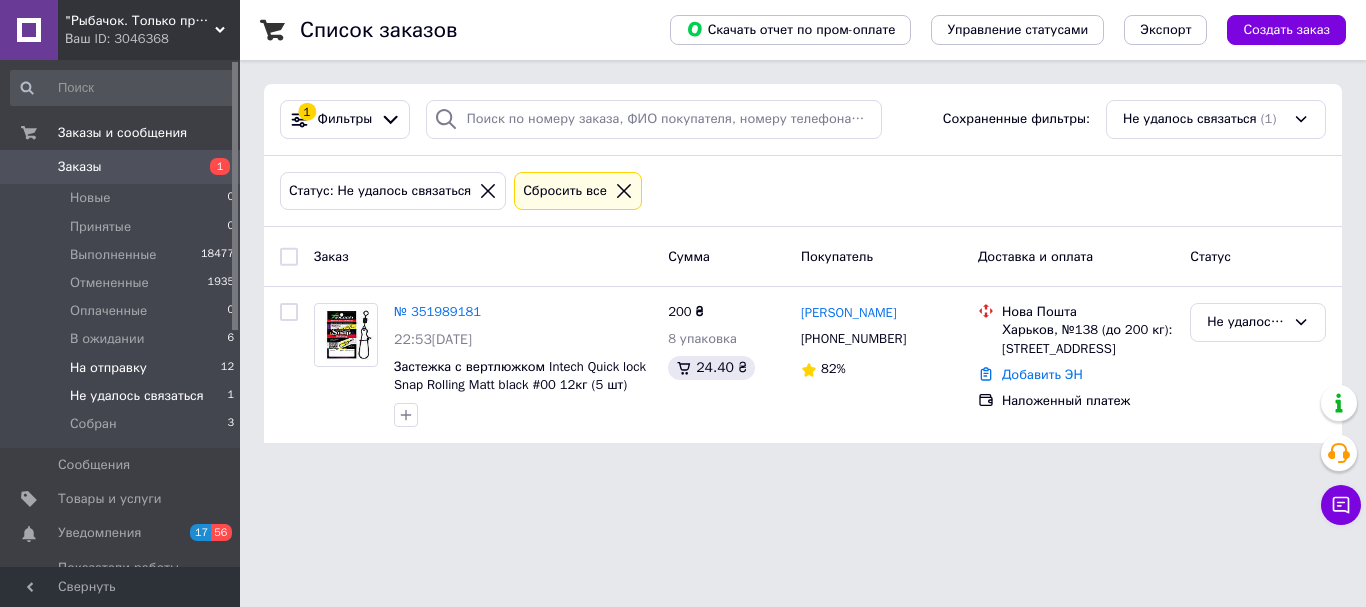 click on "На отправку" at bounding box center (108, 368) 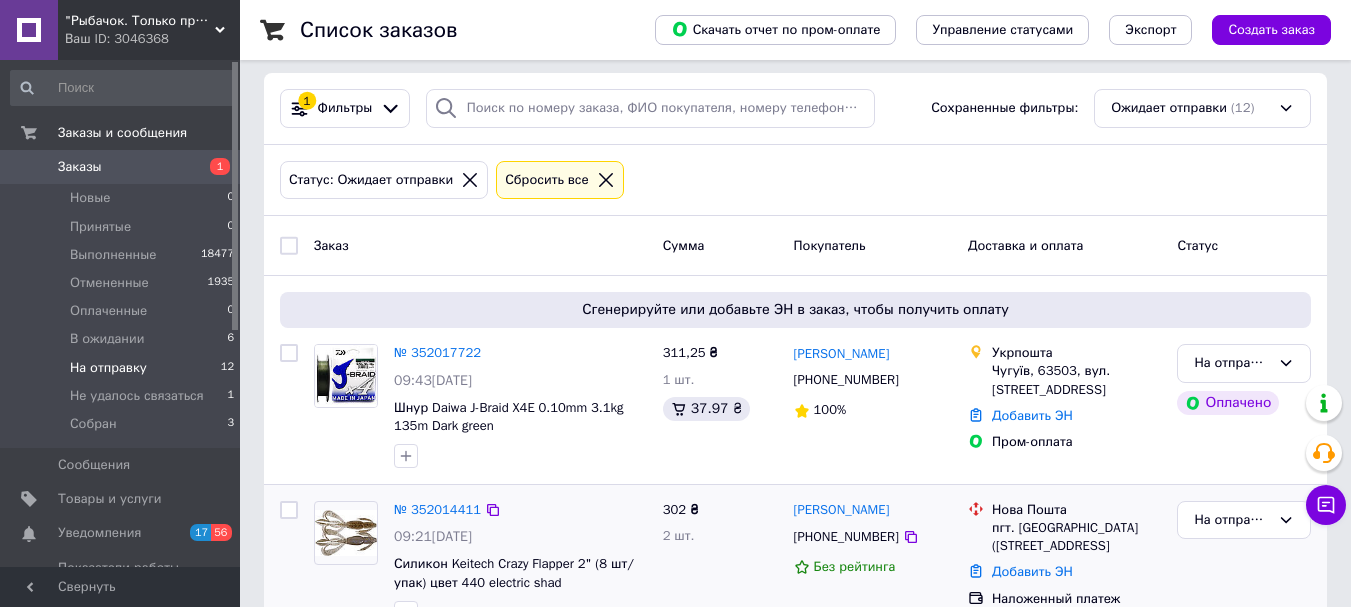 scroll, scrollTop: 0, scrollLeft: 0, axis: both 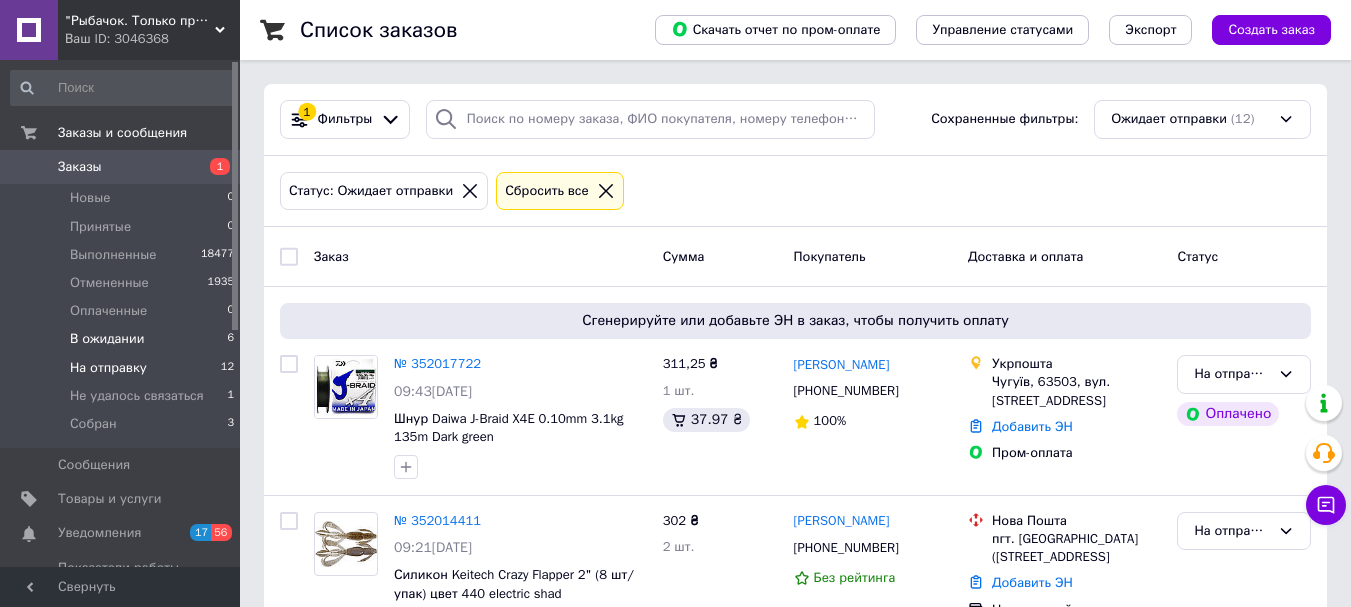 click on "В ожидании" at bounding box center [107, 339] 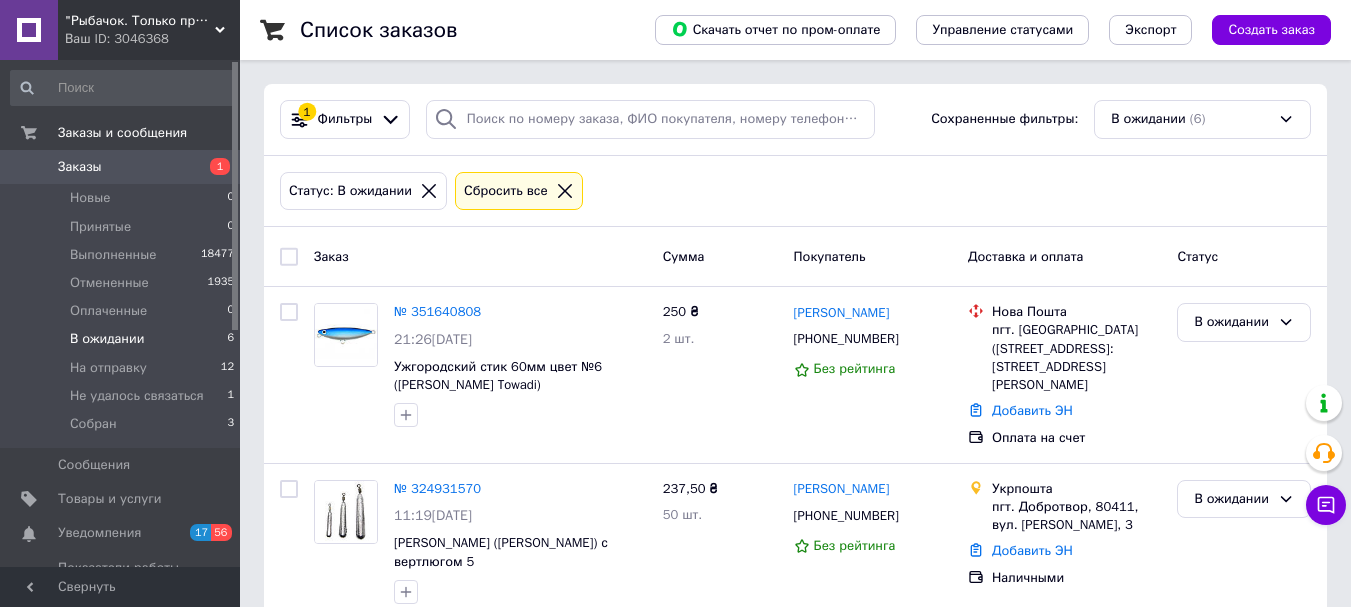 click on "Заказы" at bounding box center (121, 167) 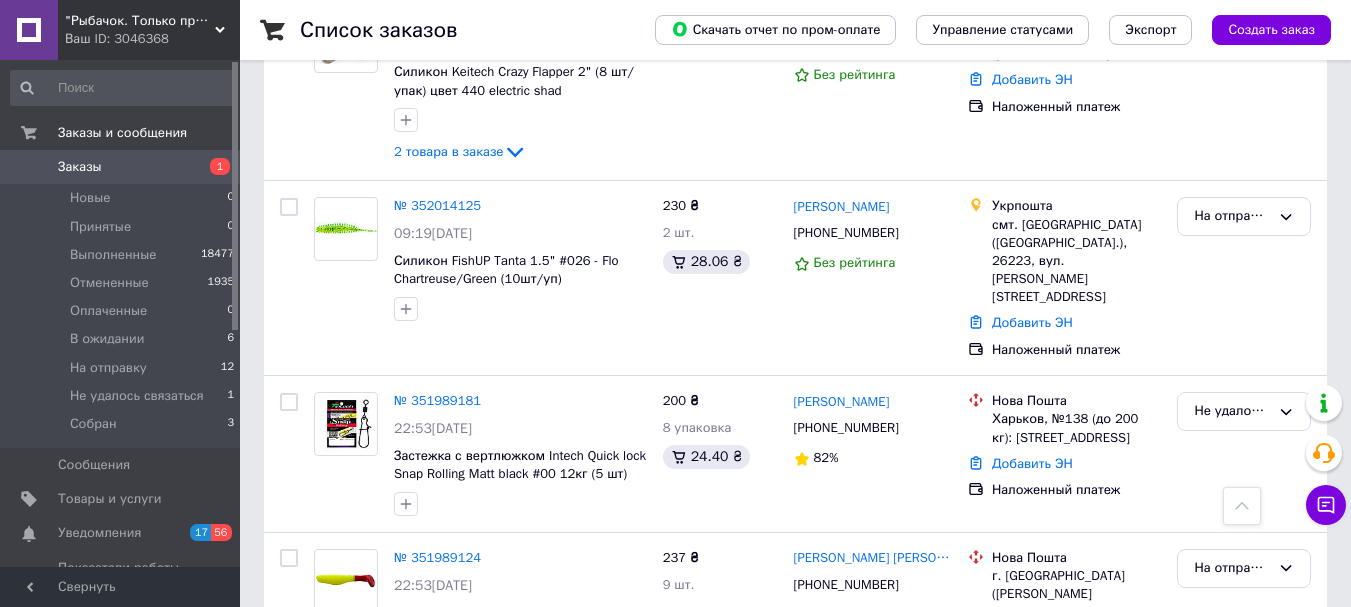 scroll, scrollTop: 700, scrollLeft: 0, axis: vertical 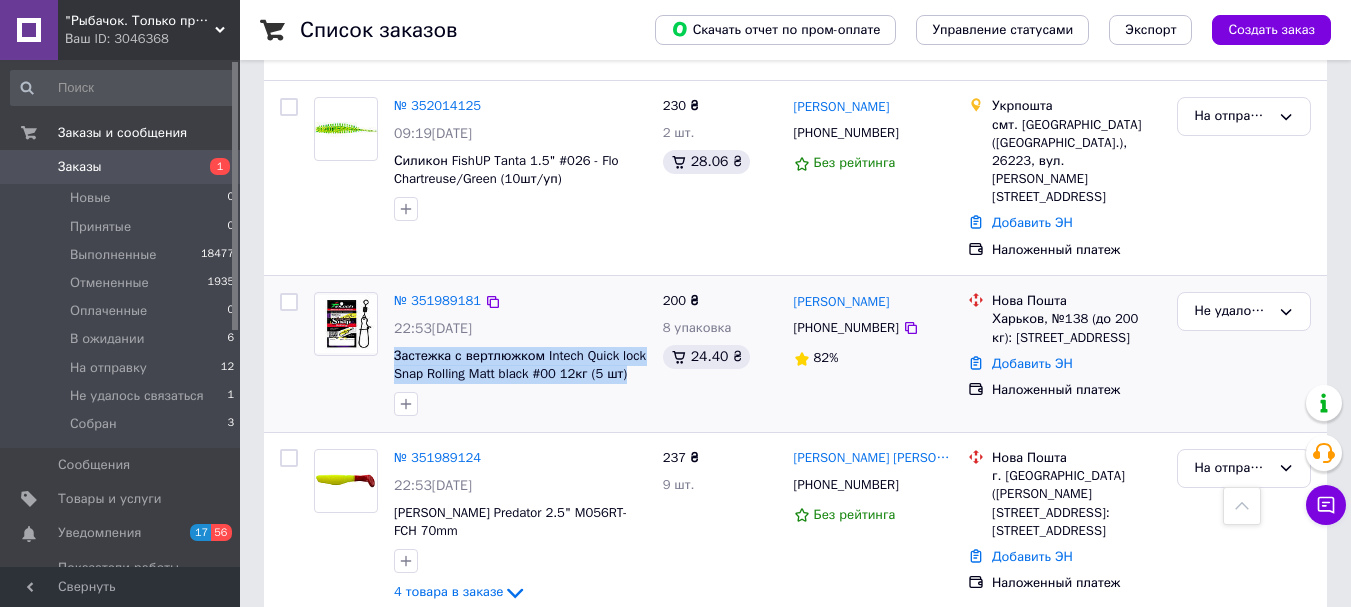 drag, startPoint x: 625, startPoint y: 327, endPoint x: 390, endPoint y: 312, distance: 235.47824 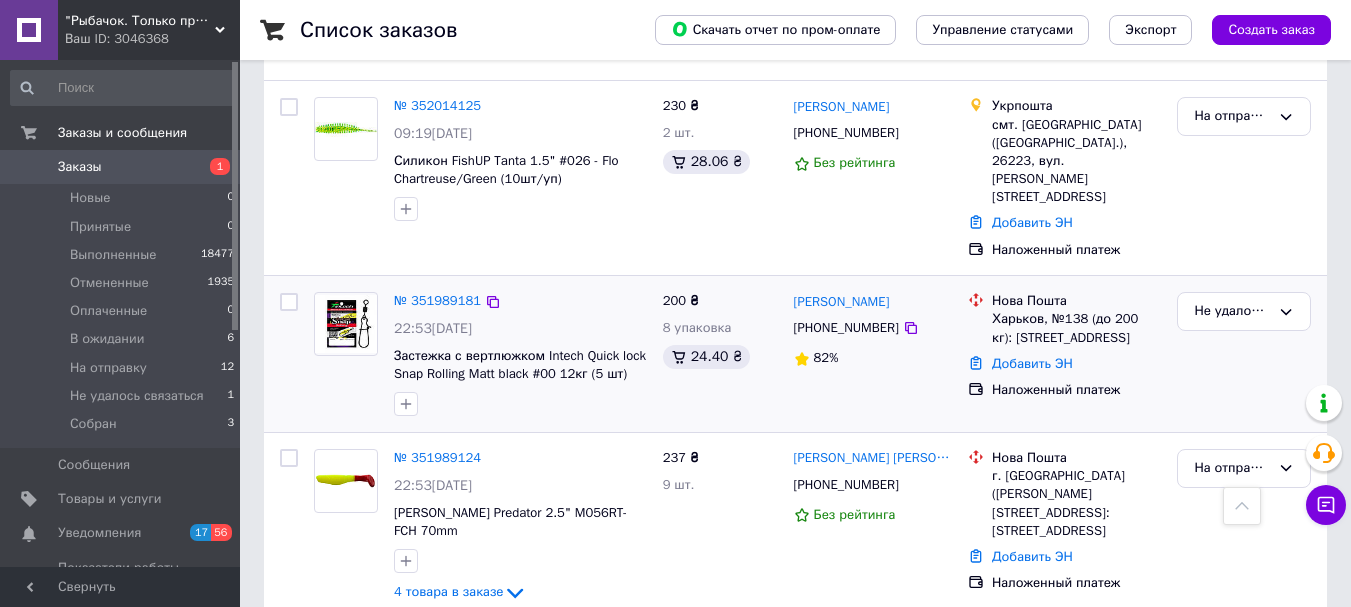 click on "№ 351989181 22:53, 09.07.2025 Застежка с вертлюжком Intech Quick lock Snap Rolling Matt black #00 12кг (5 шт)" at bounding box center (520, 354) 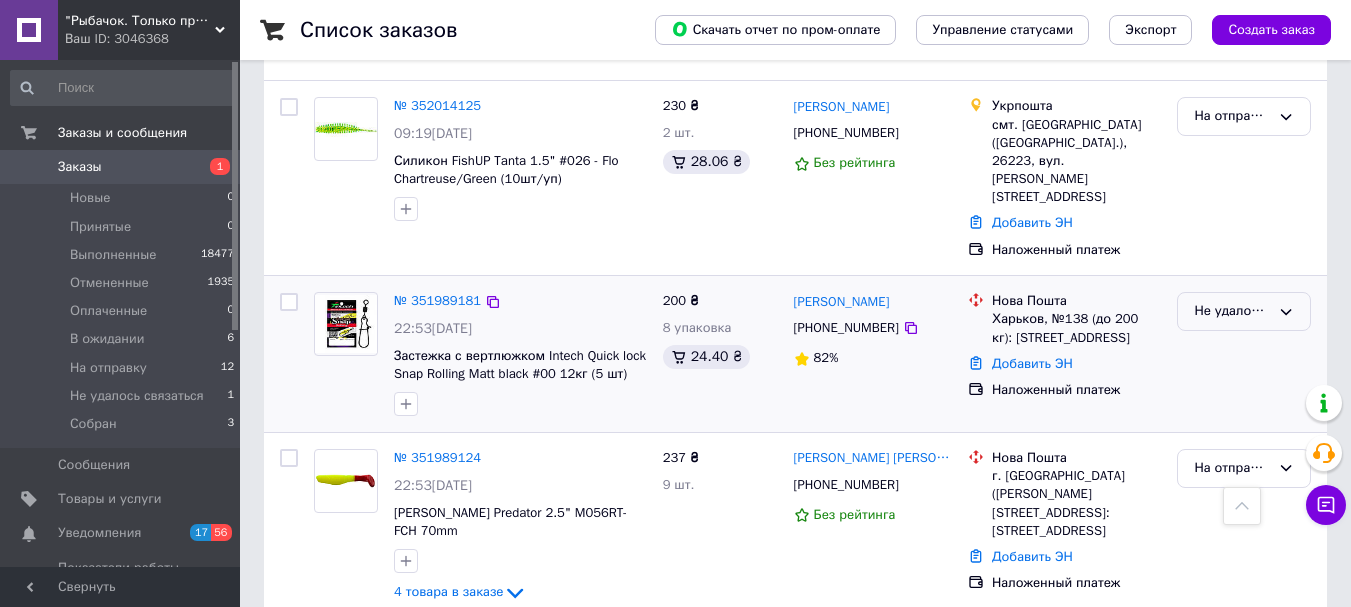 click on "Не удалось связаться" at bounding box center (1232, 311) 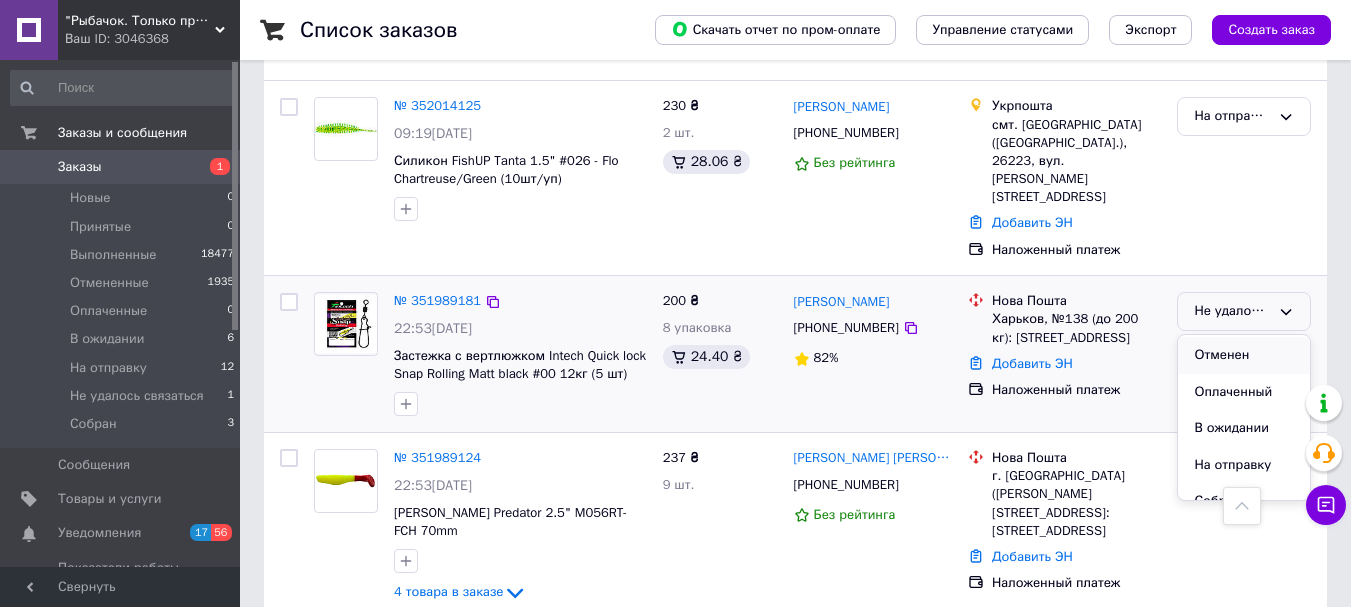 scroll, scrollTop: 90, scrollLeft: 0, axis: vertical 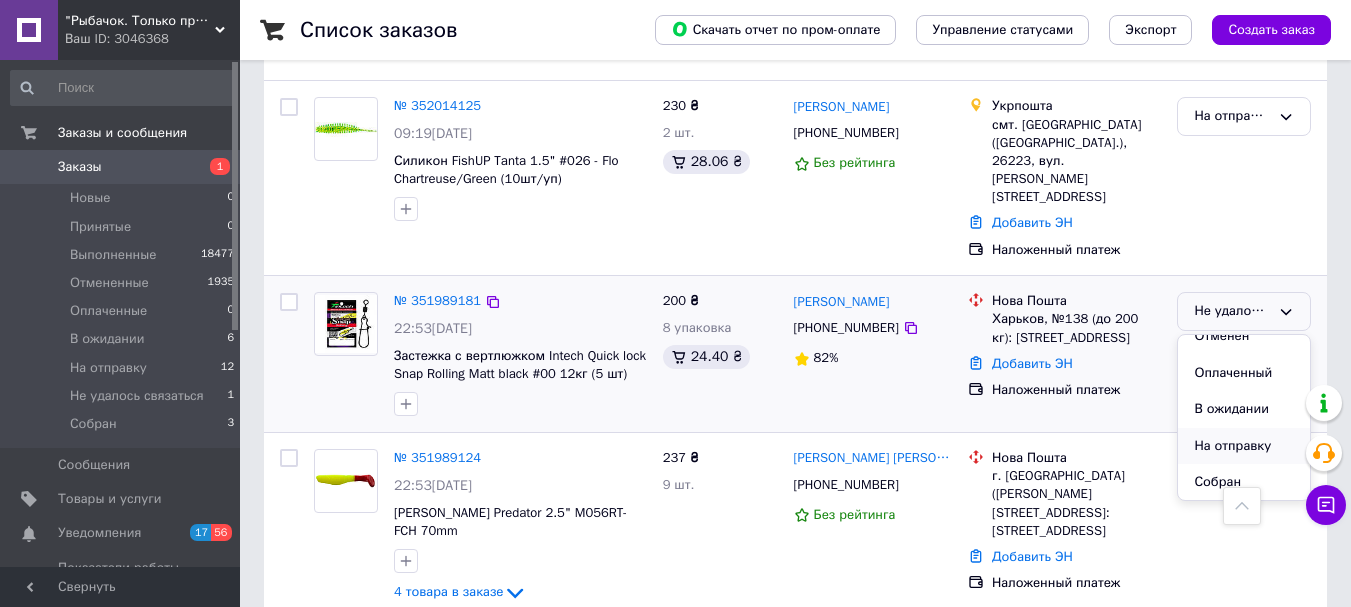 click on "На отправку" at bounding box center [1244, 446] 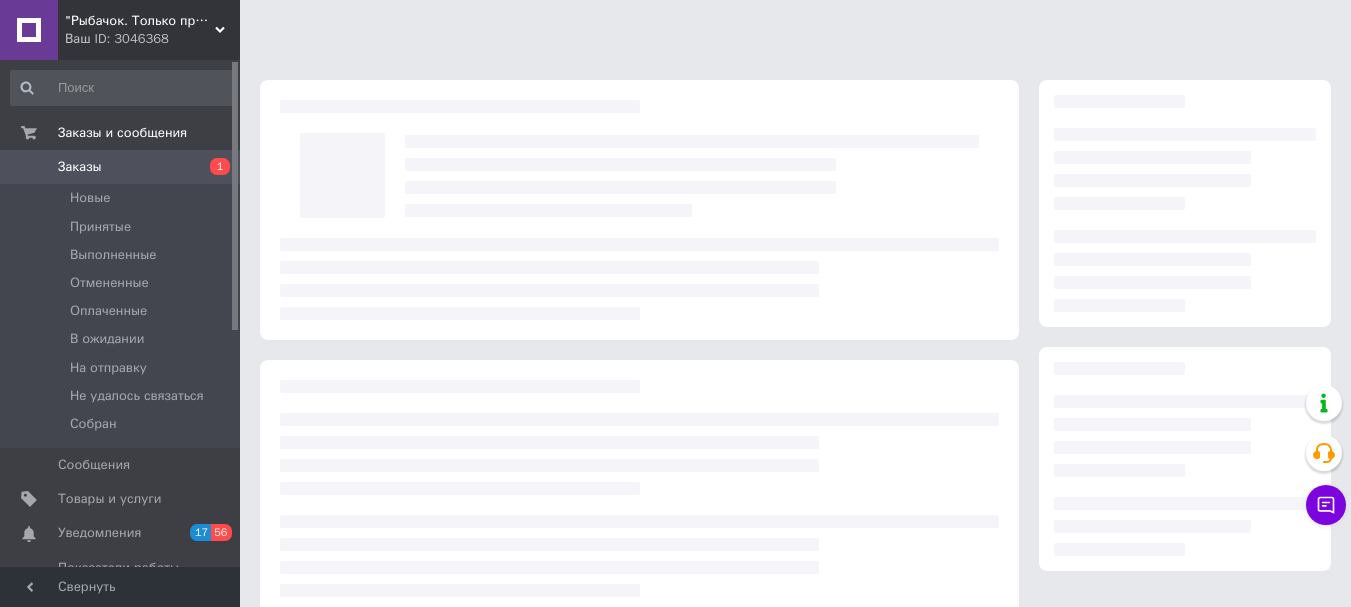 scroll, scrollTop: 0, scrollLeft: 0, axis: both 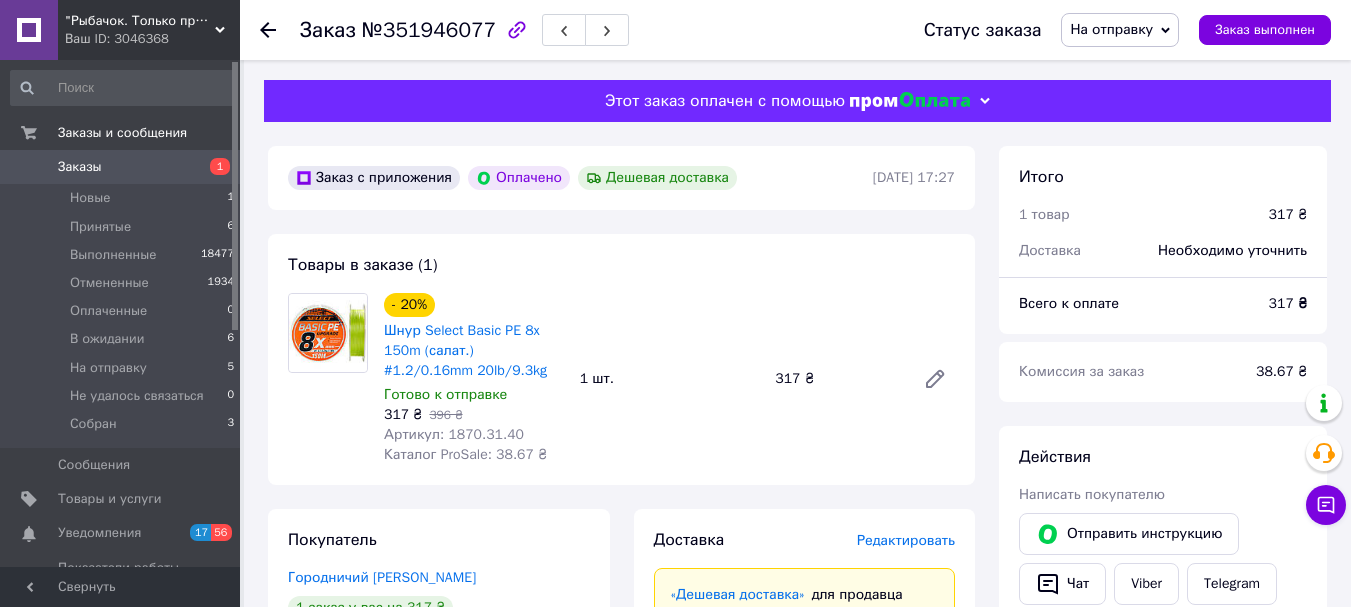 click on "Артикул: 1870.31.40" at bounding box center [454, 434] 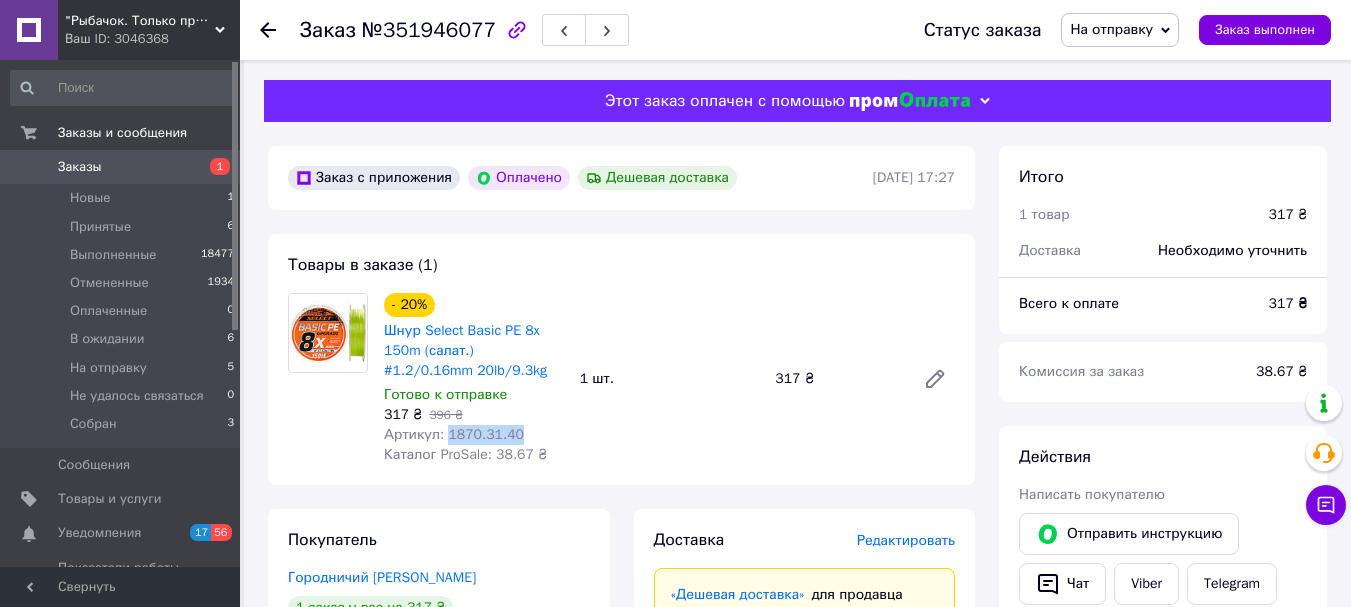 click on "Артикул: 1870.31.40" at bounding box center (454, 434) 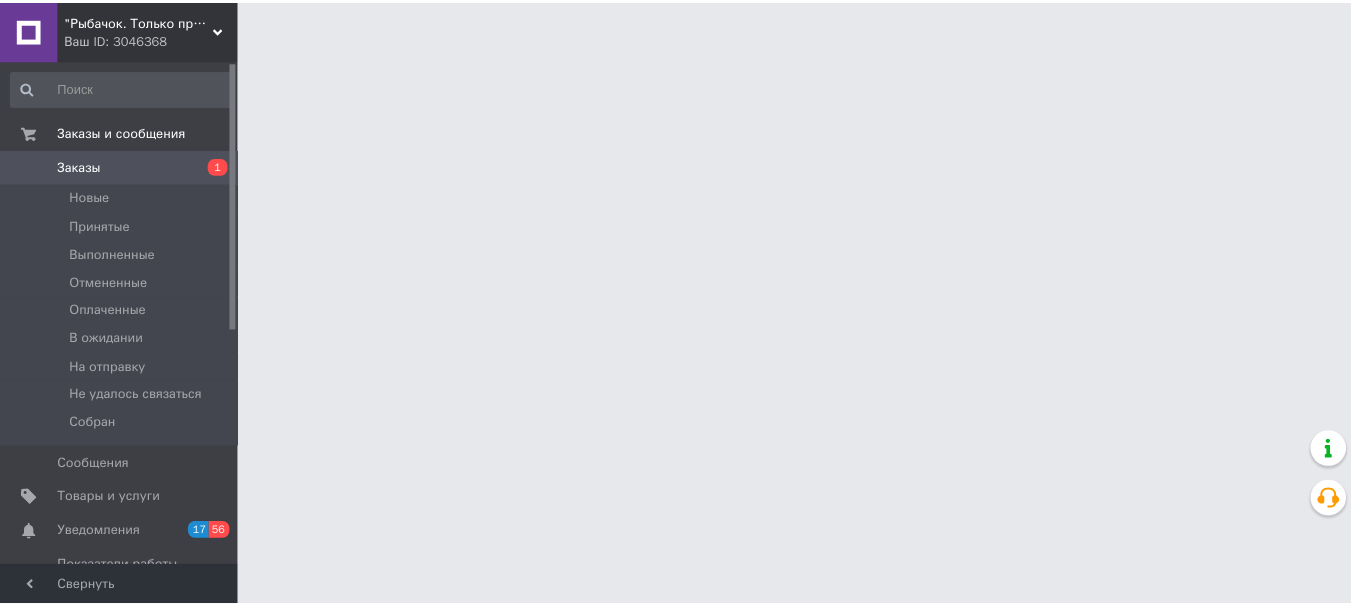 scroll, scrollTop: 0, scrollLeft: 0, axis: both 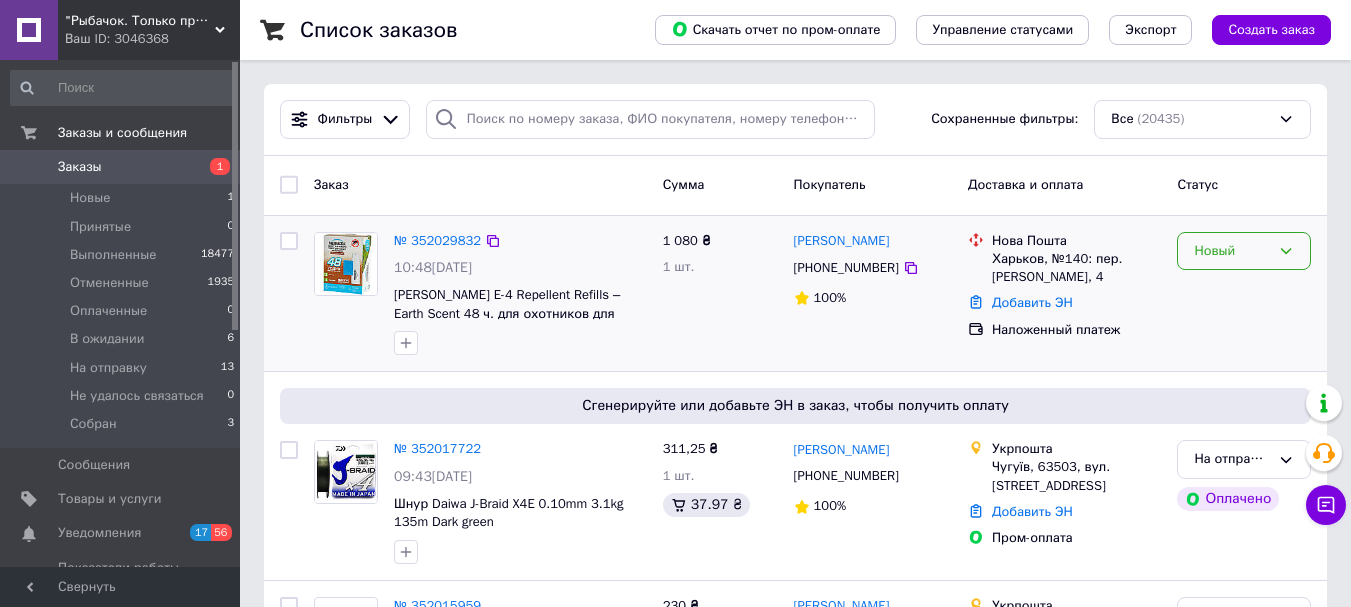 click on "Новый" at bounding box center [1232, 251] 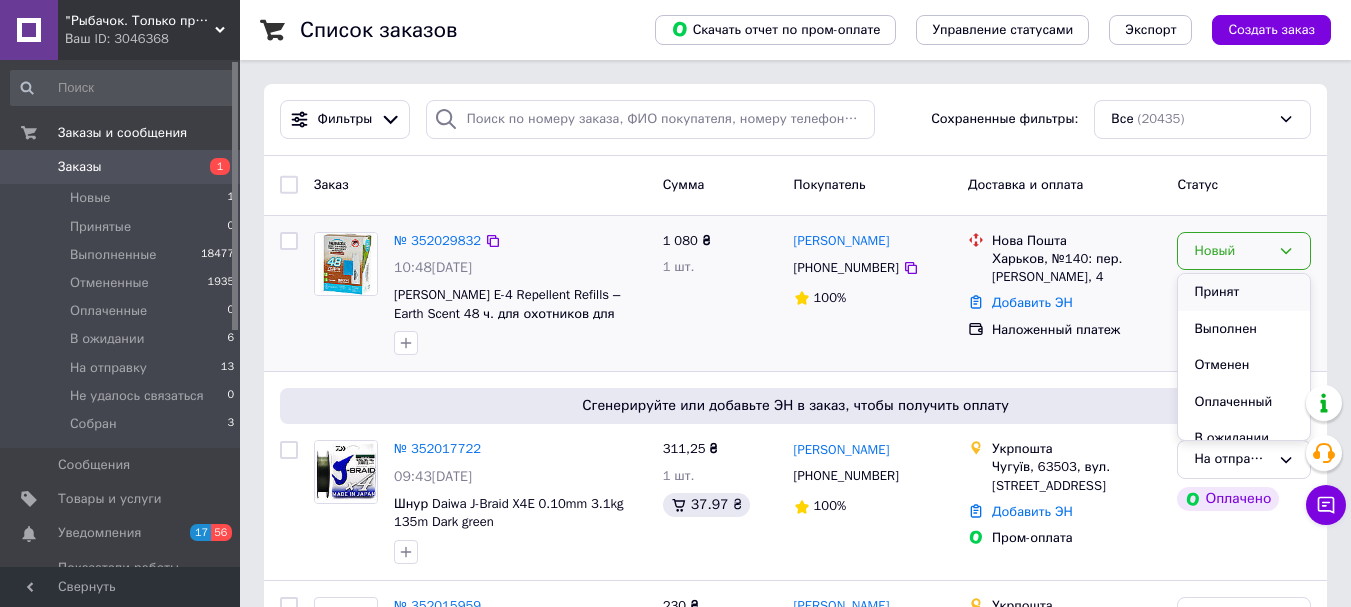 click on "Принят" at bounding box center (1244, 292) 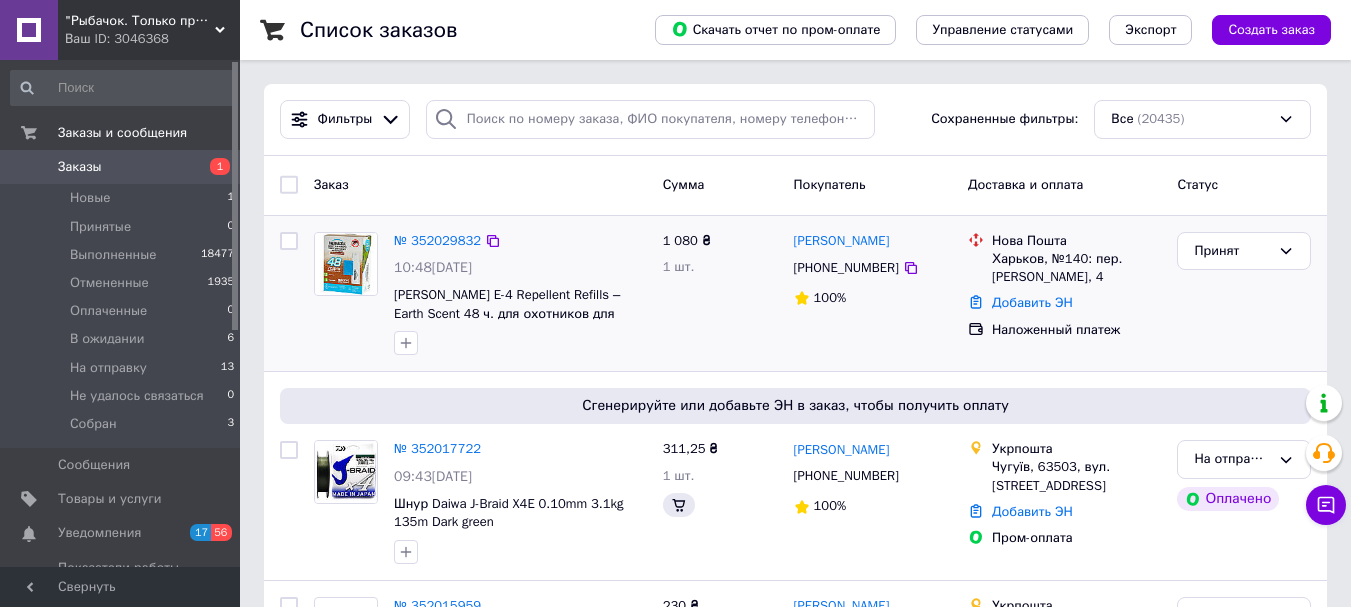 click on "№ 352029832" at bounding box center [437, 240] 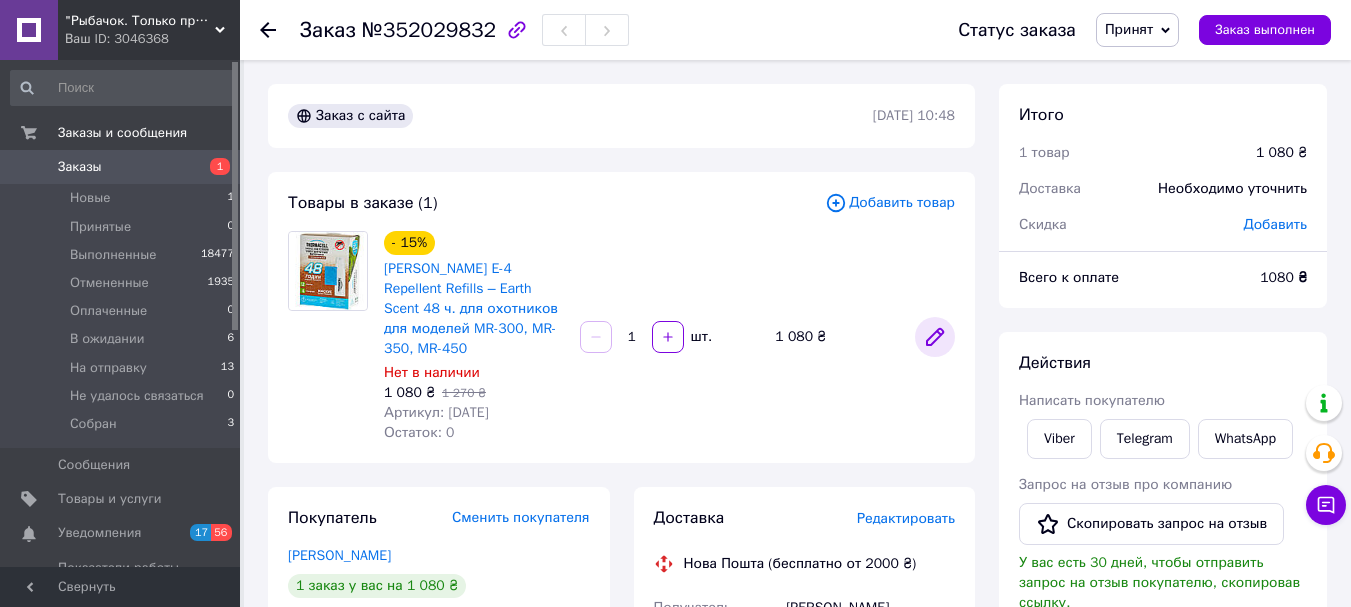 click 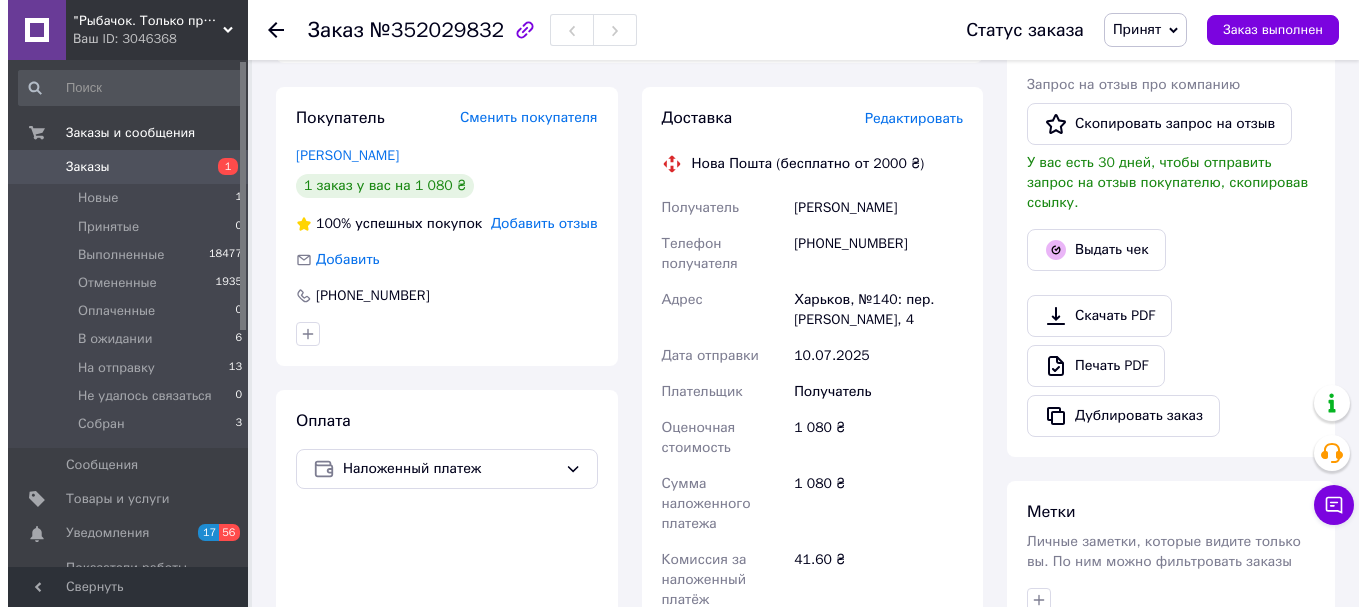 scroll, scrollTop: 0, scrollLeft: 0, axis: both 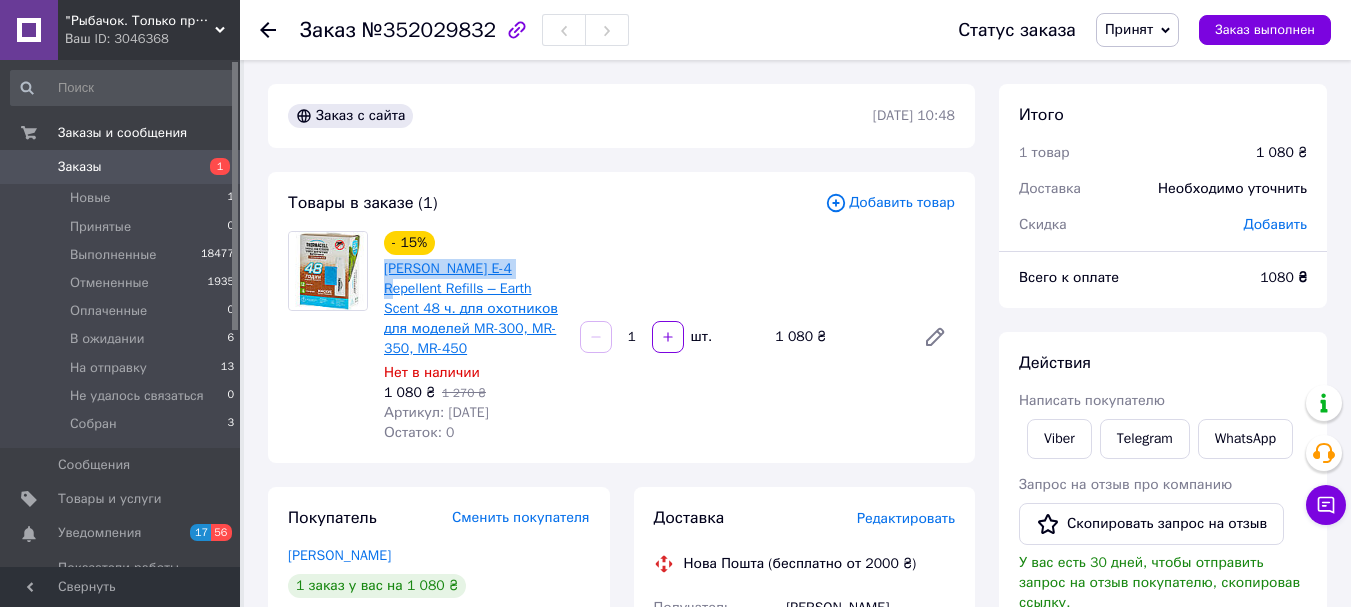 drag, startPoint x: 382, startPoint y: 270, endPoint x: 519, endPoint y: 263, distance: 137.17871 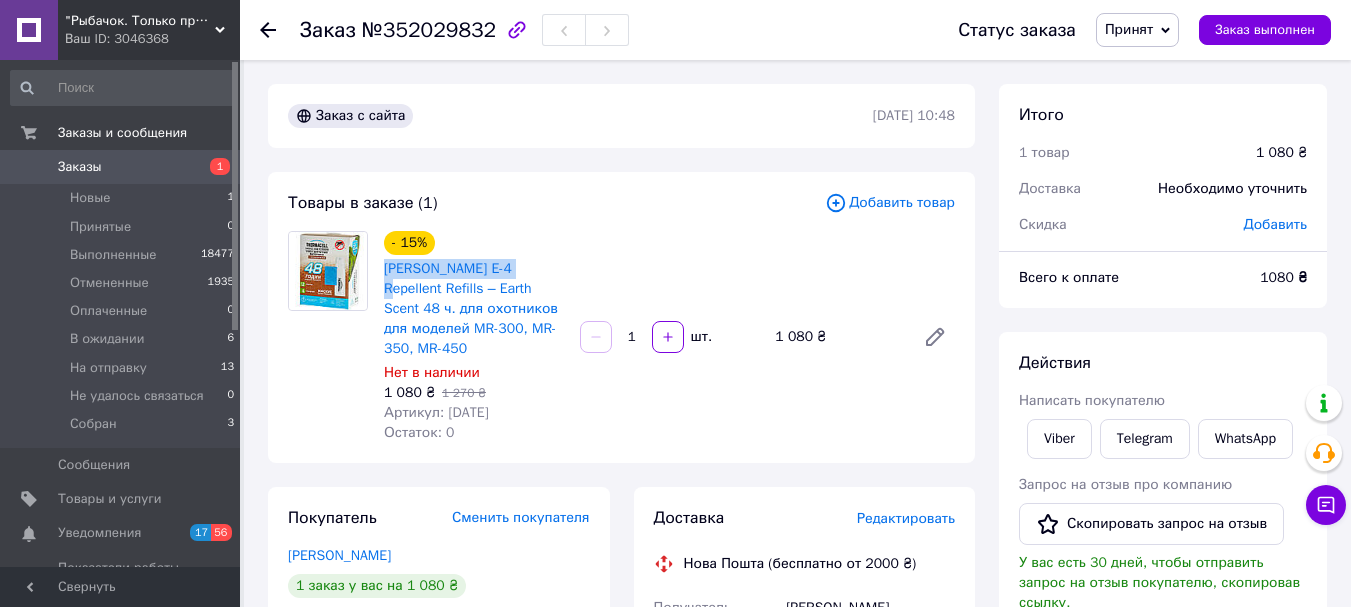 copy on "Картридж Thermacell" 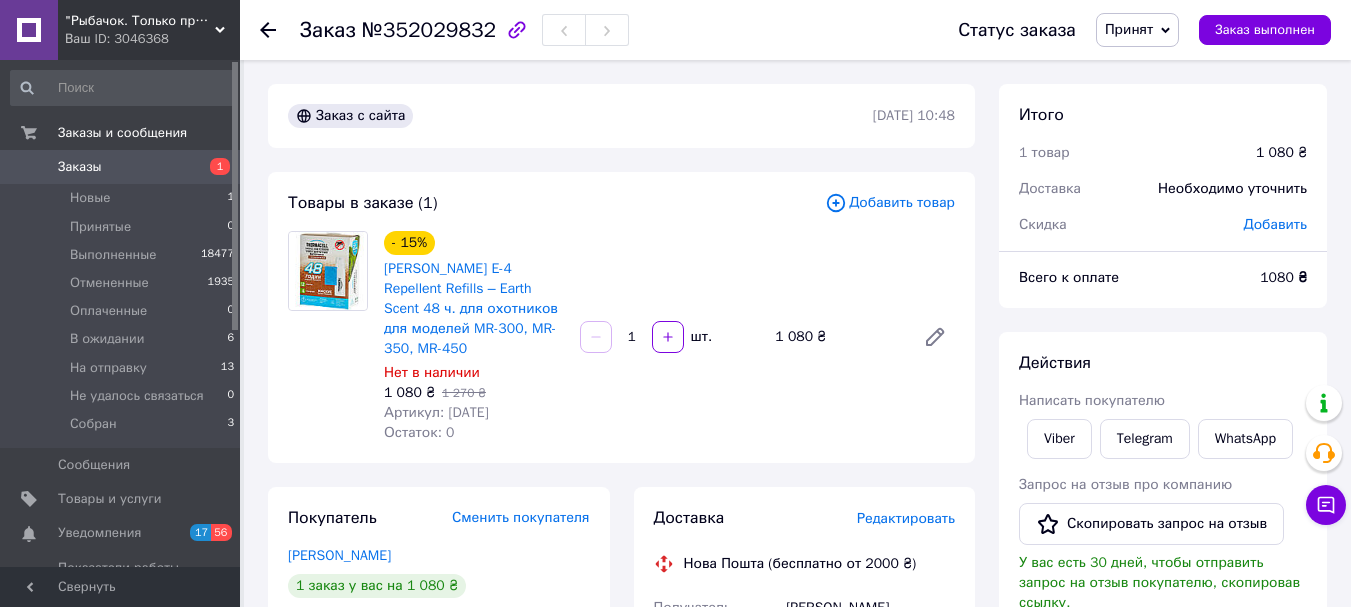 click on "Добавить товар" at bounding box center [890, 203] 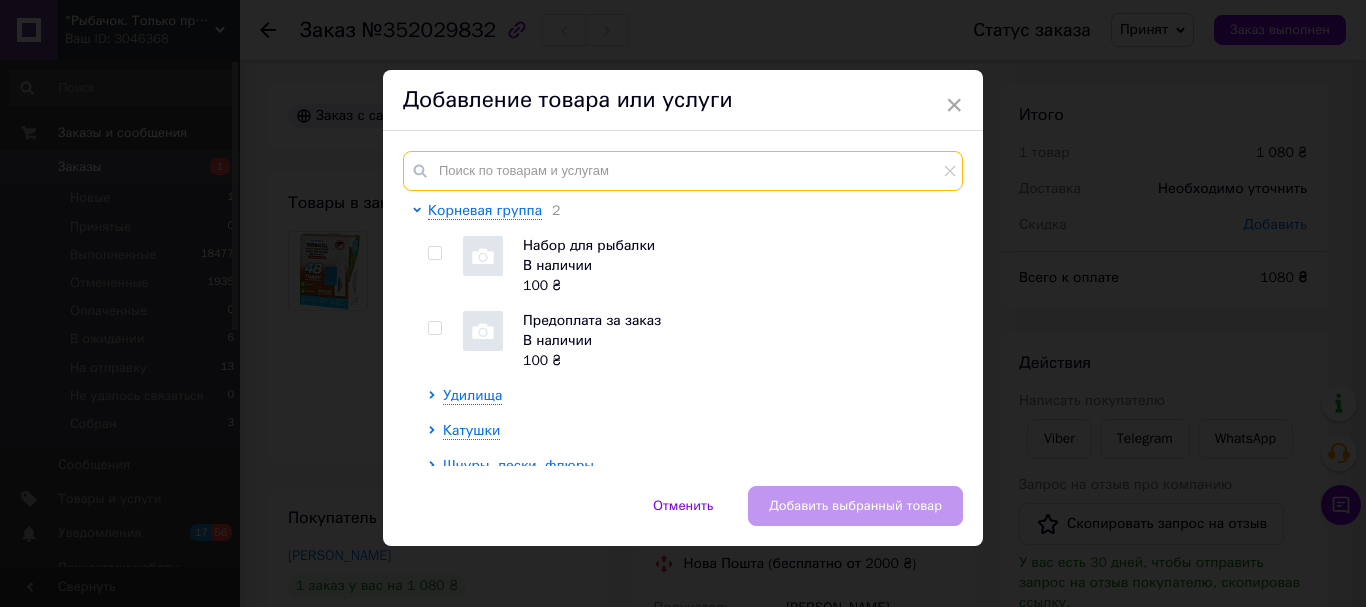 click at bounding box center (683, 171) 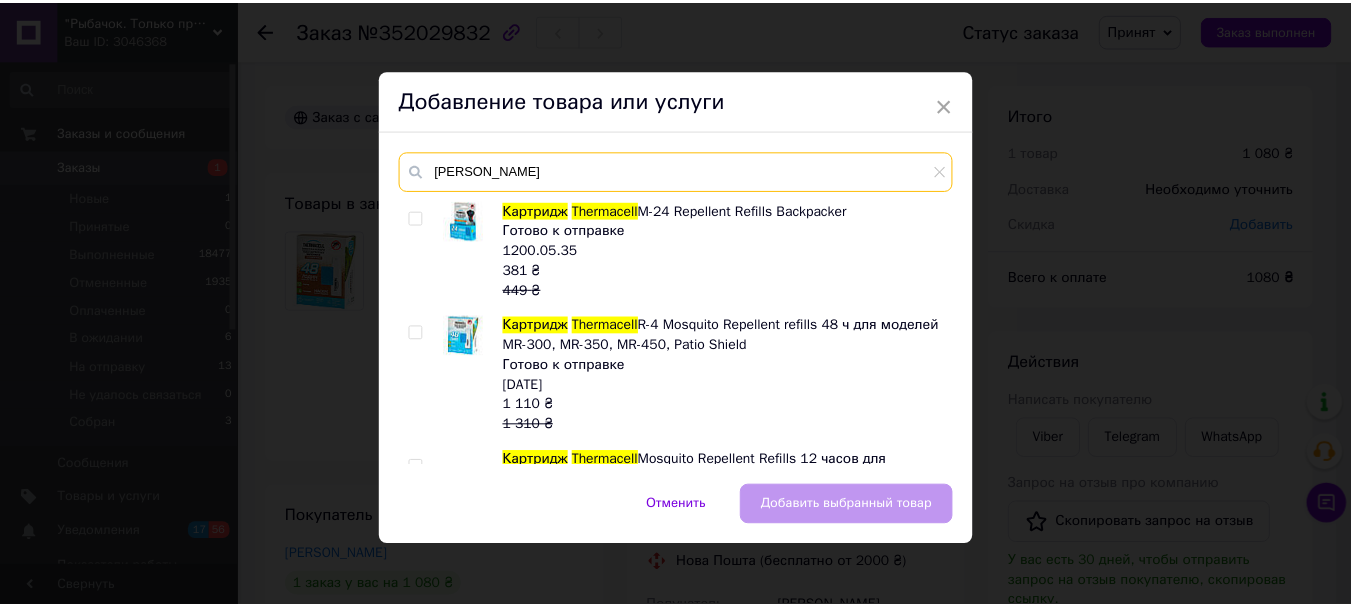 scroll, scrollTop: 100, scrollLeft: 0, axis: vertical 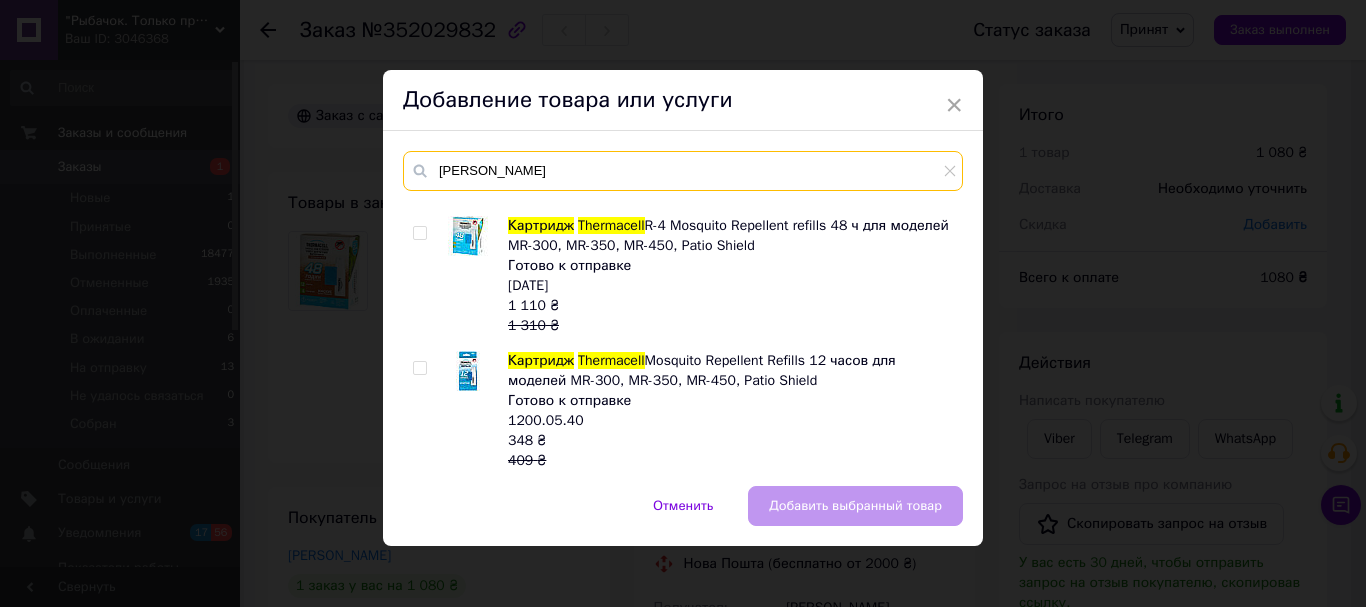 type on "Картридж Thermacell" 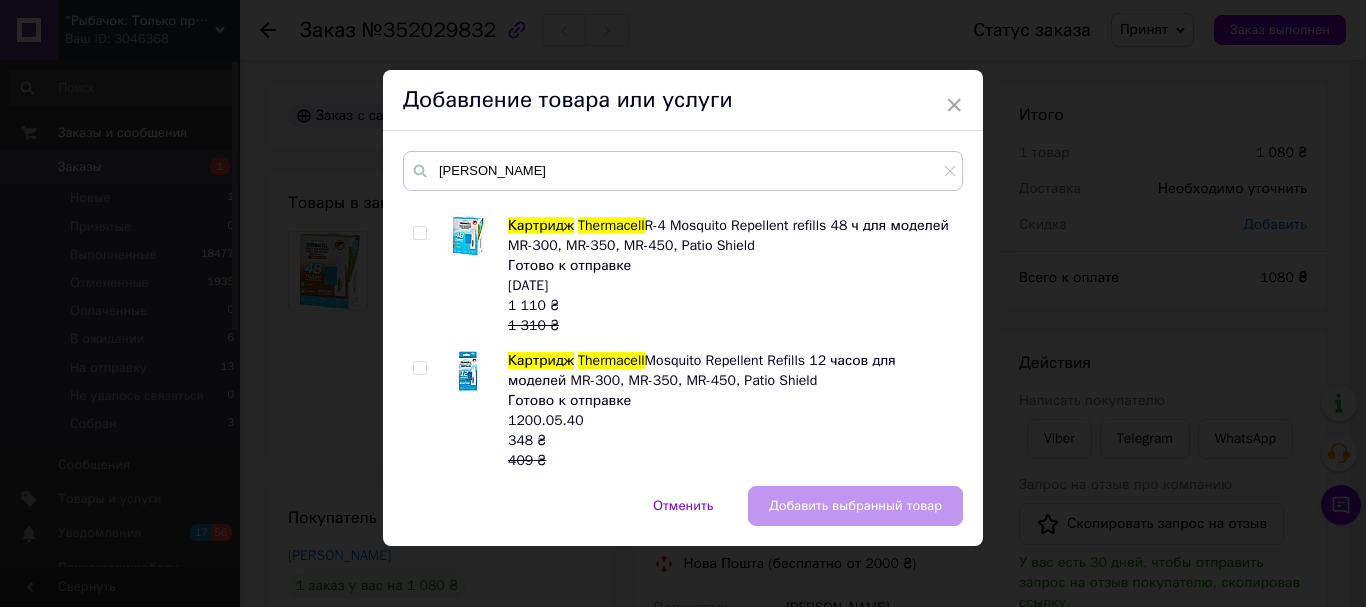 click at bounding box center (419, 233) 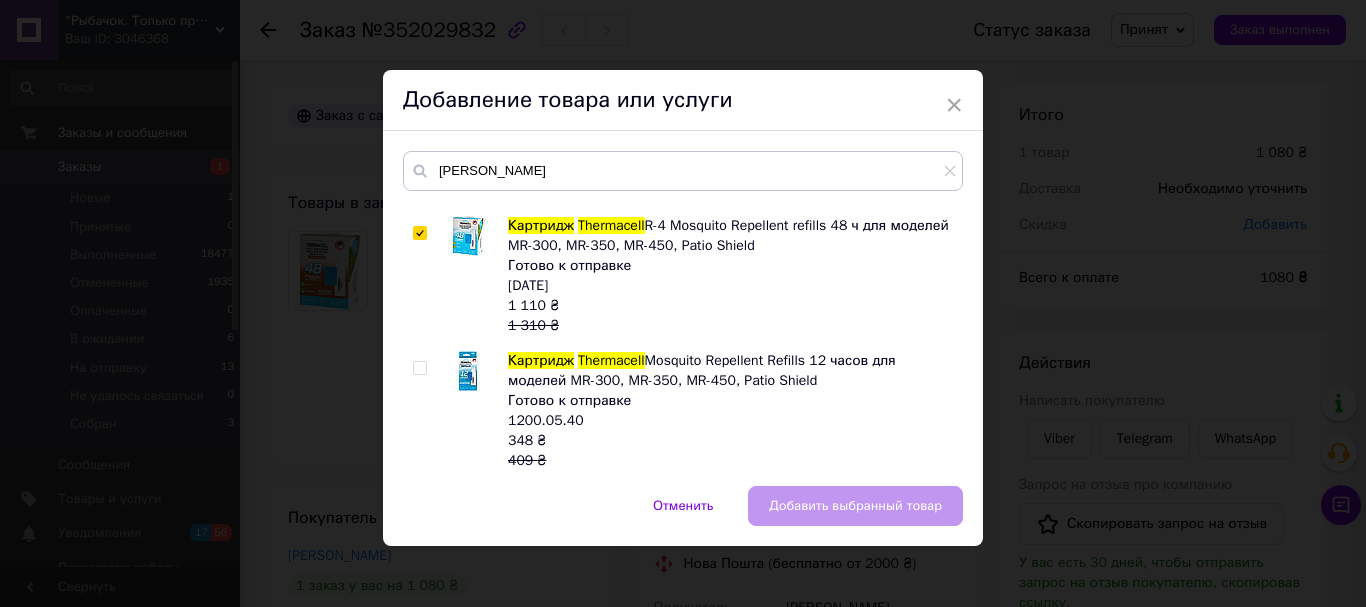 checkbox on "true" 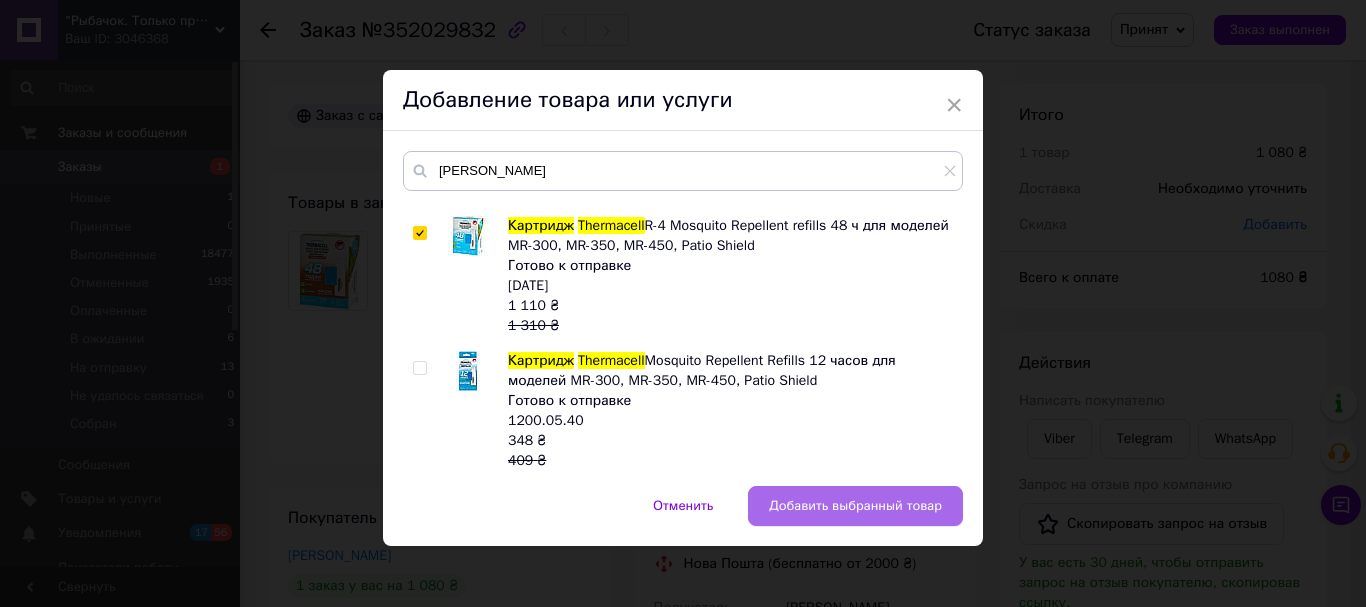 click on "Добавить выбранный товар" at bounding box center [855, 506] 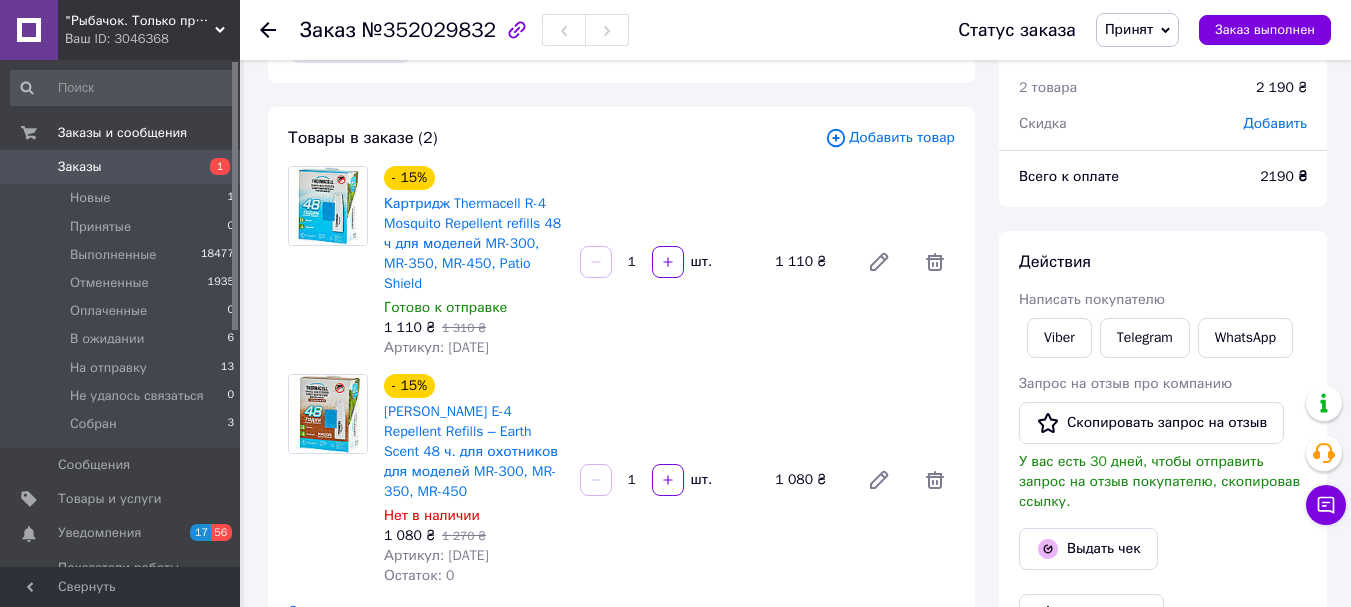scroll, scrollTop: 100, scrollLeft: 0, axis: vertical 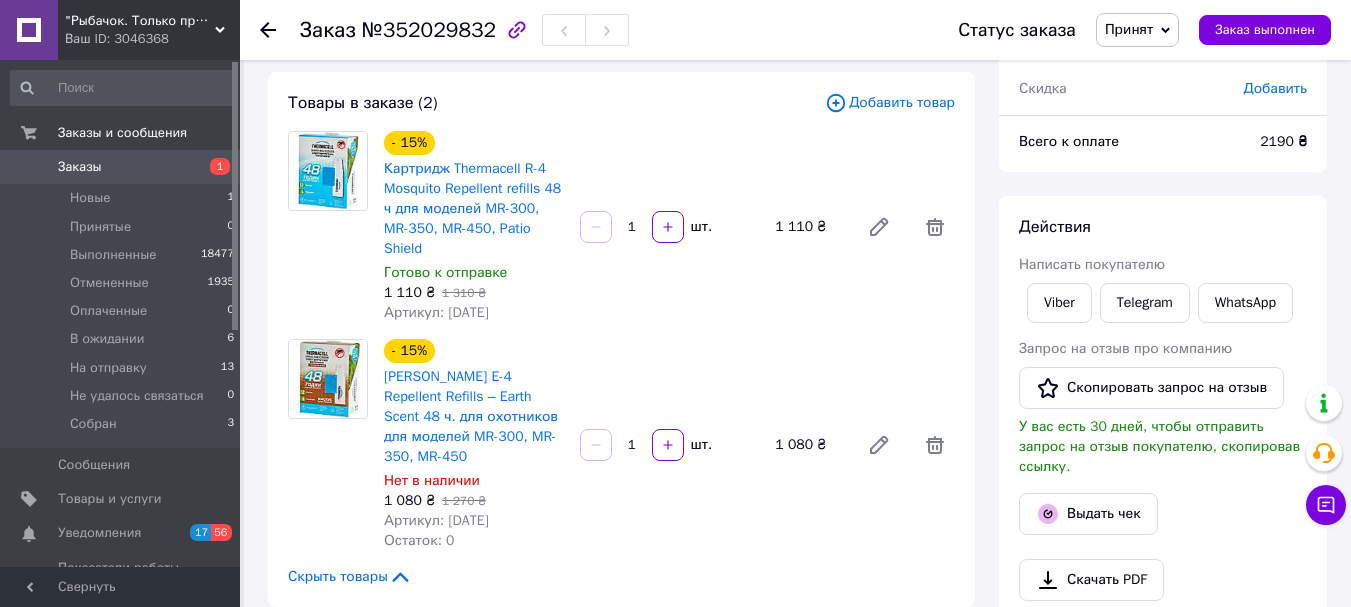 click on "Артикул: 1200.05.22" at bounding box center [436, 520] 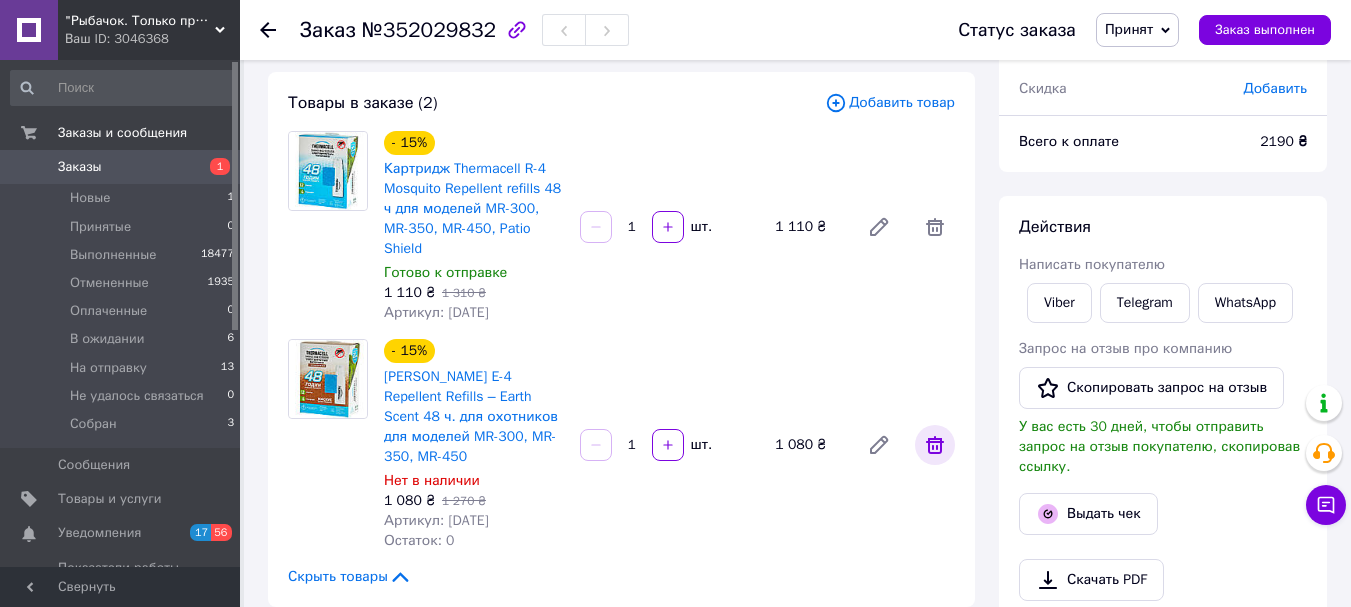 click 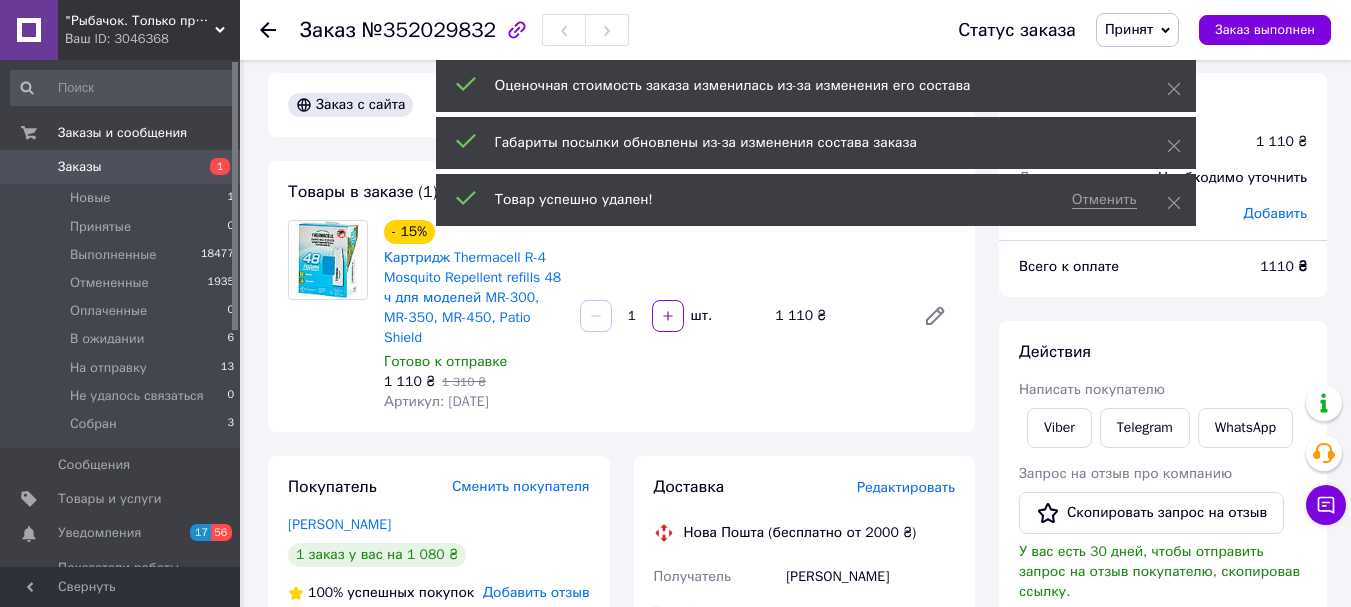 scroll, scrollTop: 0, scrollLeft: 0, axis: both 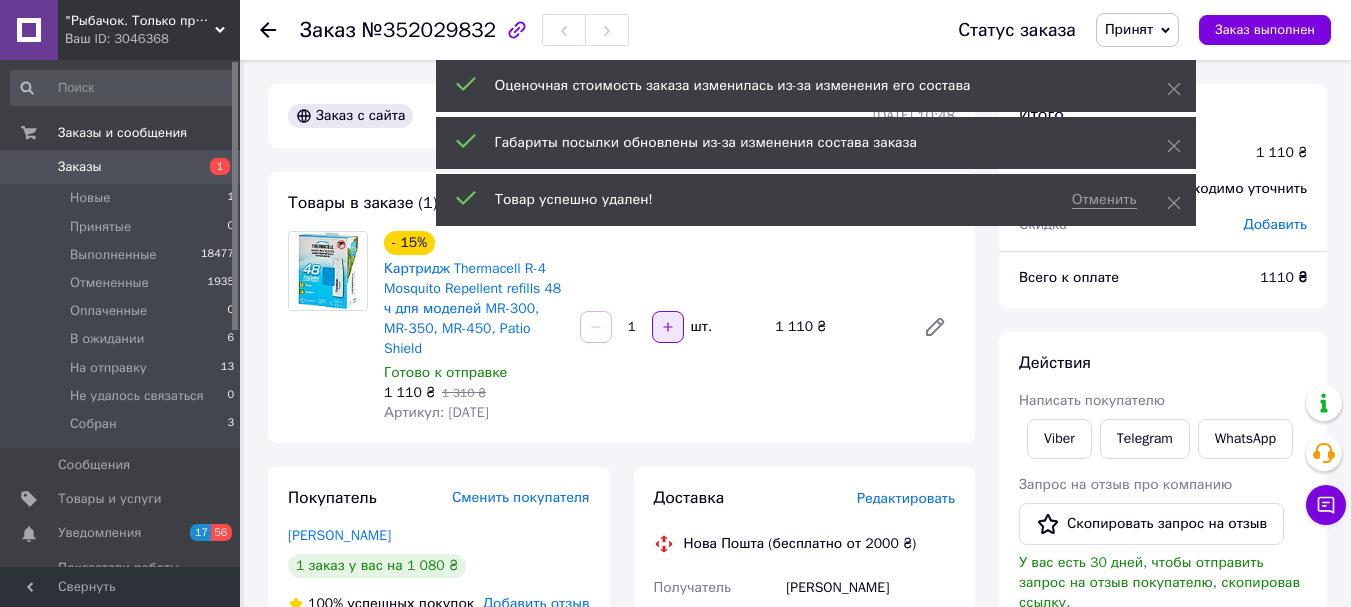 click at bounding box center [668, 327] 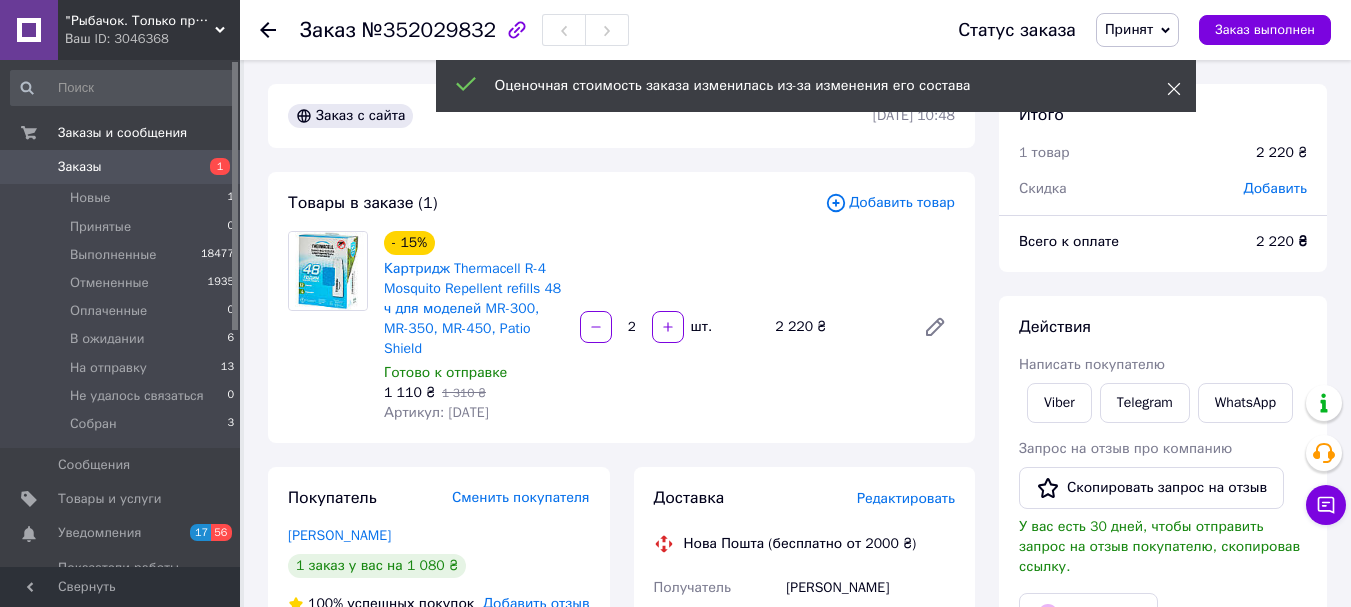 click 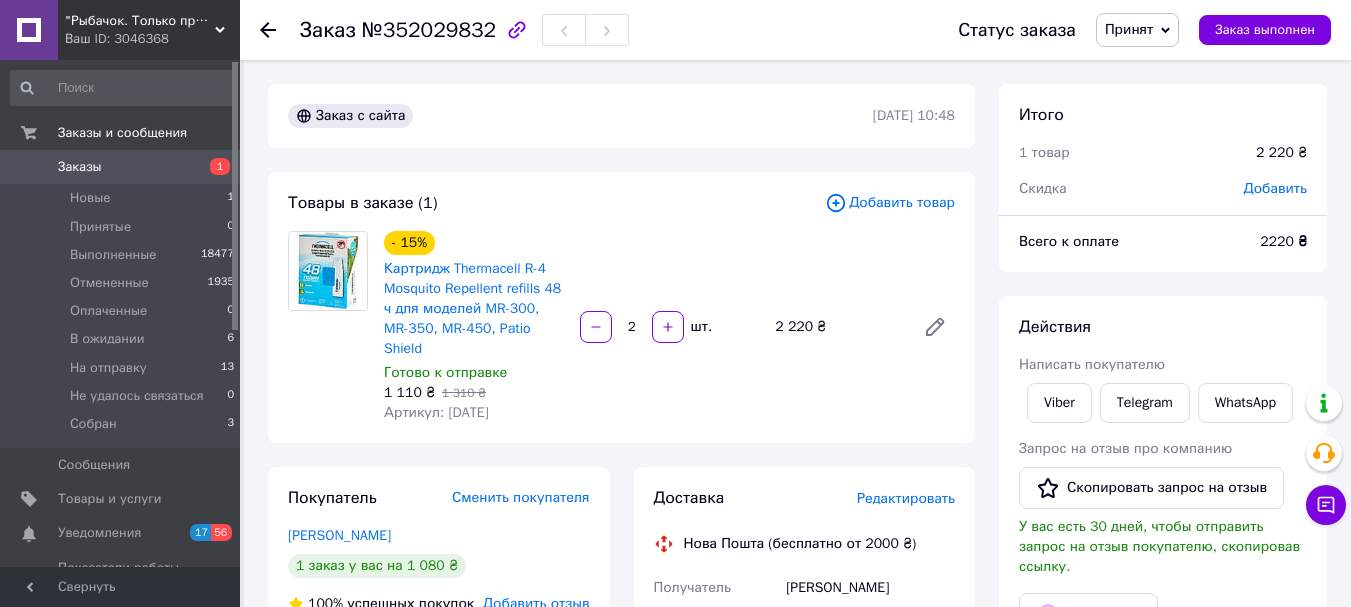 click on "Принят" at bounding box center [1129, 29] 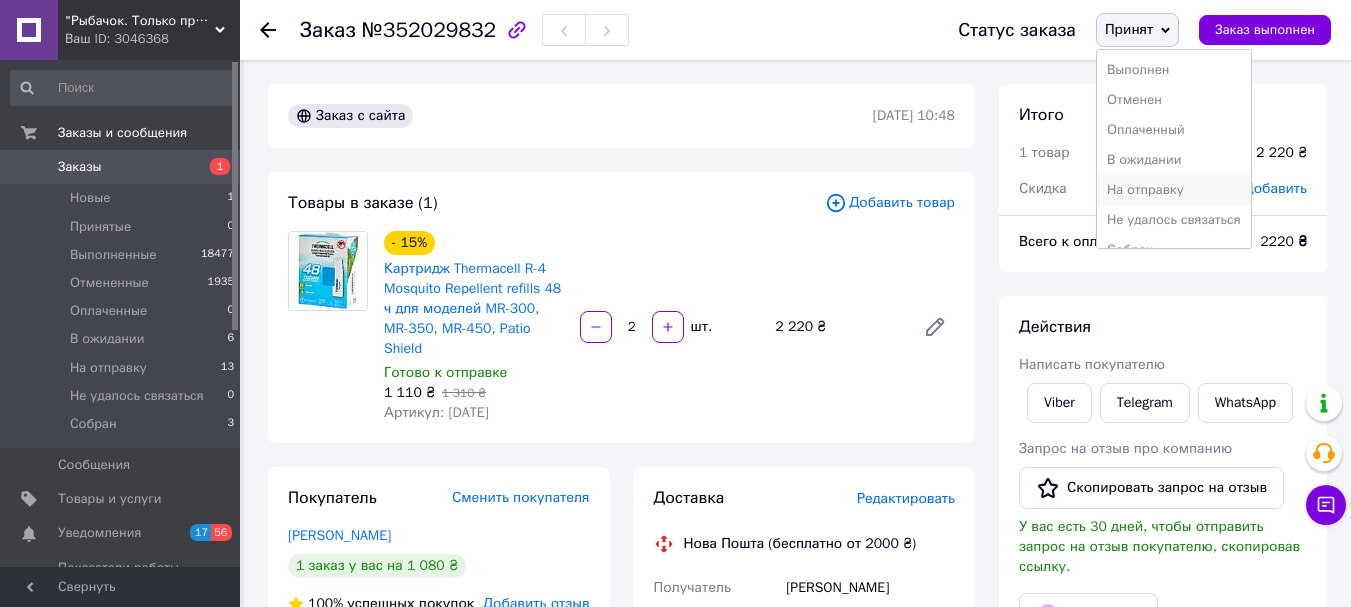 click on "На отправку" at bounding box center [1174, 190] 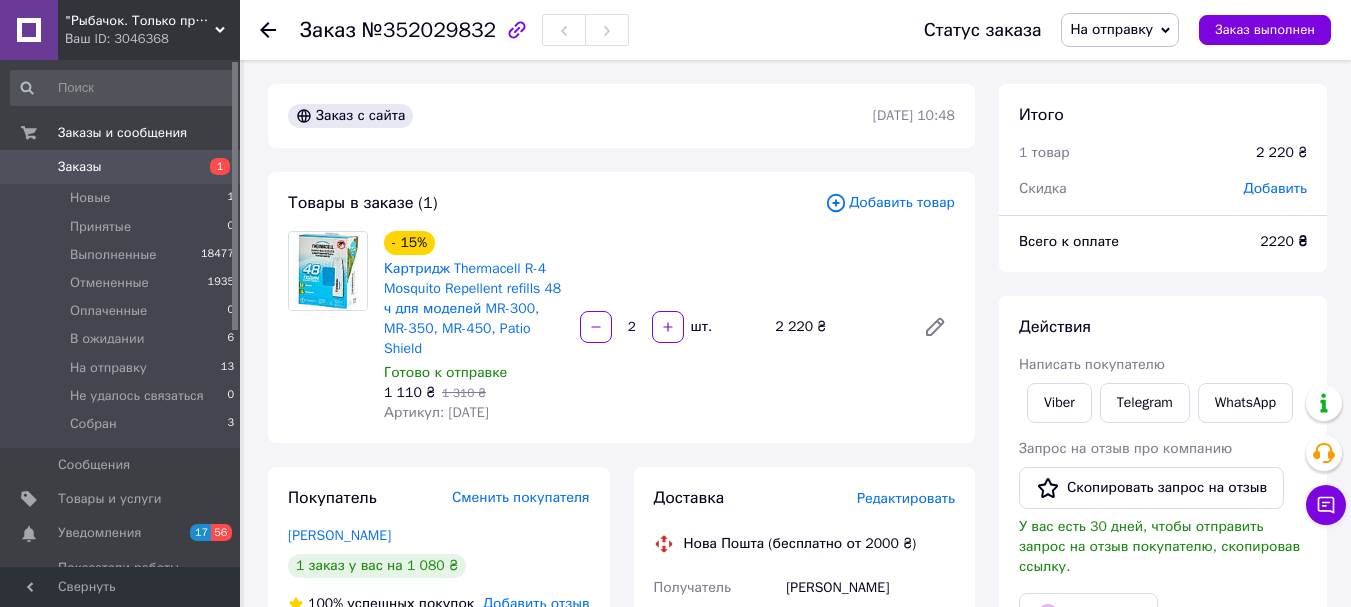drag, startPoint x: 443, startPoint y: 415, endPoint x: 506, endPoint y: 403, distance: 64.132675 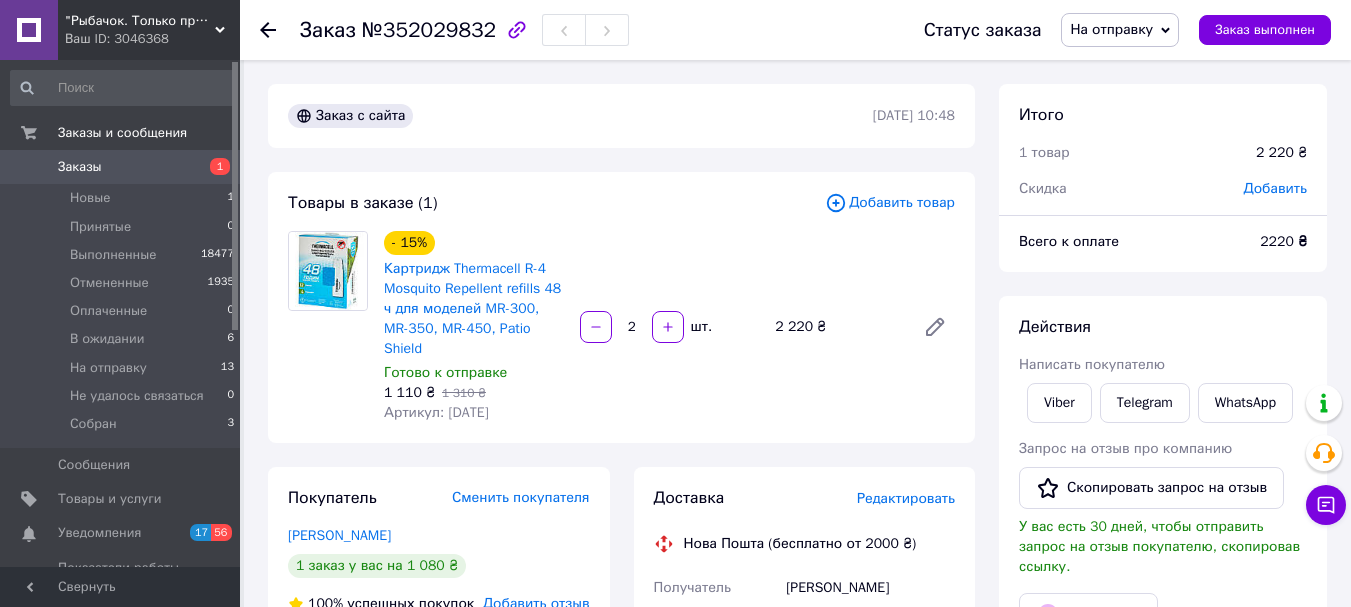 click on "Заказы" at bounding box center [80, 167] 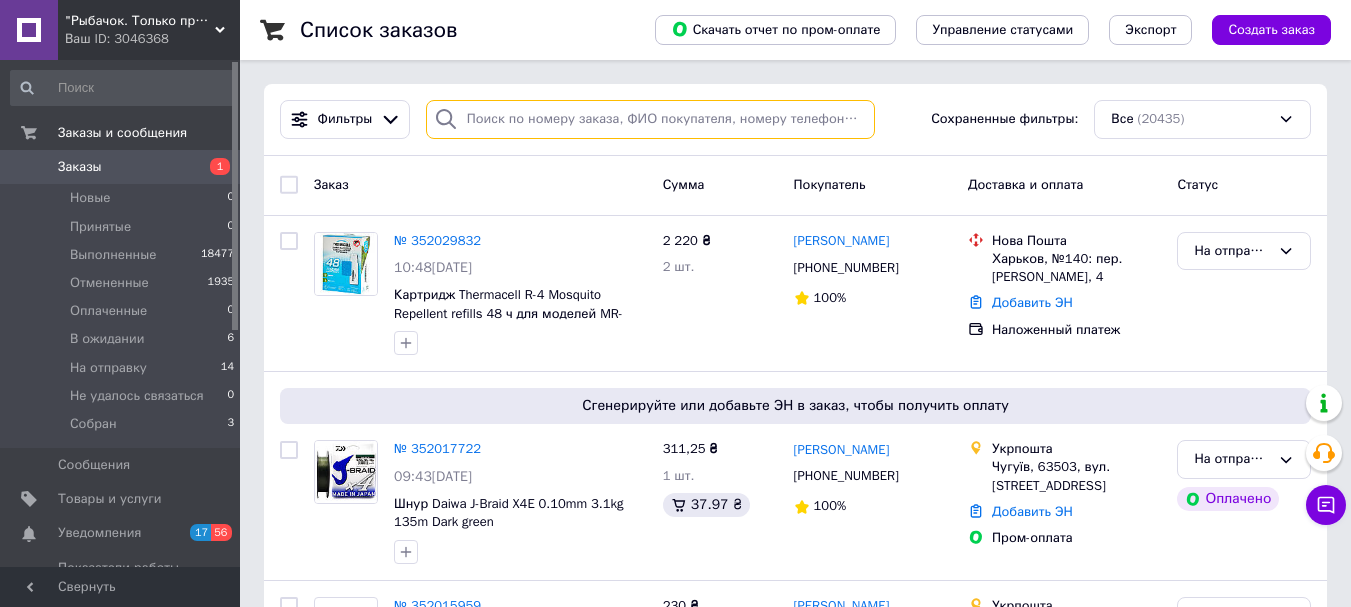 click at bounding box center [650, 119] 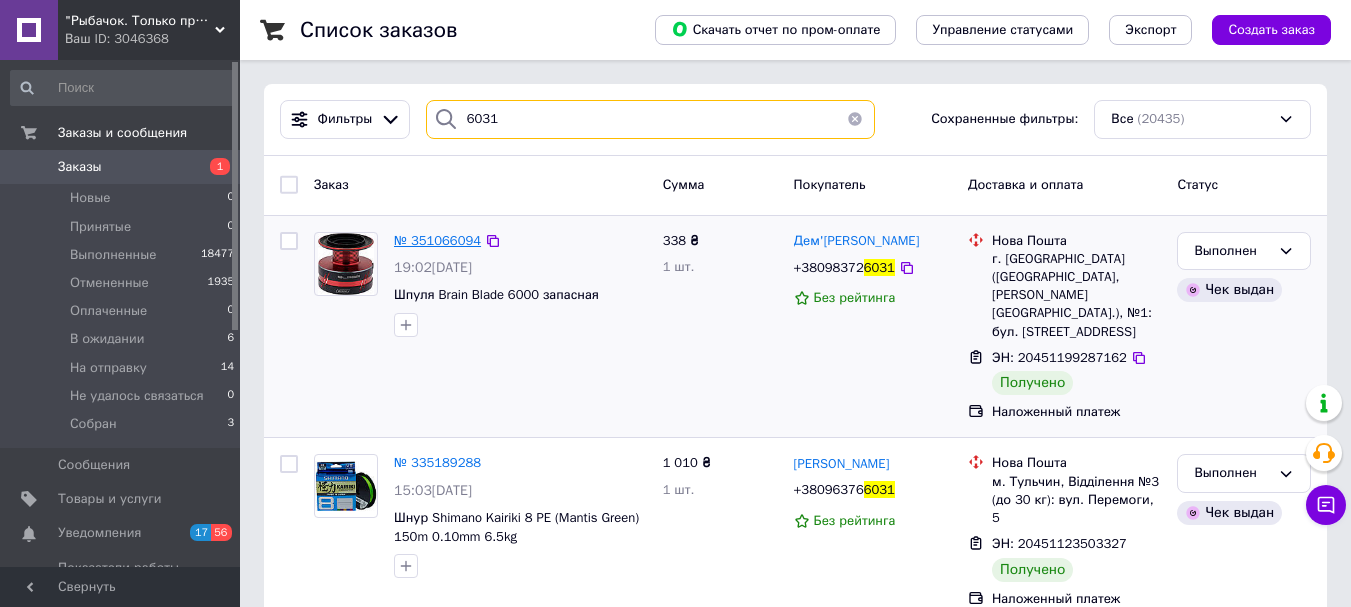 type on "6031" 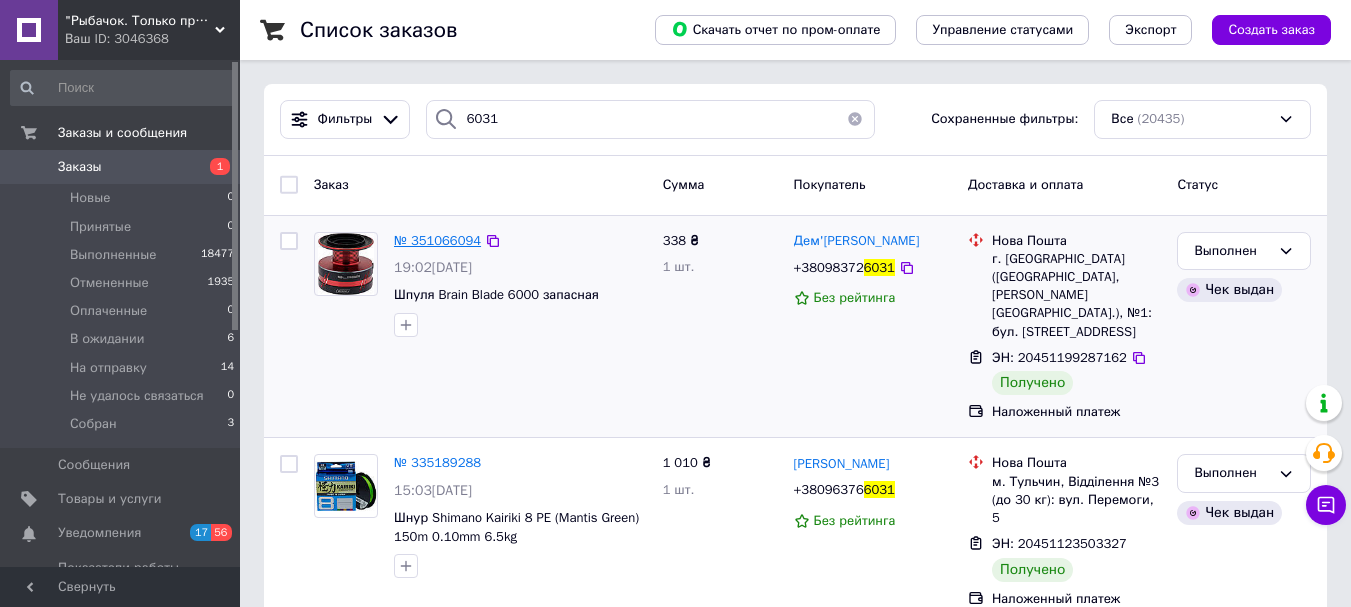 click on "№ 351066094" at bounding box center [437, 240] 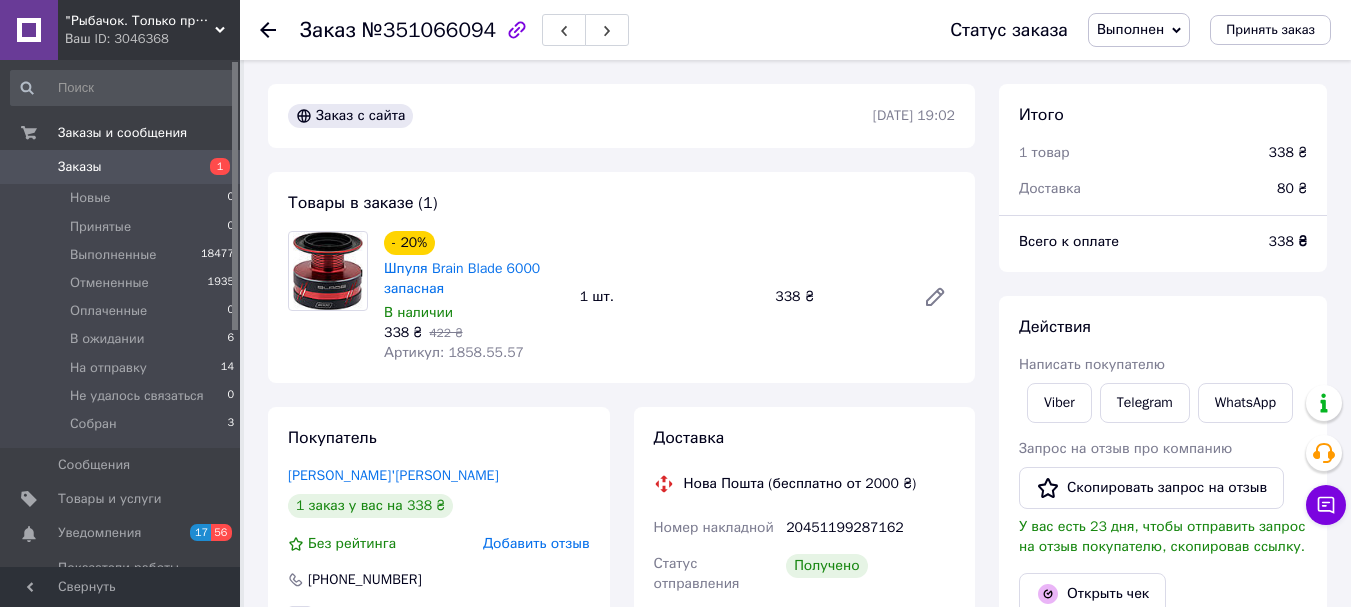 scroll, scrollTop: 100, scrollLeft: 0, axis: vertical 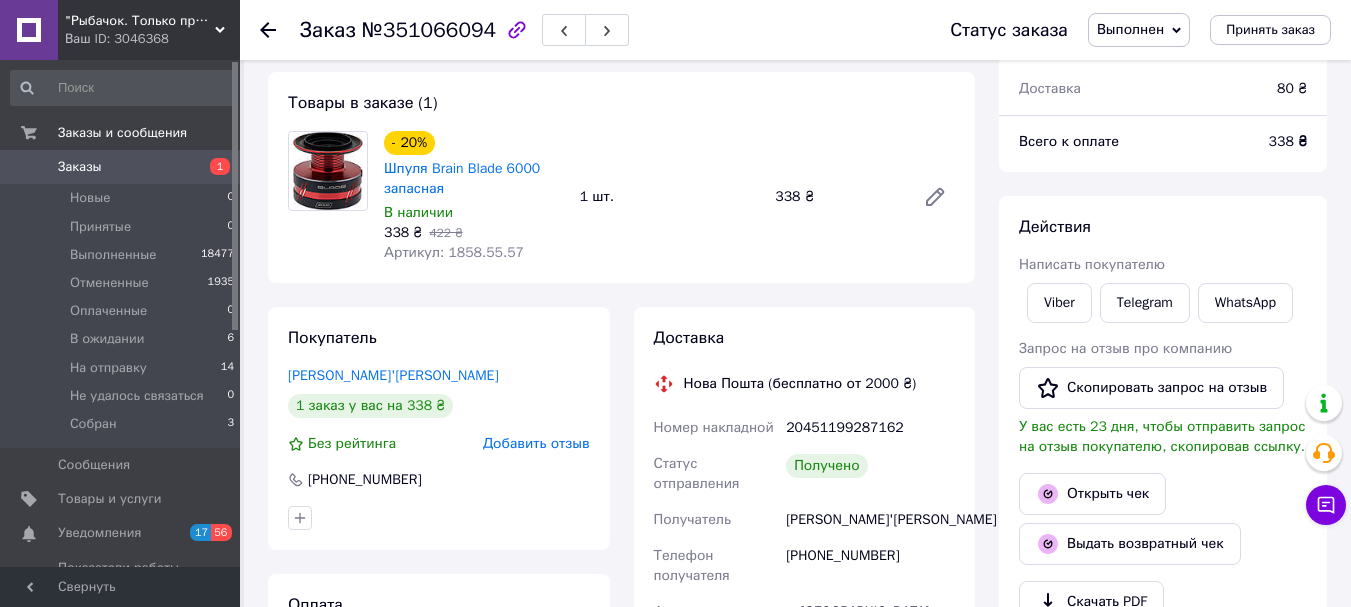 click on "Итого 1 товар 338 ₴ Доставка 80 ₴ Всего к оплате 338 ₴ Действия Написать покупателю Viber Telegram WhatsApp Запрос на отзыв про компанию   Скопировать запрос на отзыв У вас есть 23 дня, чтобы отправить запрос на отзыв покупателю, скопировав ссылку.   Открыть чек   Выдать возвратный чек   Скачать PDF   Печать PDF   Дублировать заказ Метки Личные заметки, которые видите только вы. По ним можно фильтровать заказы Примечания Осталось 300 символов Очистить Сохранить" at bounding box center [1163, 766] 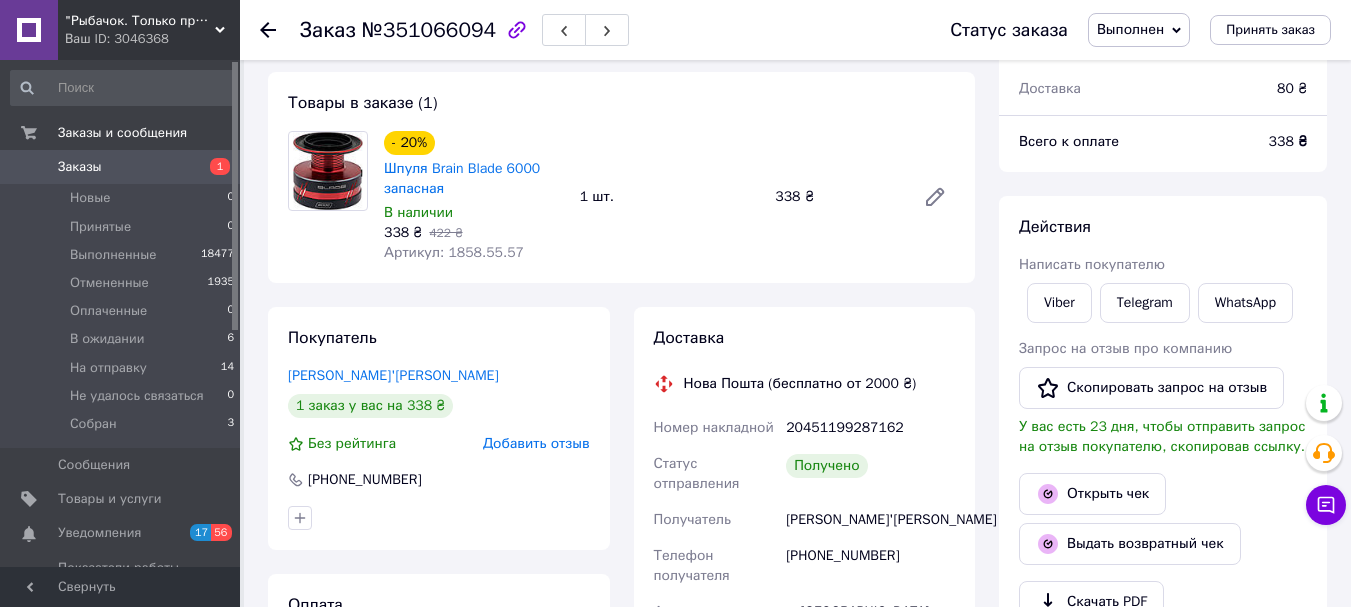 click on "Заказ с сайта 03.07.2025 | 19:02 Товары в заказе (1) - 20% Шпуля Brain Blade 6000 запасная В наличии 338 ₴   422 ₴ Артикул: 1858.55.57 1 шт. 338 ₴ Покупатель Давидюк Дем'ян 1 заказ у вас на 338 ₴ Без рейтинга   Добавить отзыв +380983726031 Оплата Наложенный платеж Доставка Нова Пошта (бесплатно от 2000 ₴) Номер накладной 20451199287162 Статус отправления Получено Получатель Давидюк Дем'ян Телефон получателя +380983726031 Адрес г. Каменское (Днепропетровская обл., Каменский р-н.), №1: бул. Независимости, 2а Плательщик Получатель Стоимость доставки 80 ₴ Плательщик Получатель Отправитель Фамилия получателя Груз" at bounding box center (621, 766) 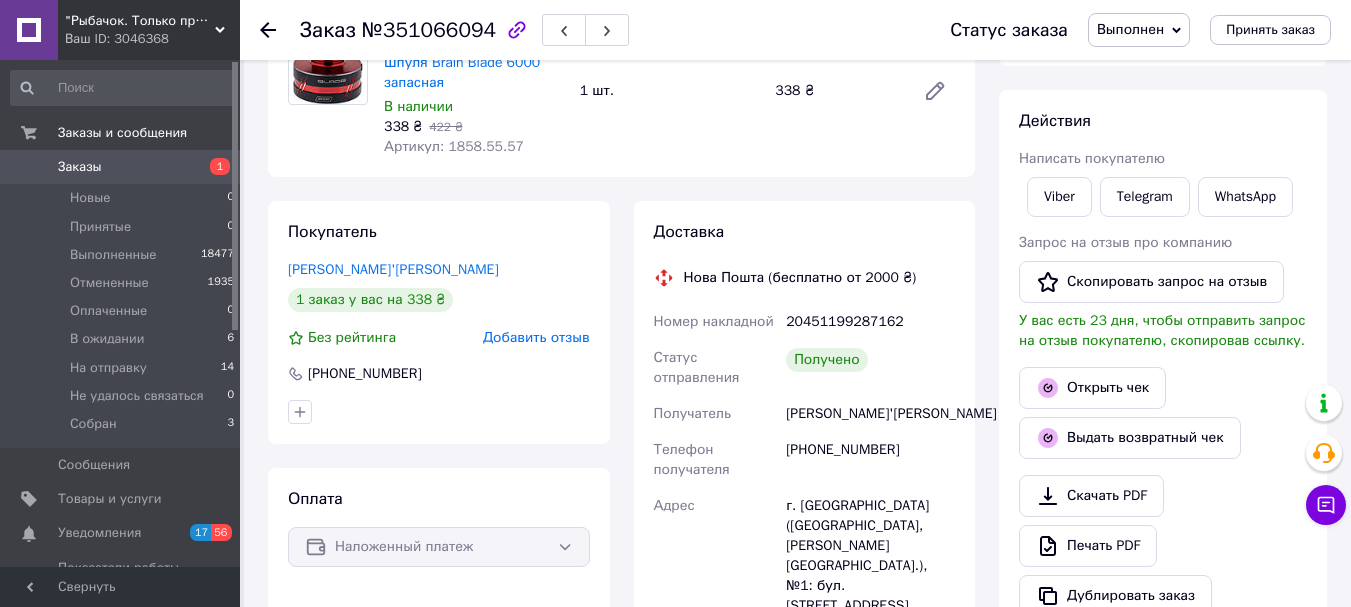 scroll, scrollTop: 300, scrollLeft: 0, axis: vertical 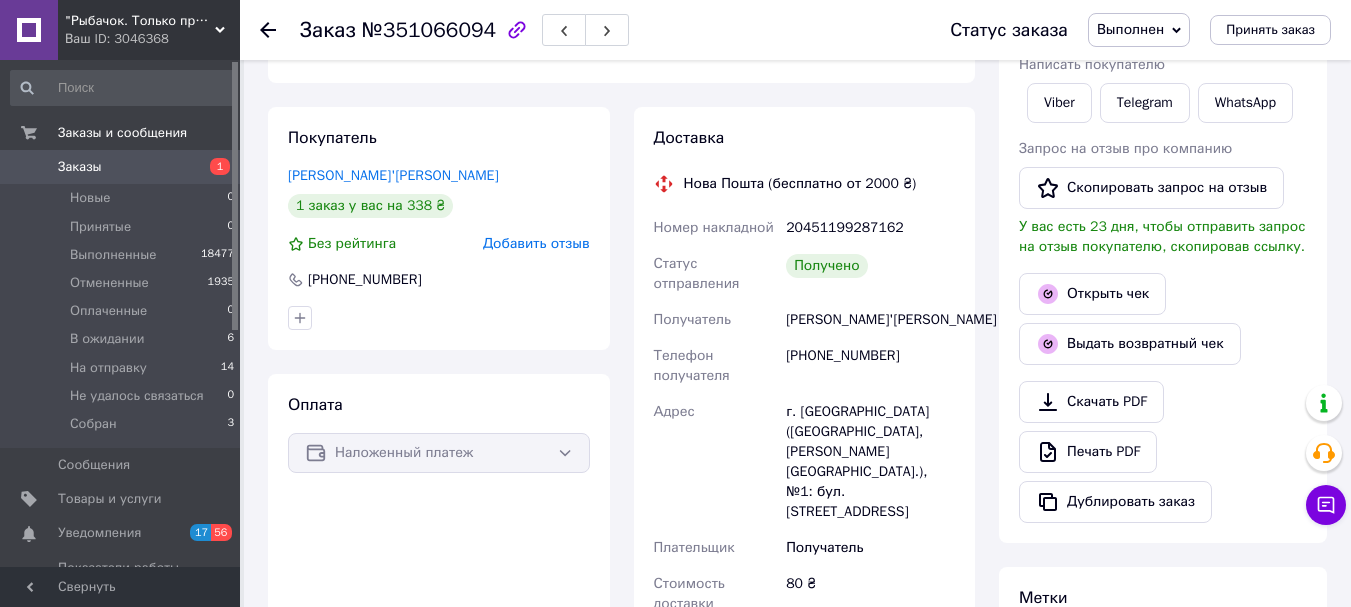 click on "+380983726031" at bounding box center [870, 366] 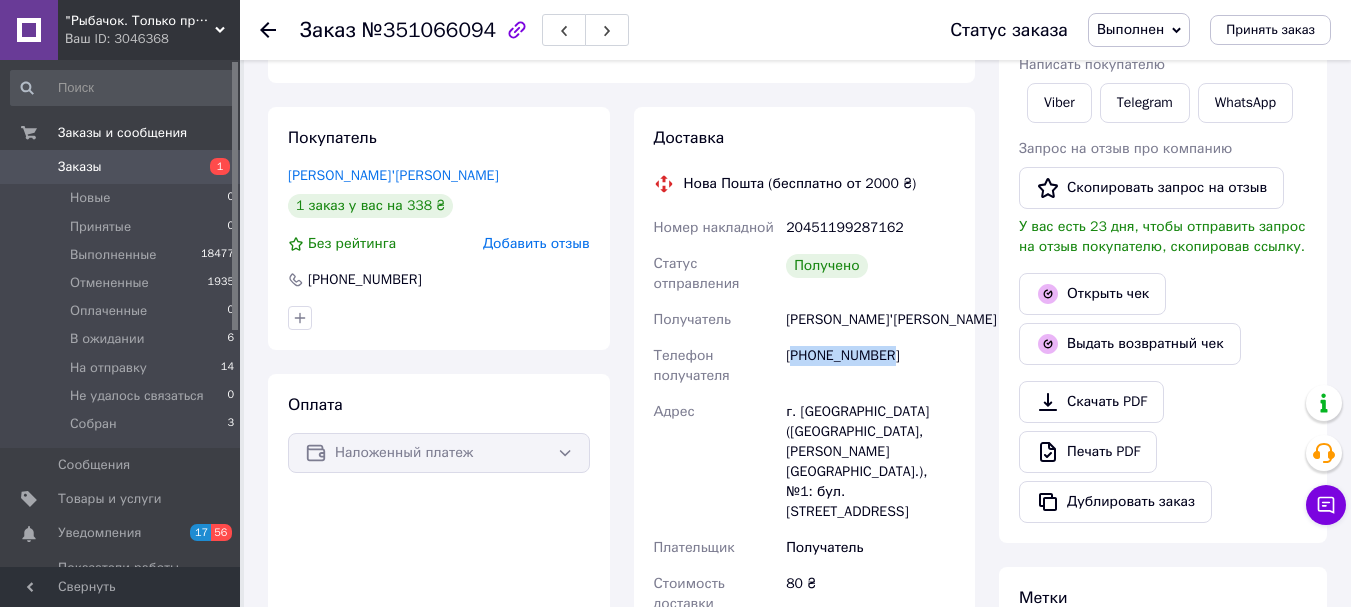 click on "+380983726031" at bounding box center [870, 366] 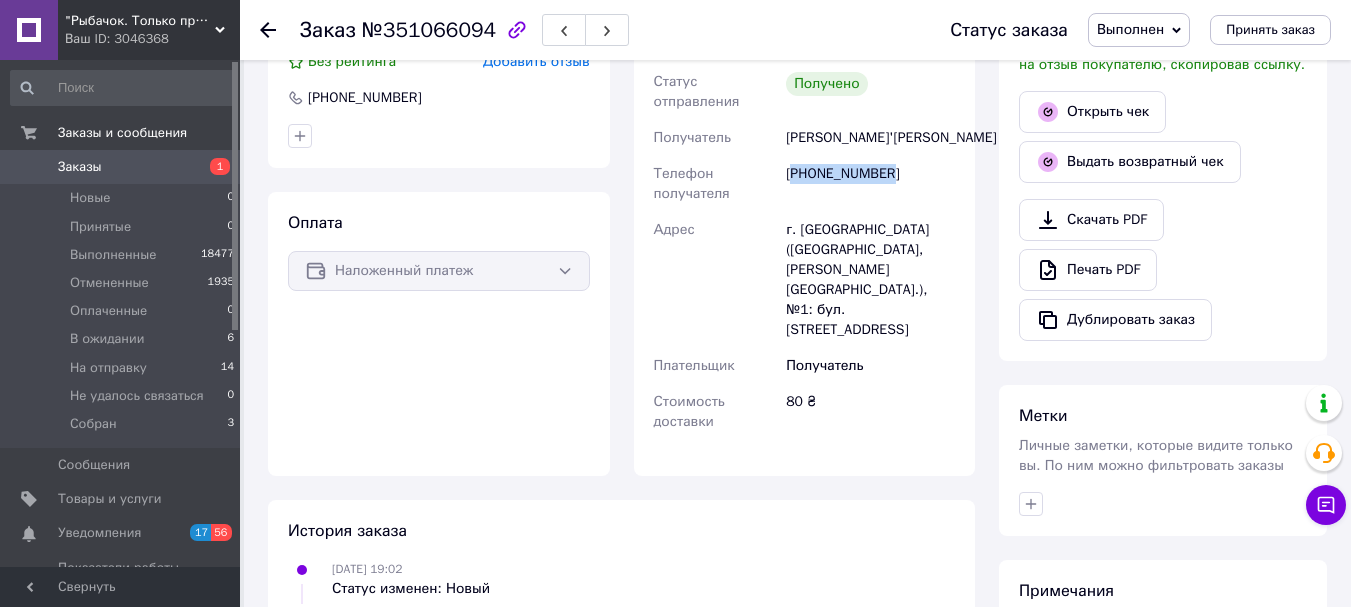scroll, scrollTop: 500, scrollLeft: 0, axis: vertical 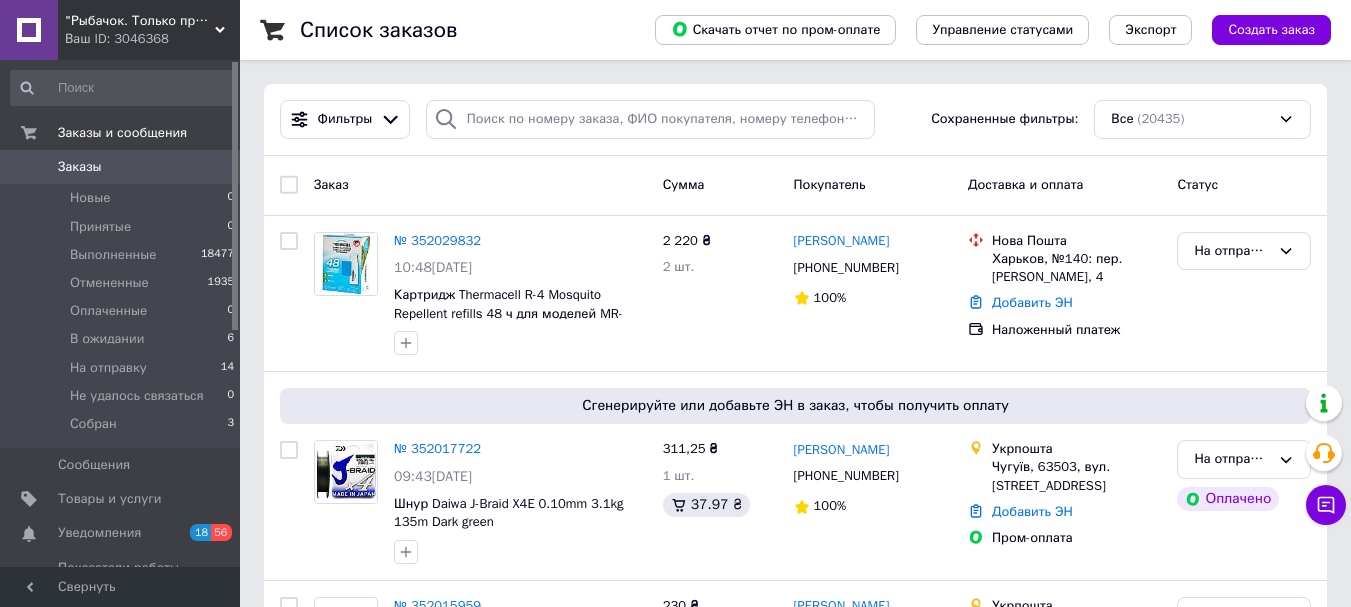click on "Заказы" at bounding box center [80, 167] 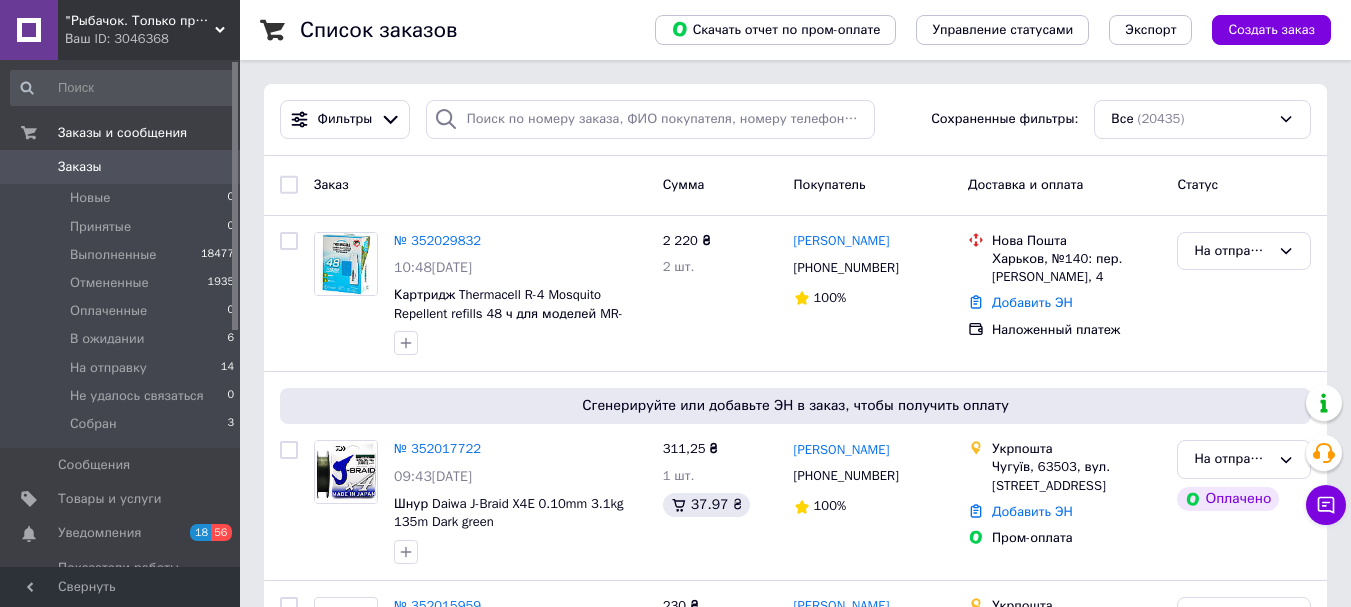 click on "Заказы" at bounding box center [80, 167] 